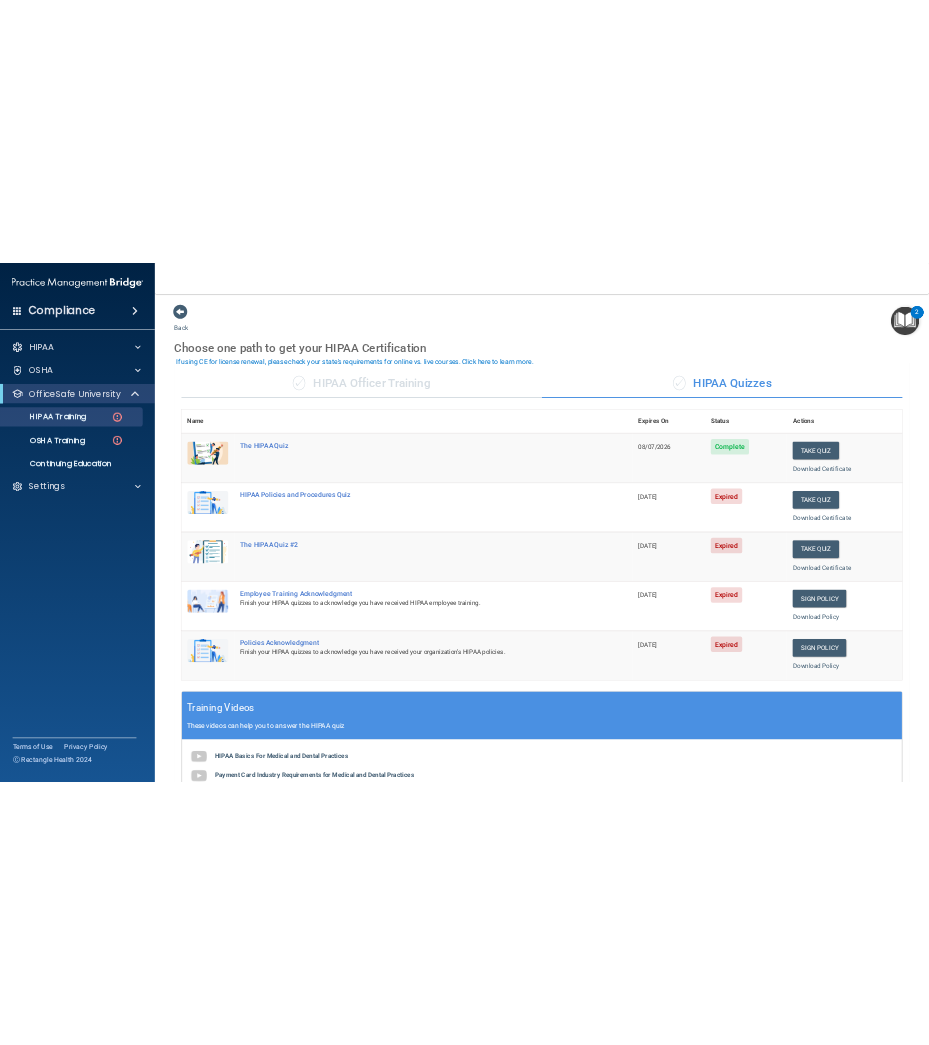 scroll, scrollTop: 0, scrollLeft: 0, axis: both 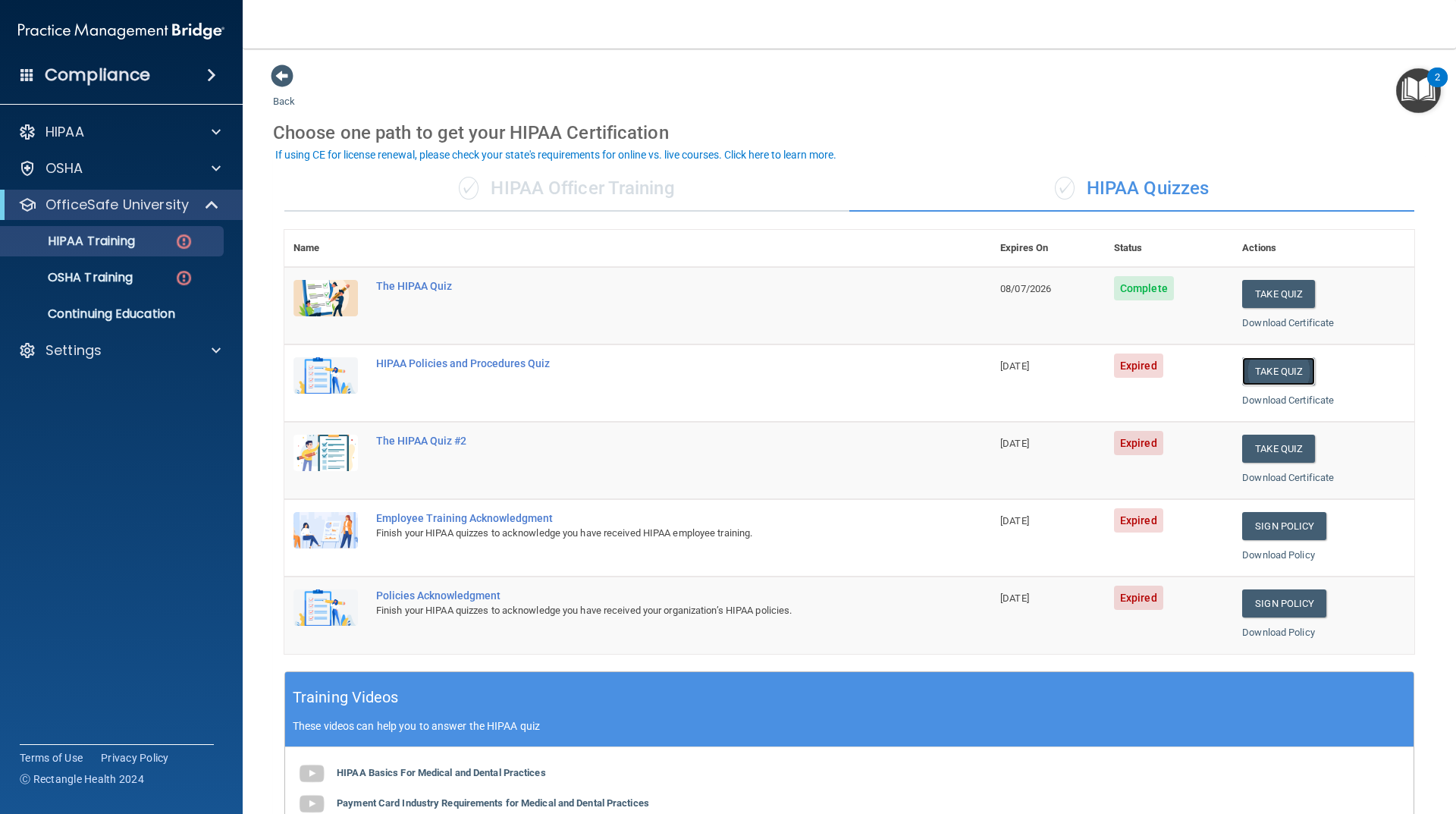 click on "Take Quiz" at bounding box center [1279, 371] 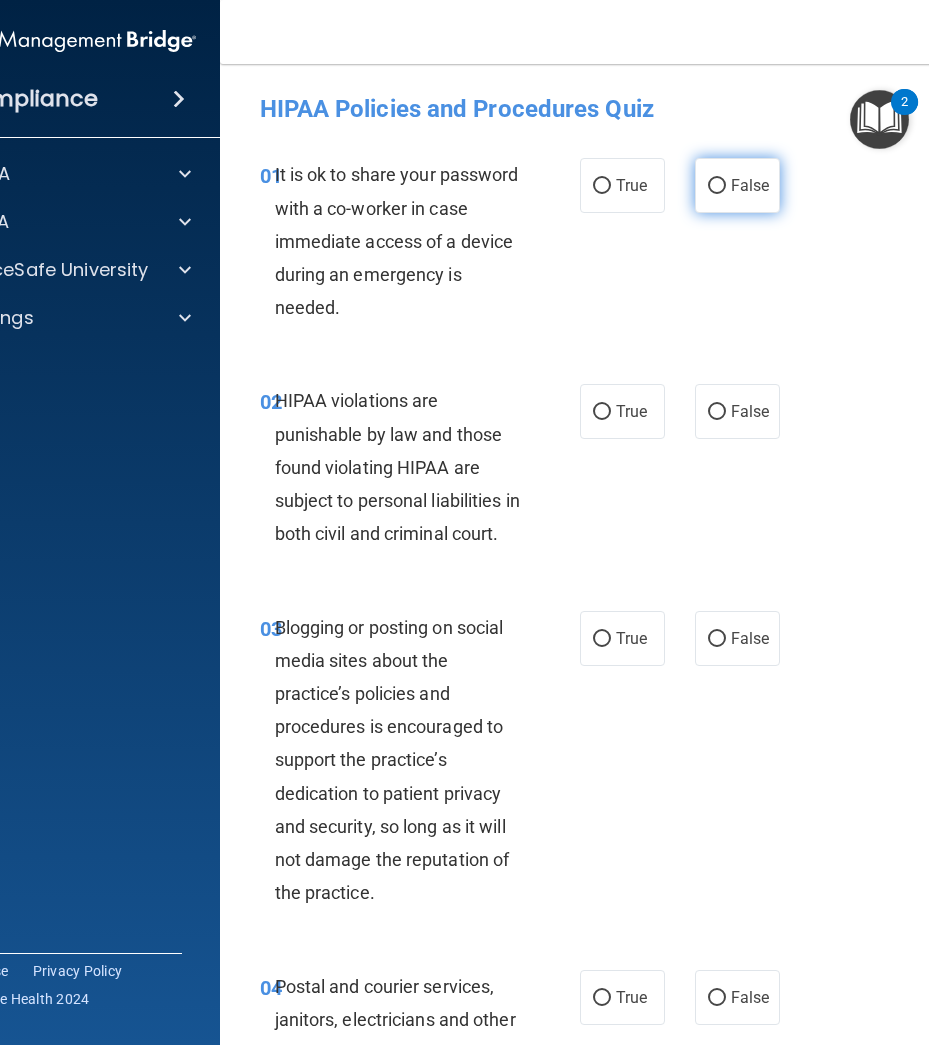 click on "False" at bounding box center [717, 186] 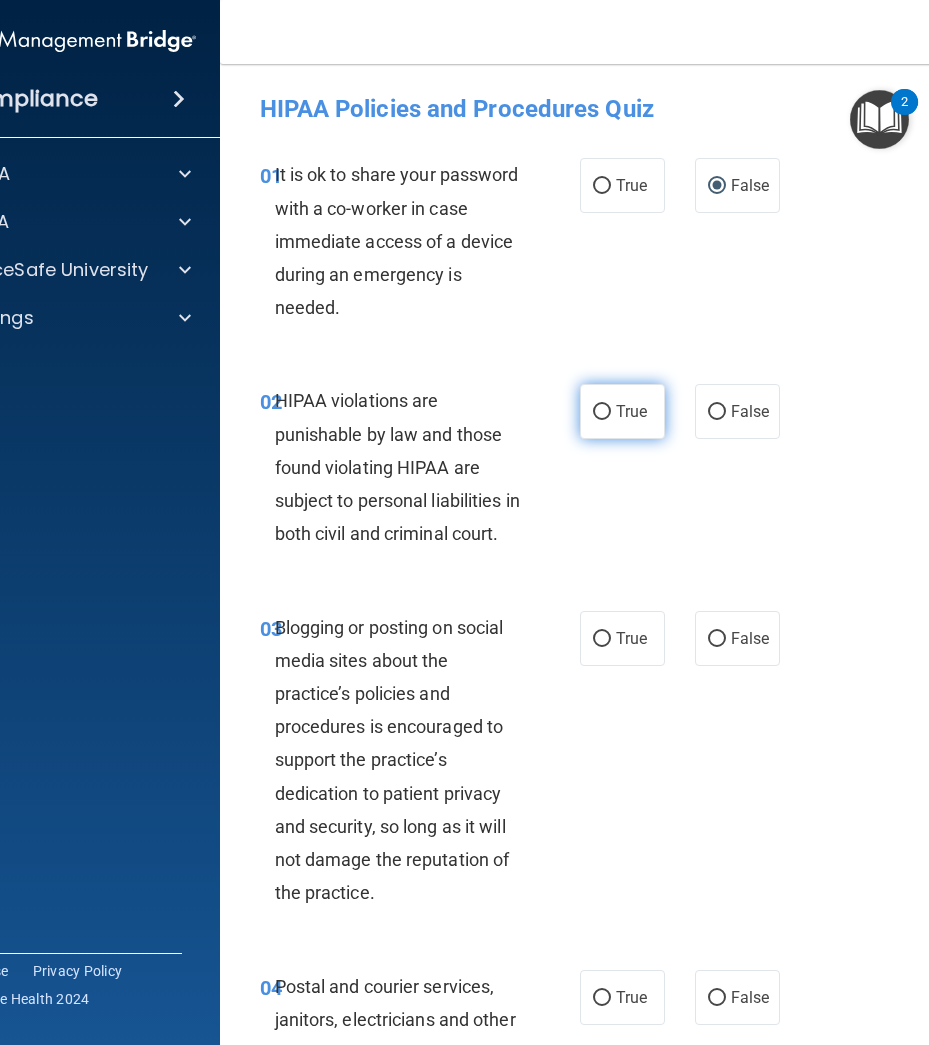click on "True" at bounding box center (602, 412) 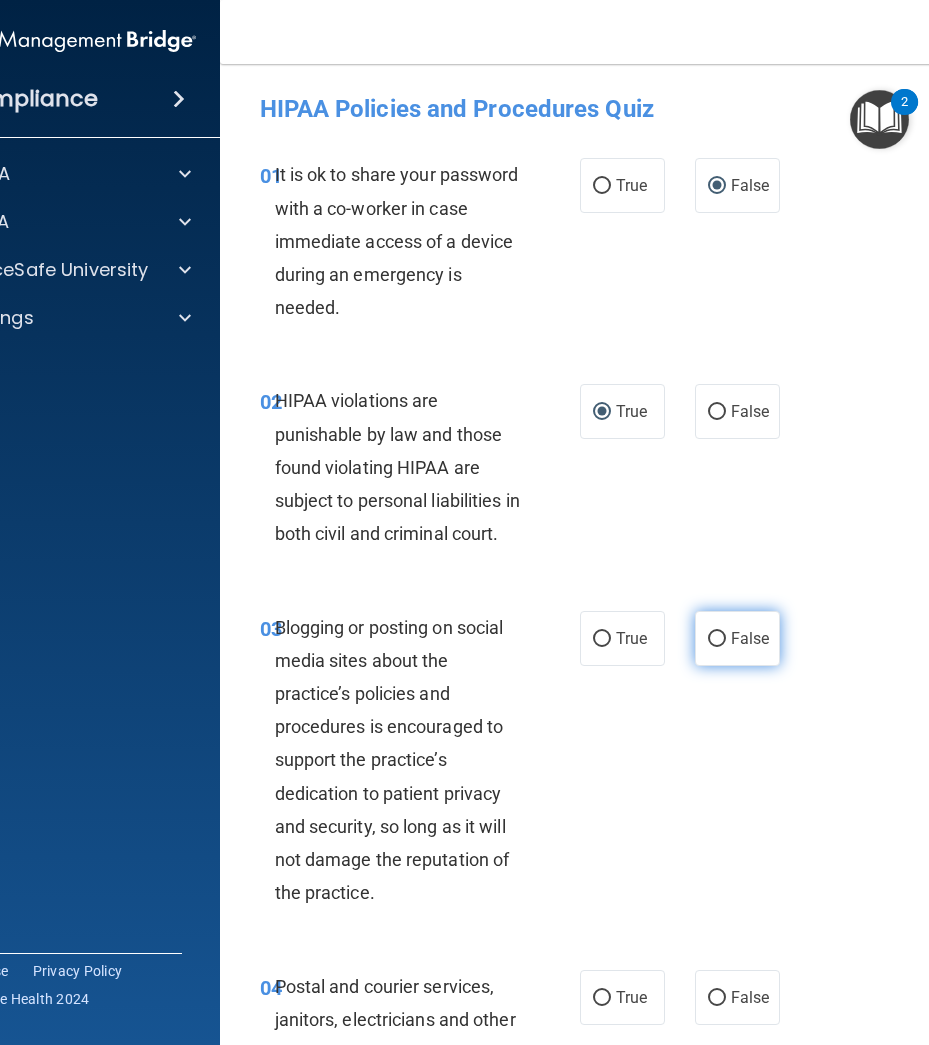 click on "False" at bounding box center [737, 638] 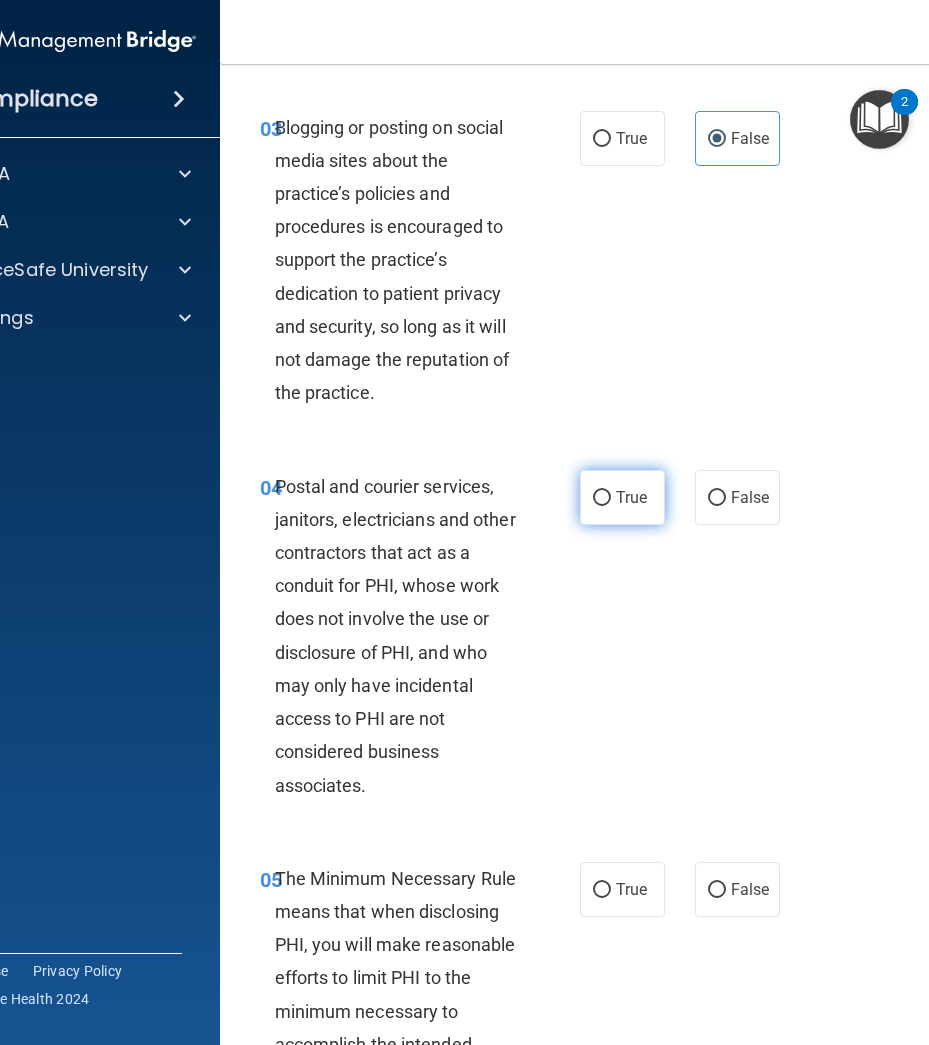 click on "True" at bounding box center (631, 497) 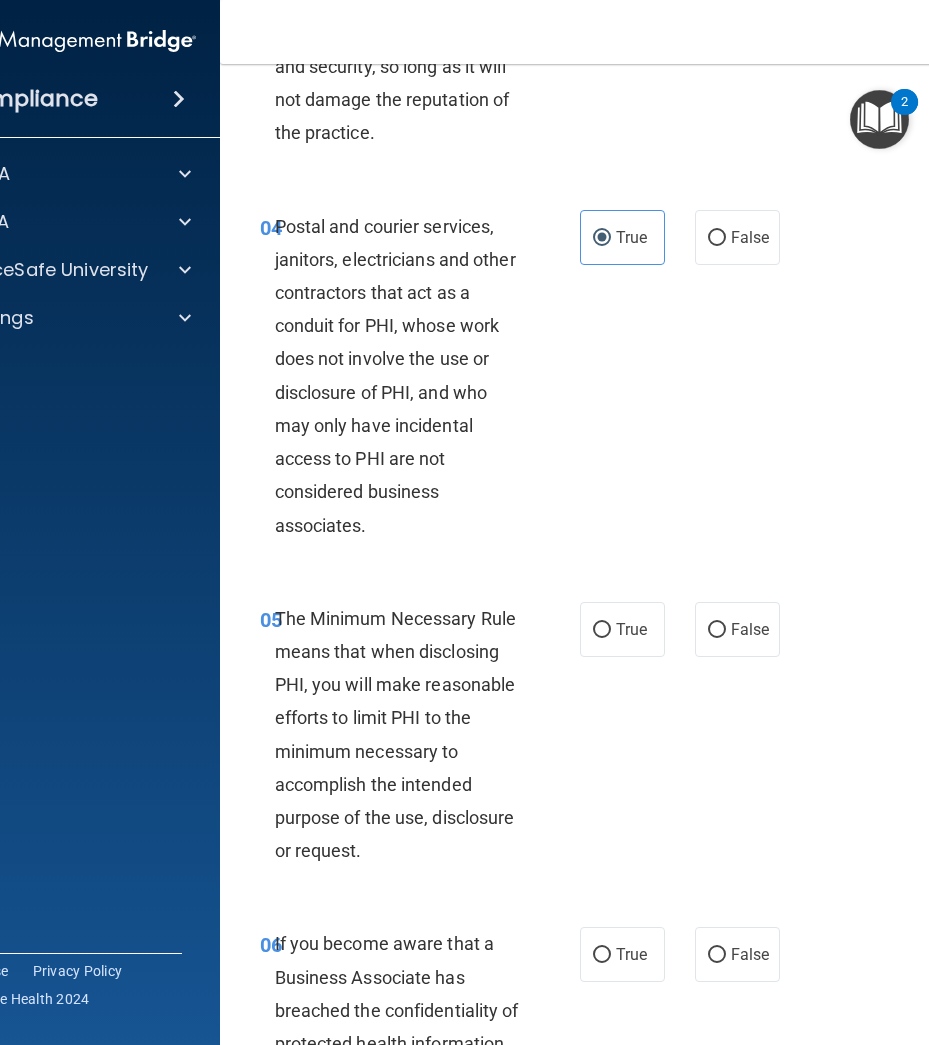 scroll, scrollTop: 800, scrollLeft: 0, axis: vertical 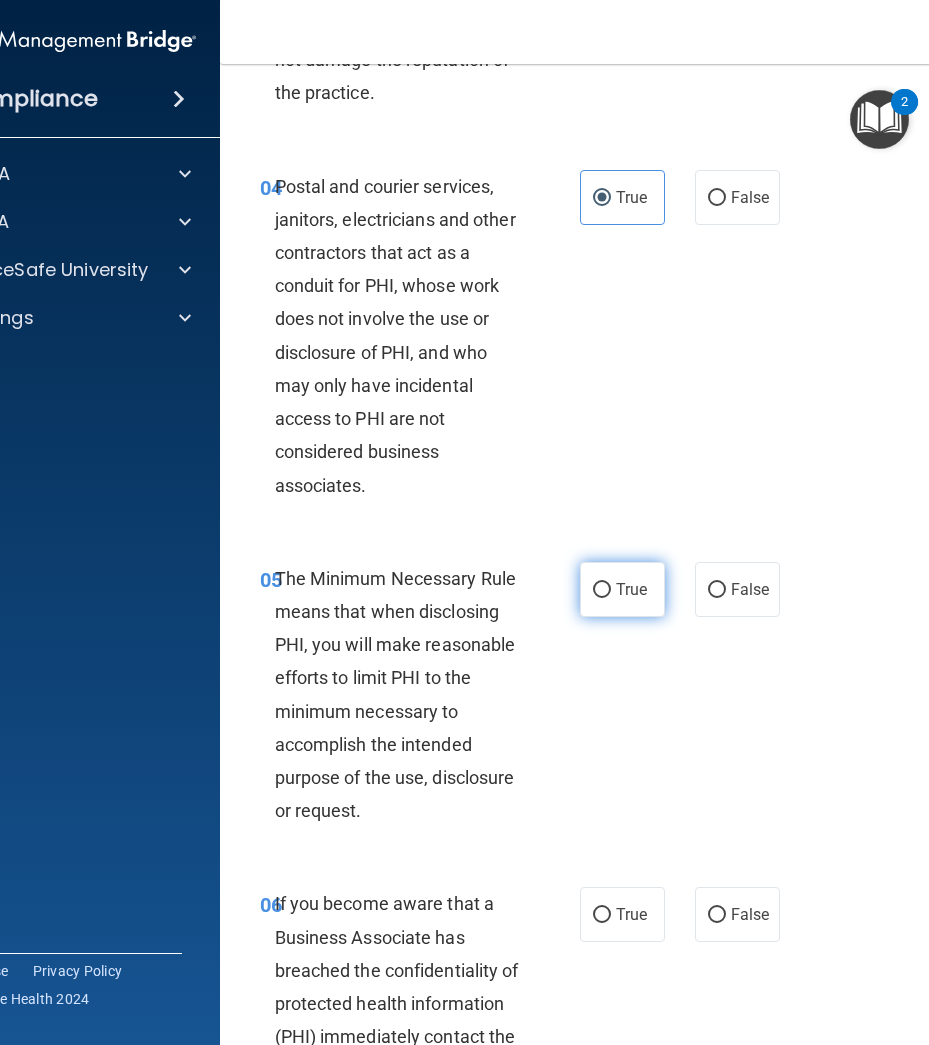 click on "True" at bounding box center (631, 589) 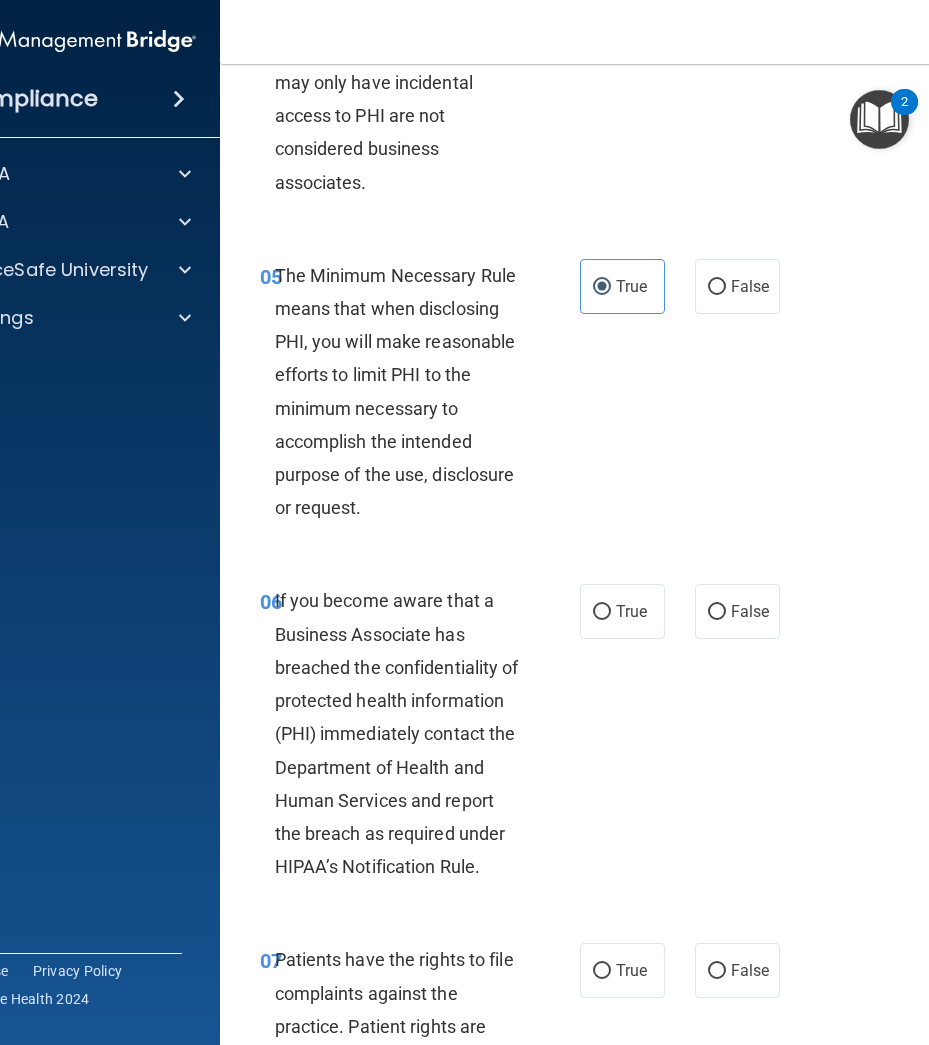 scroll, scrollTop: 1200, scrollLeft: 0, axis: vertical 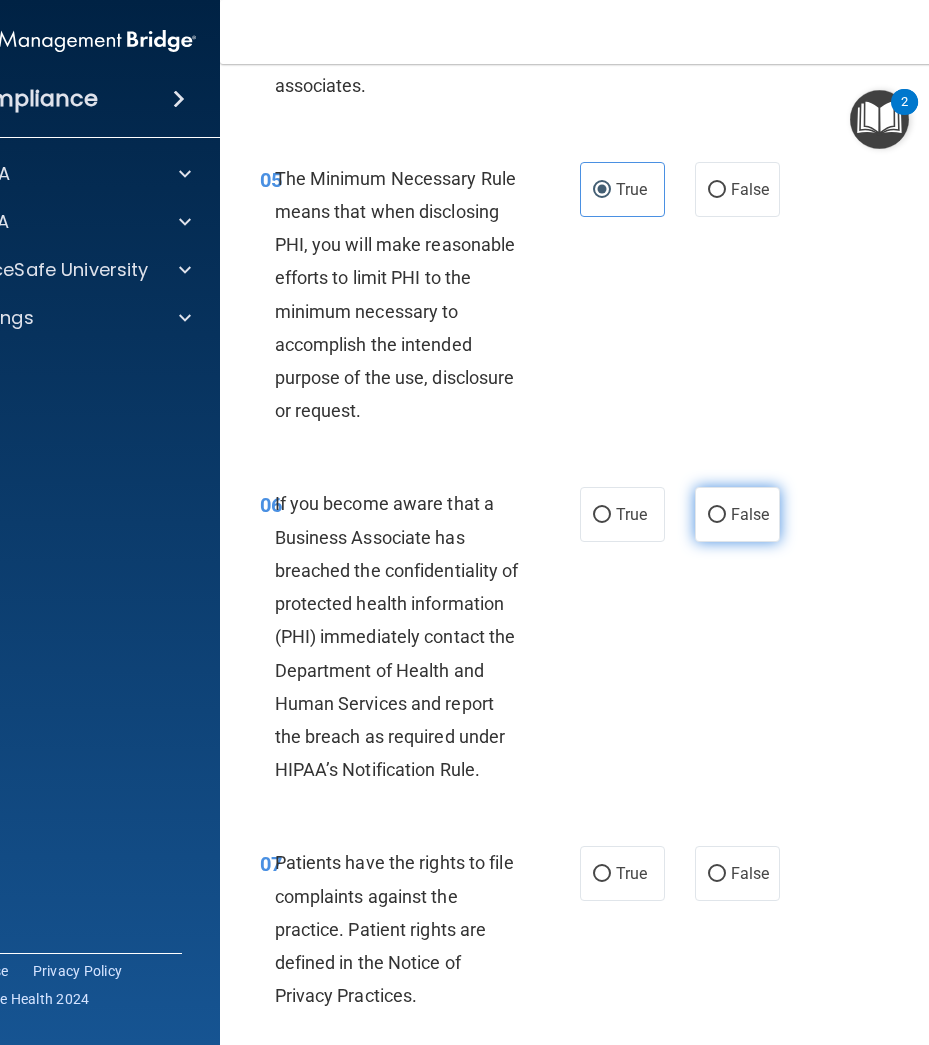 click on "False" at bounding box center (750, 514) 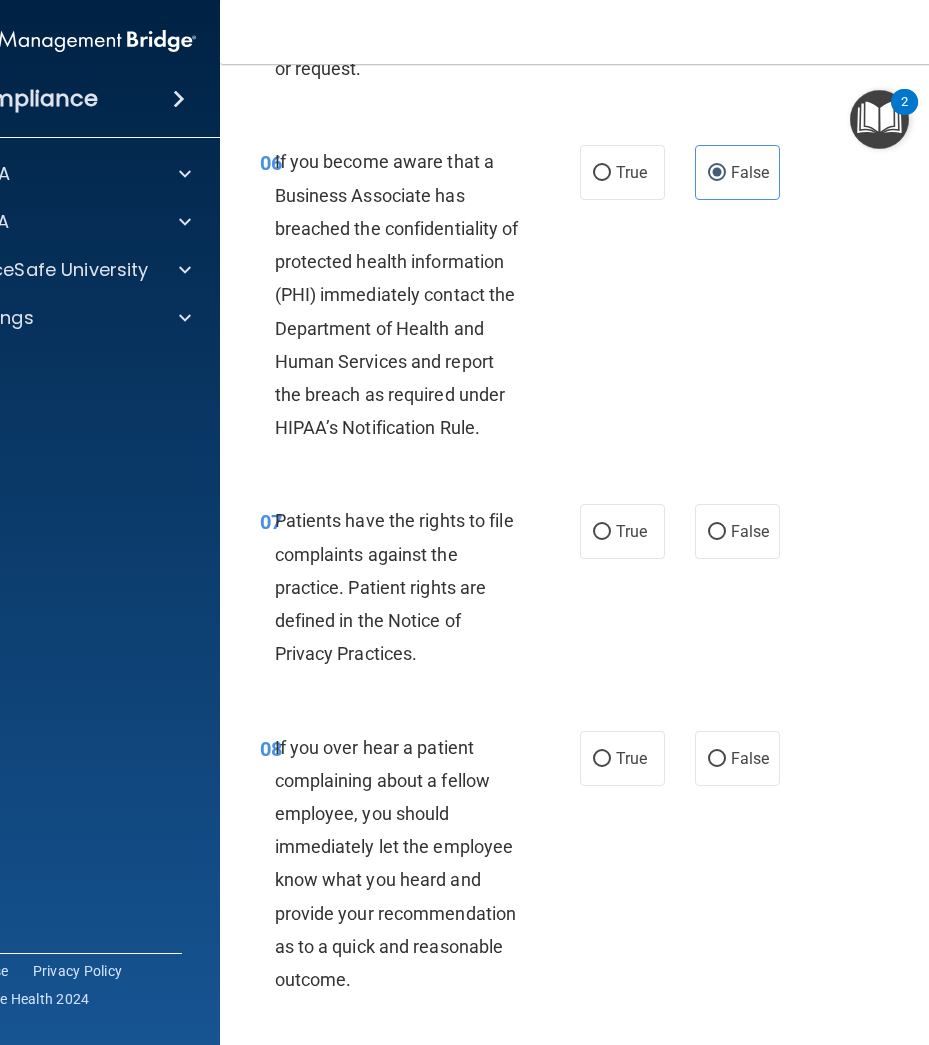 scroll, scrollTop: 1600, scrollLeft: 0, axis: vertical 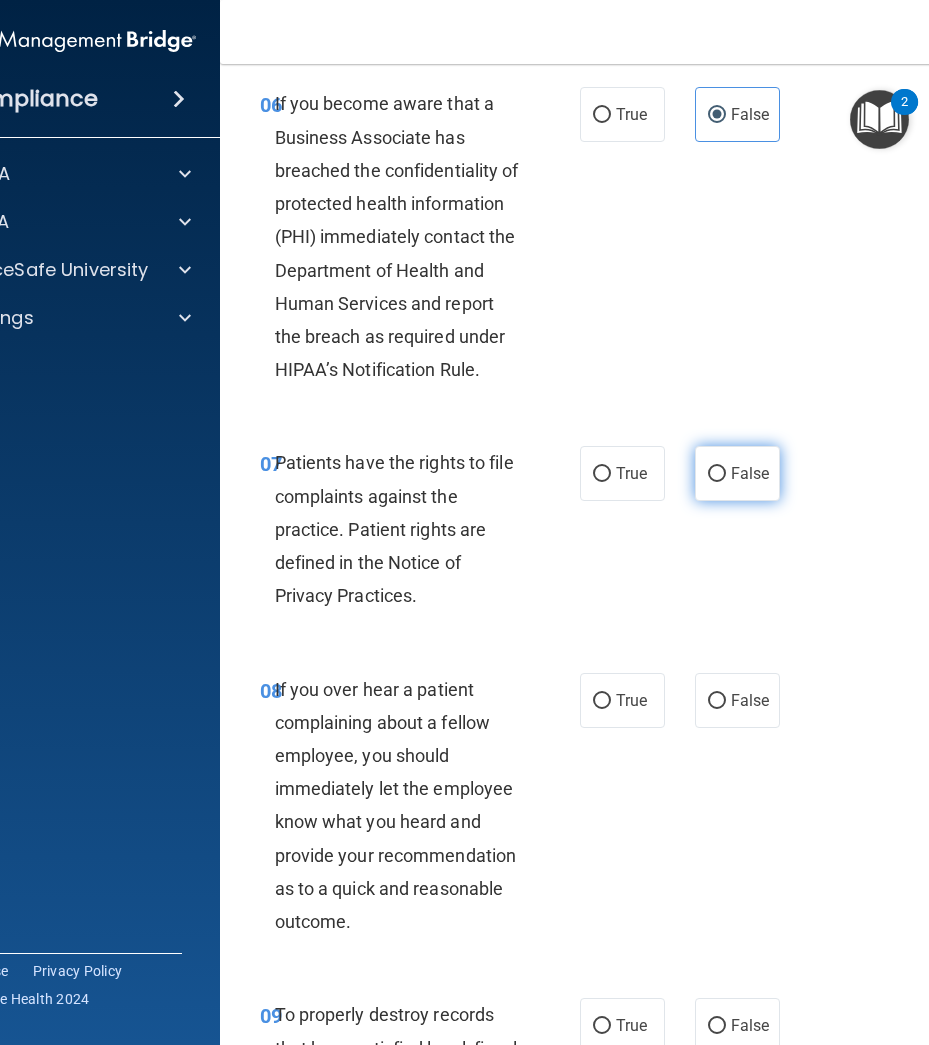 click on "False" at bounding box center (750, 473) 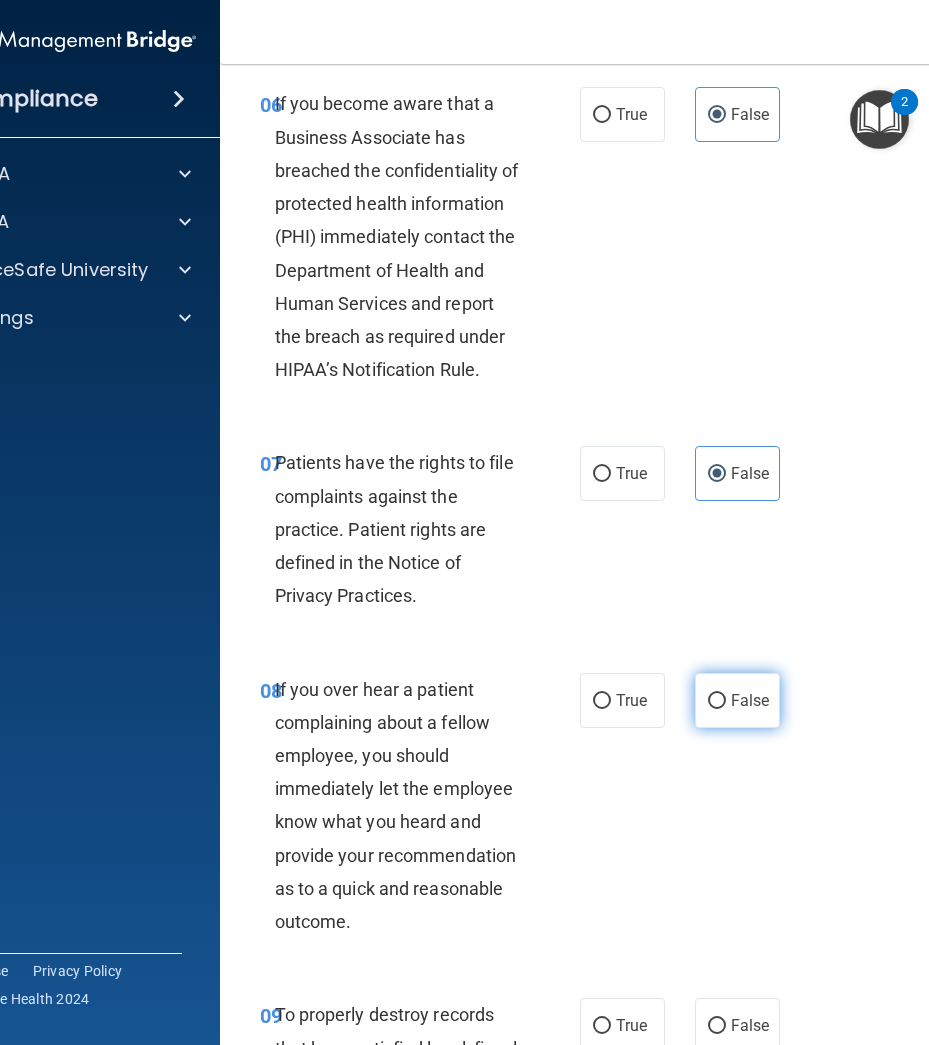 click on "False" at bounding box center [750, 700] 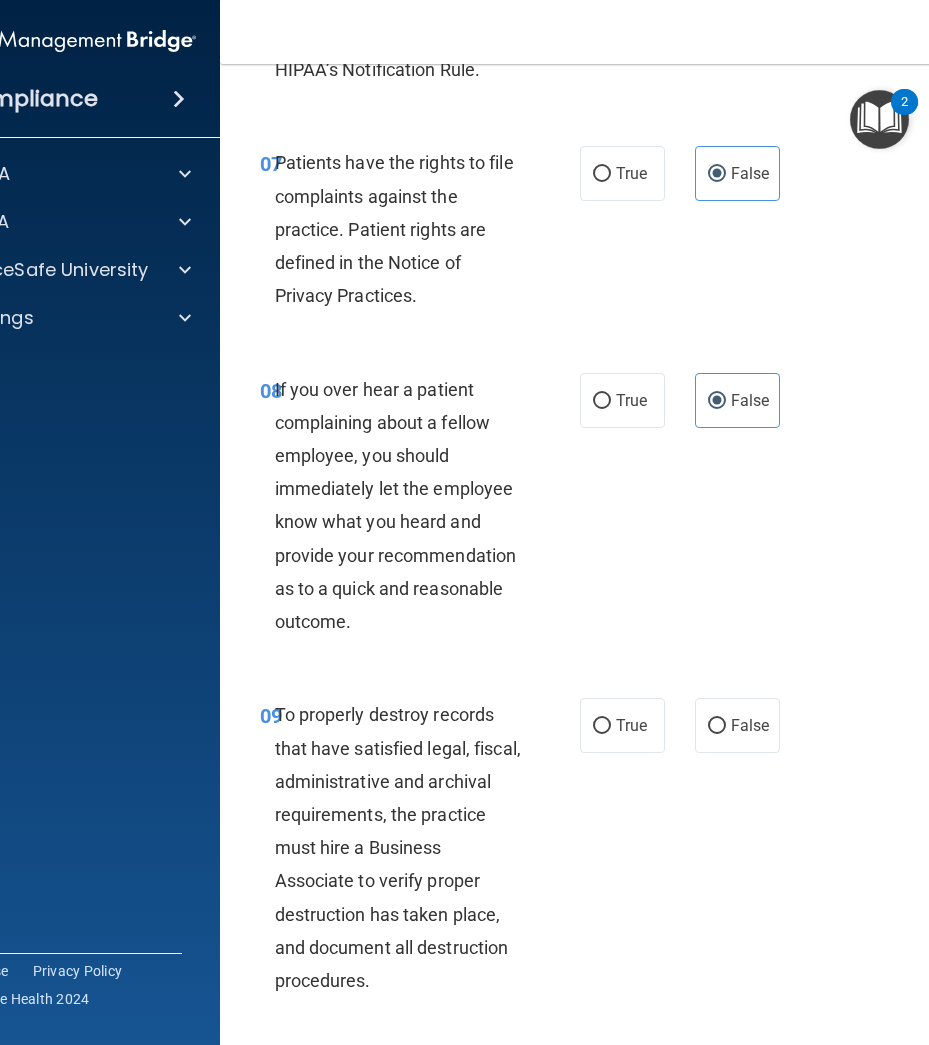 scroll, scrollTop: 2000, scrollLeft: 0, axis: vertical 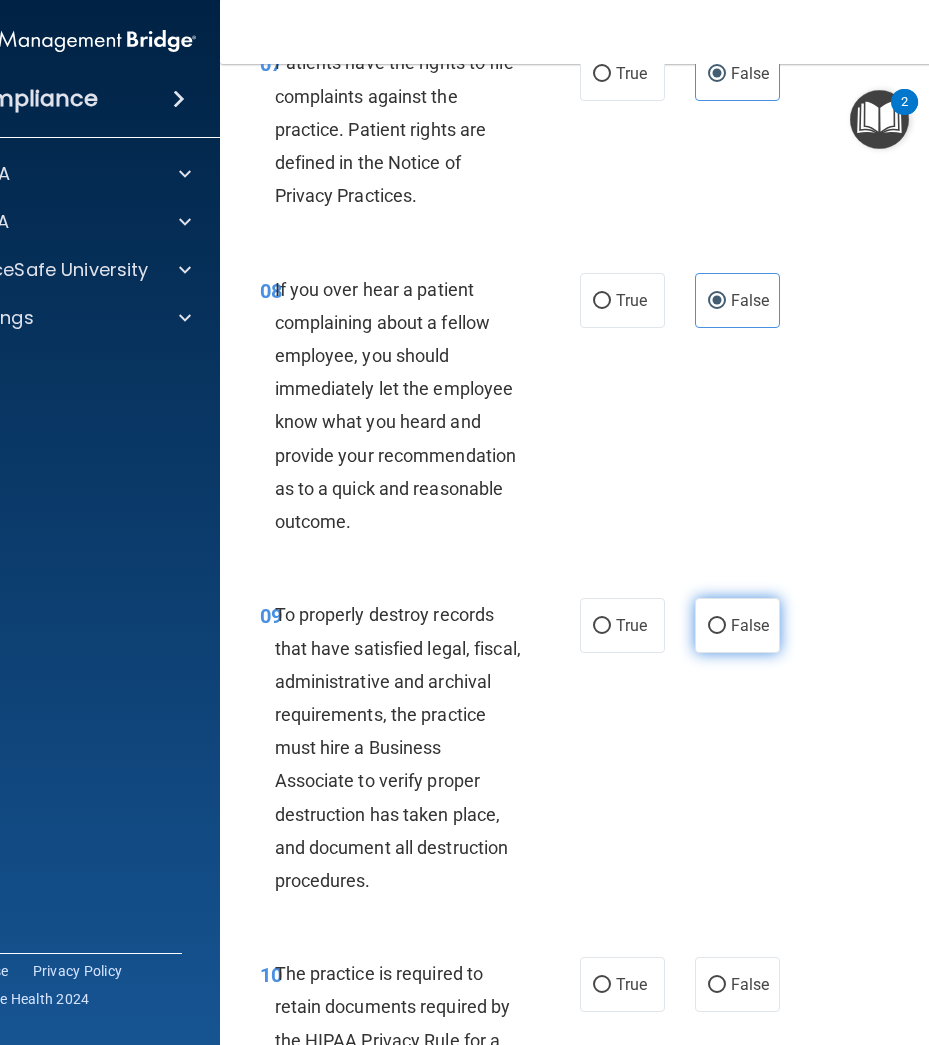 click on "False" at bounding box center [750, 625] 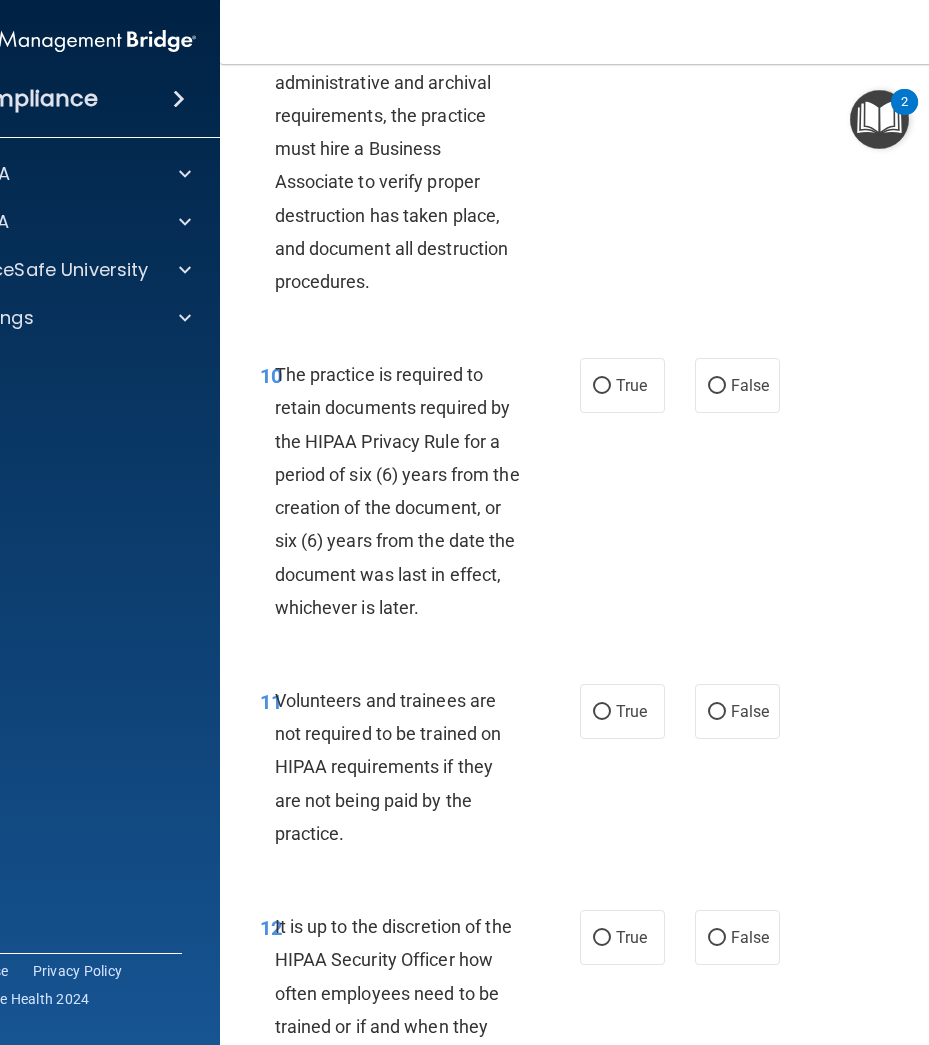 scroll, scrollTop: 2600, scrollLeft: 0, axis: vertical 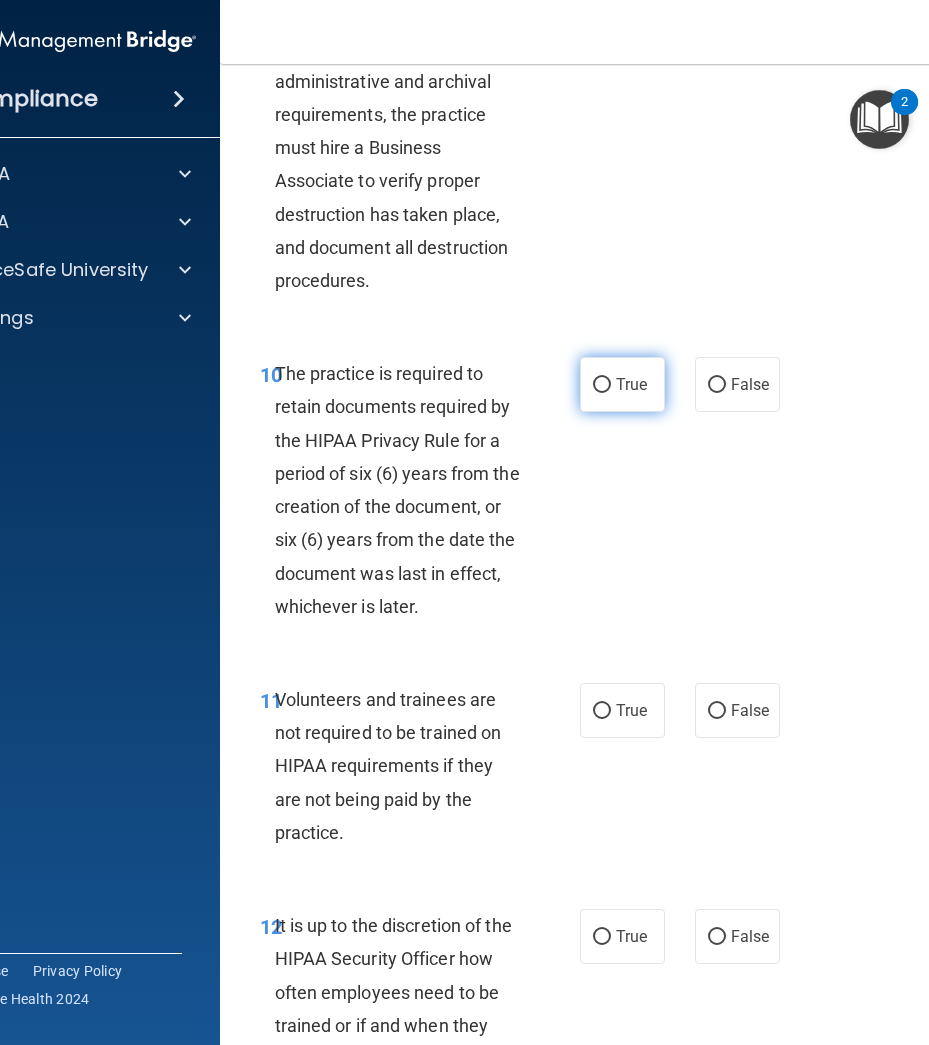 click on "True" at bounding box center (602, 385) 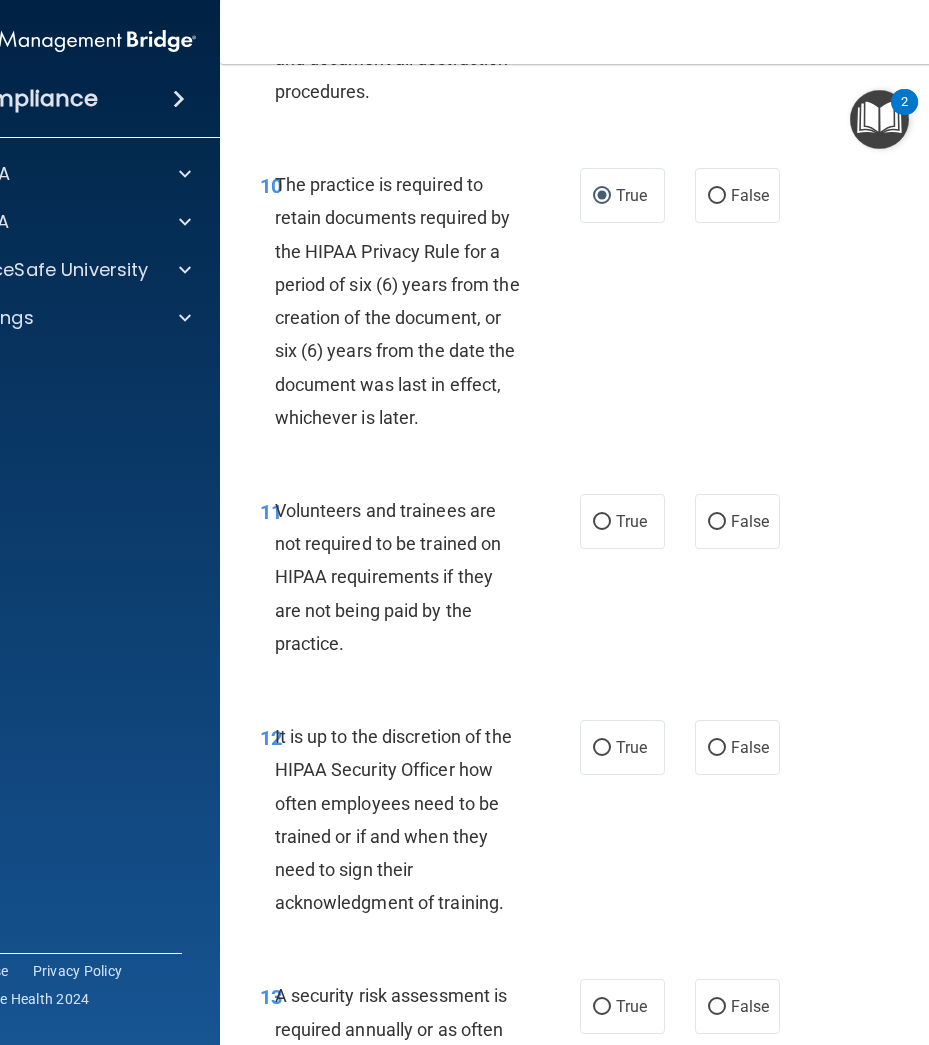 scroll, scrollTop: 2800, scrollLeft: 0, axis: vertical 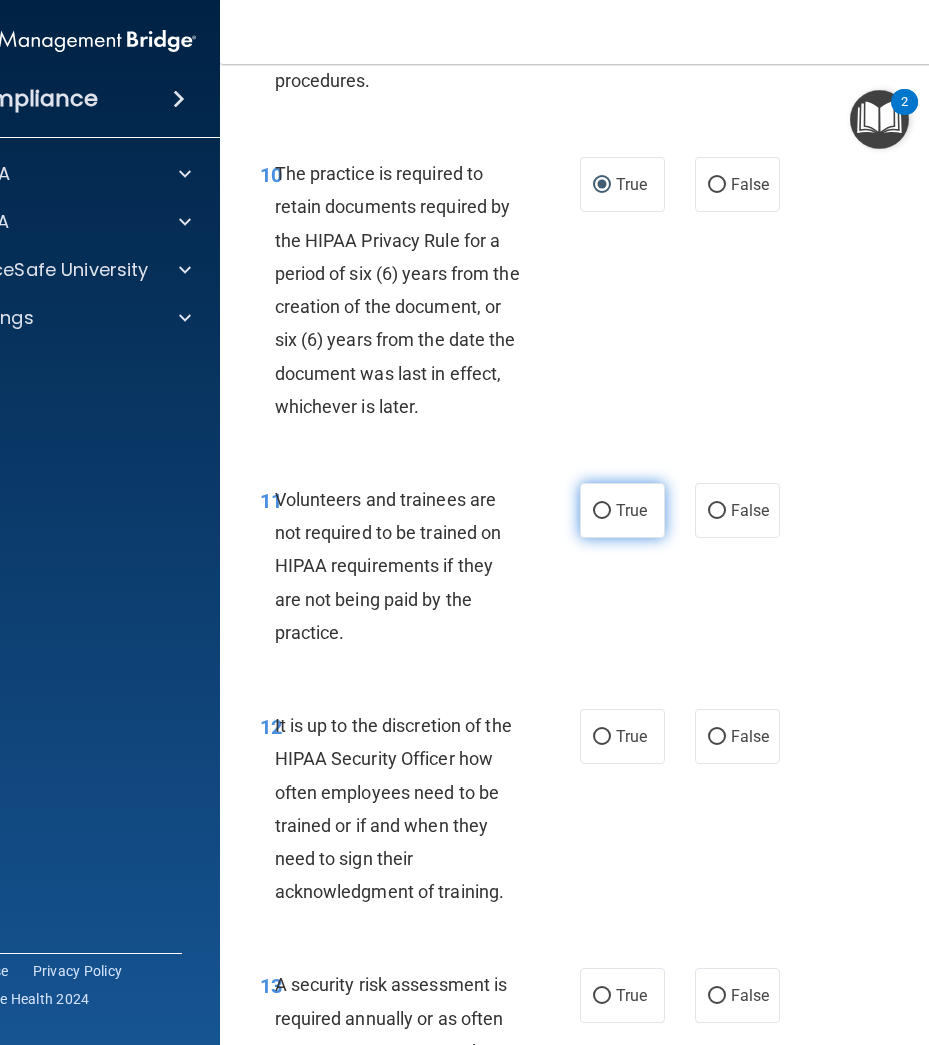 click on "True" at bounding box center [631, 510] 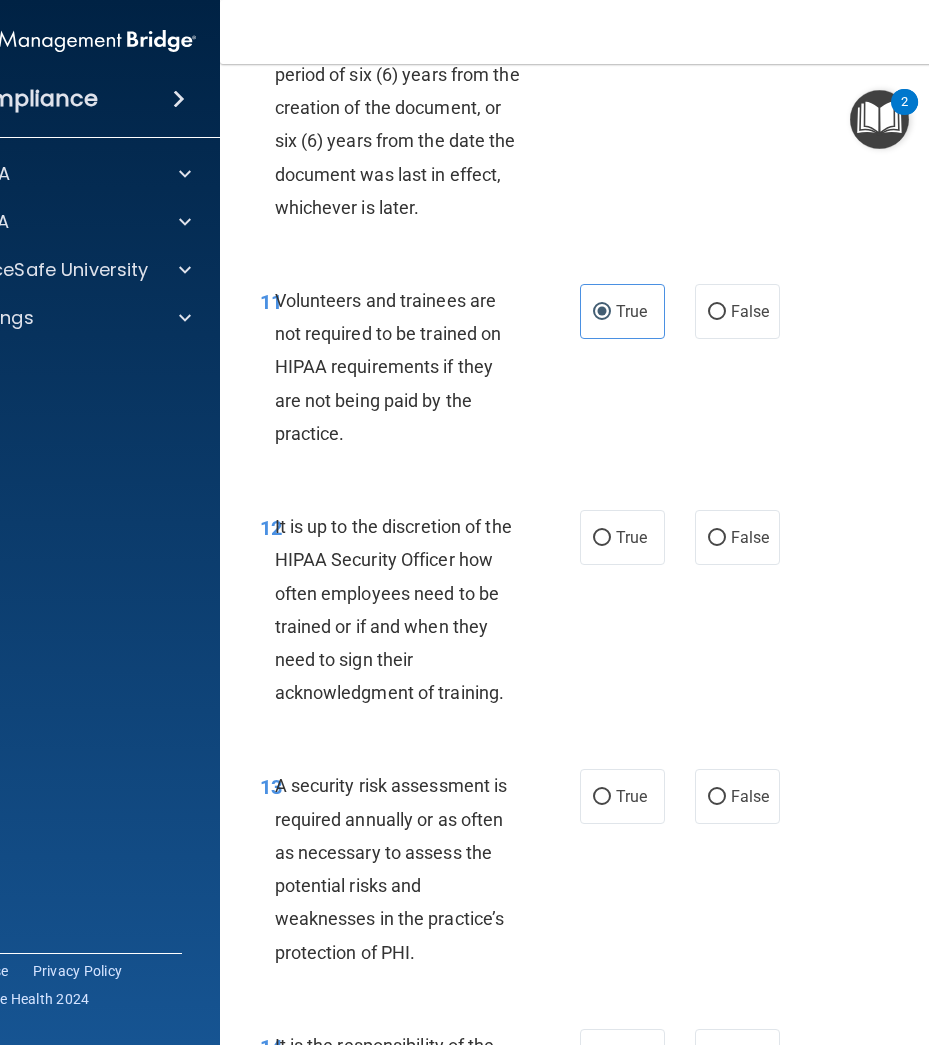 scroll, scrollTop: 3000, scrollLeft: 0, axis: vertical 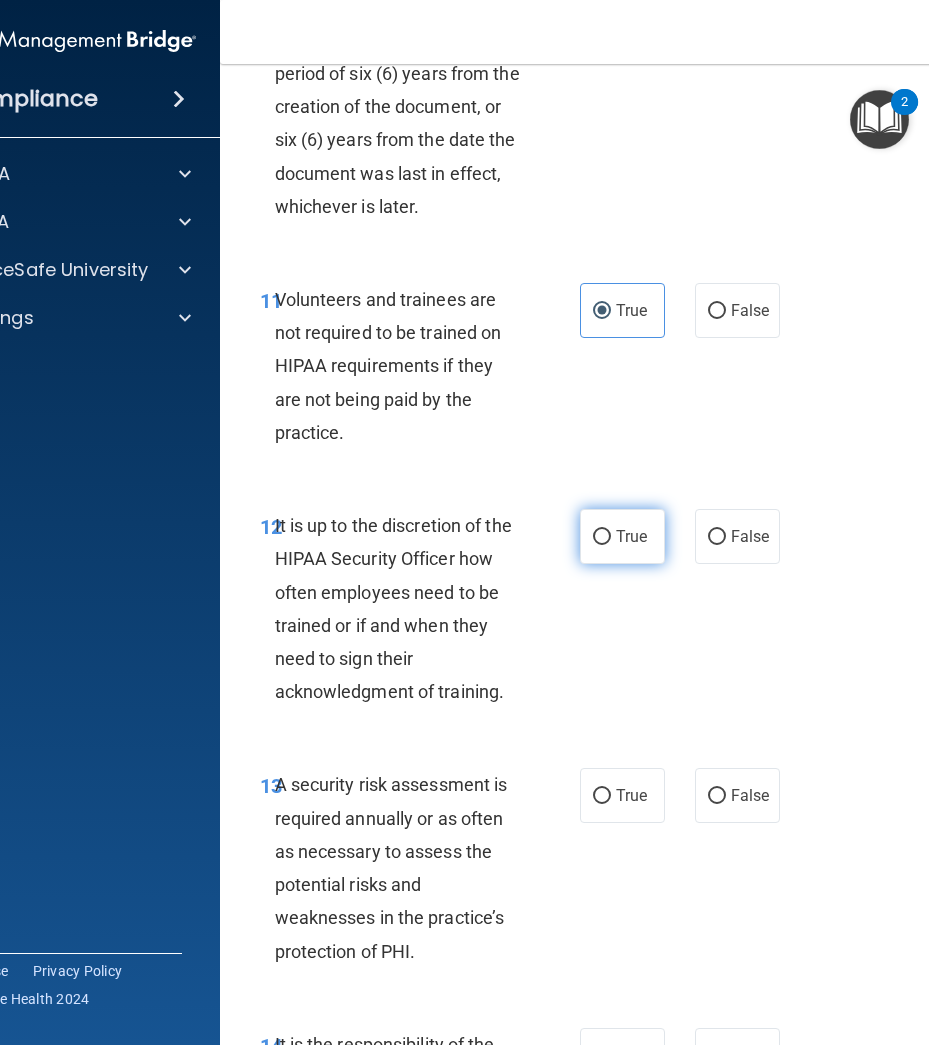 click on "True" at bounding box center (631, 536) 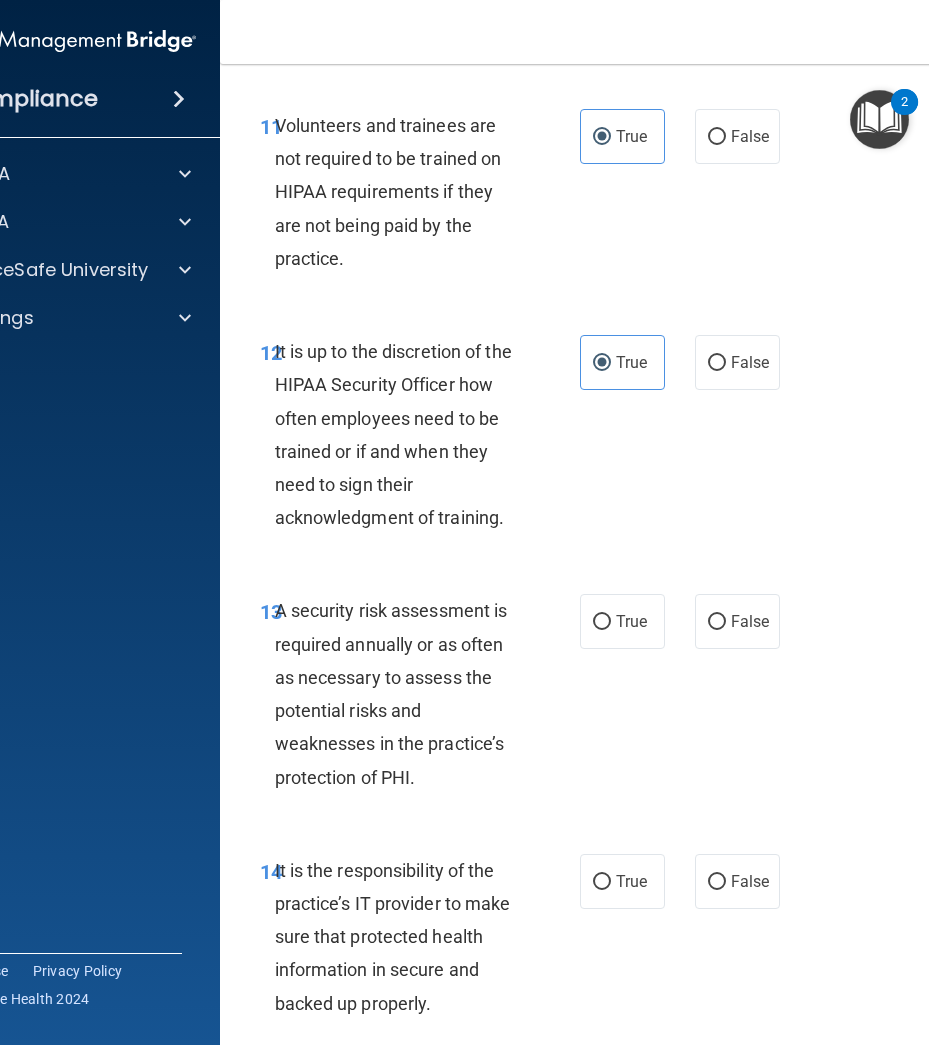 scroll, scrollTop: 3200, scrollLeft: 0, axis: vertical 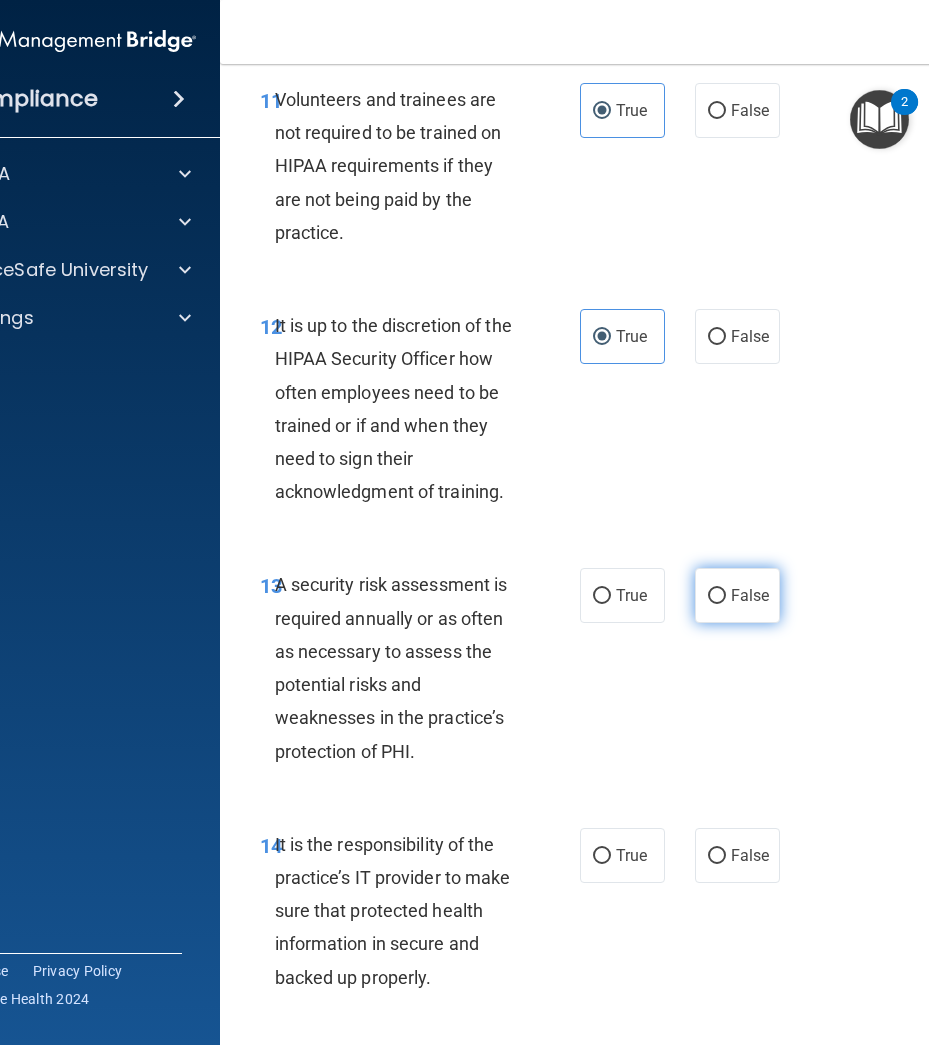 click on "False" at bounding box center (737, 595) 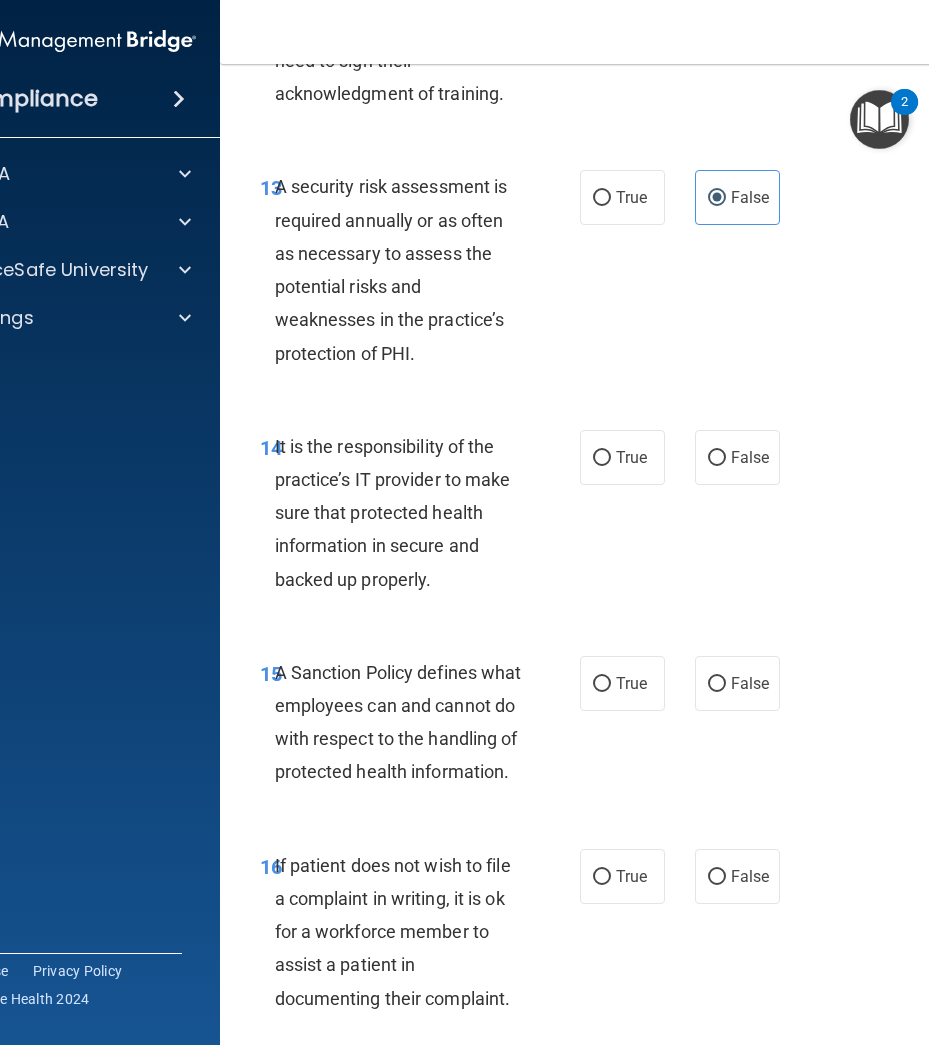 scroll, scrollTop: 3600, scrollLeft: 0, axis: vertical 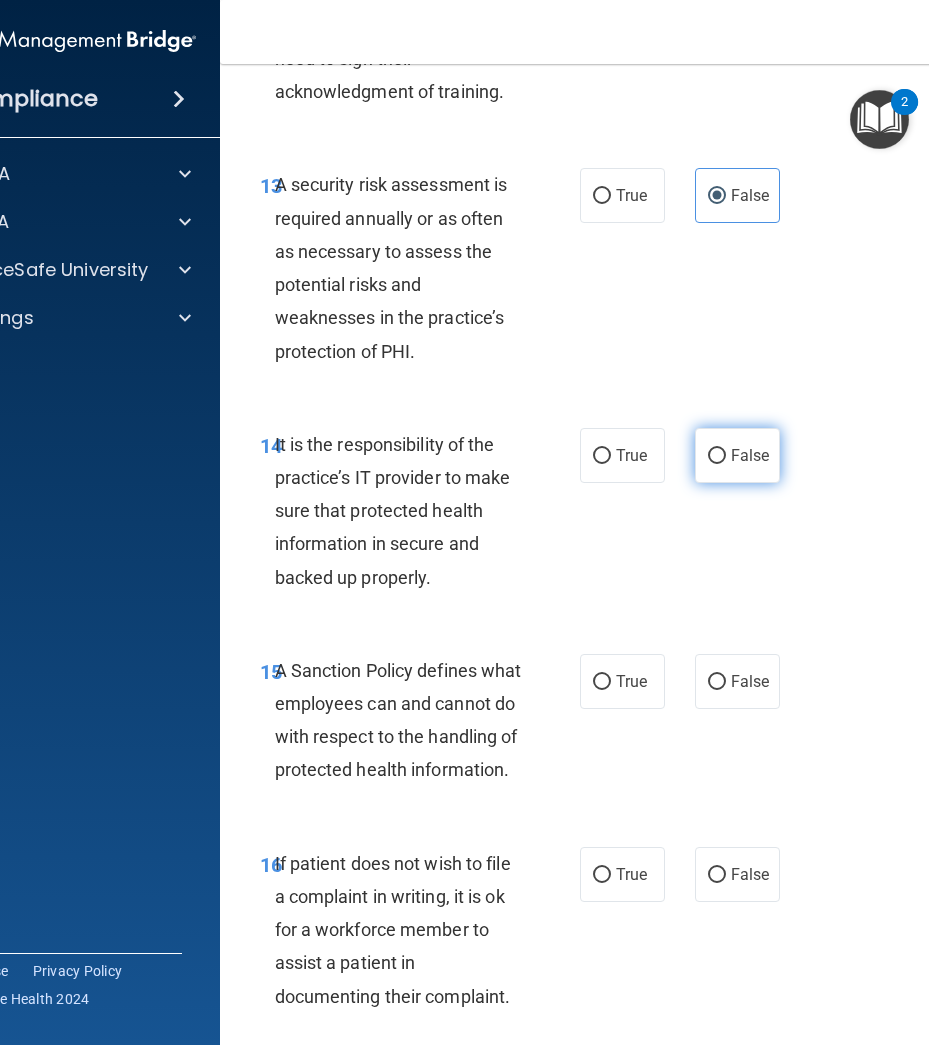 click on "False" at bounding box center [750, 455] 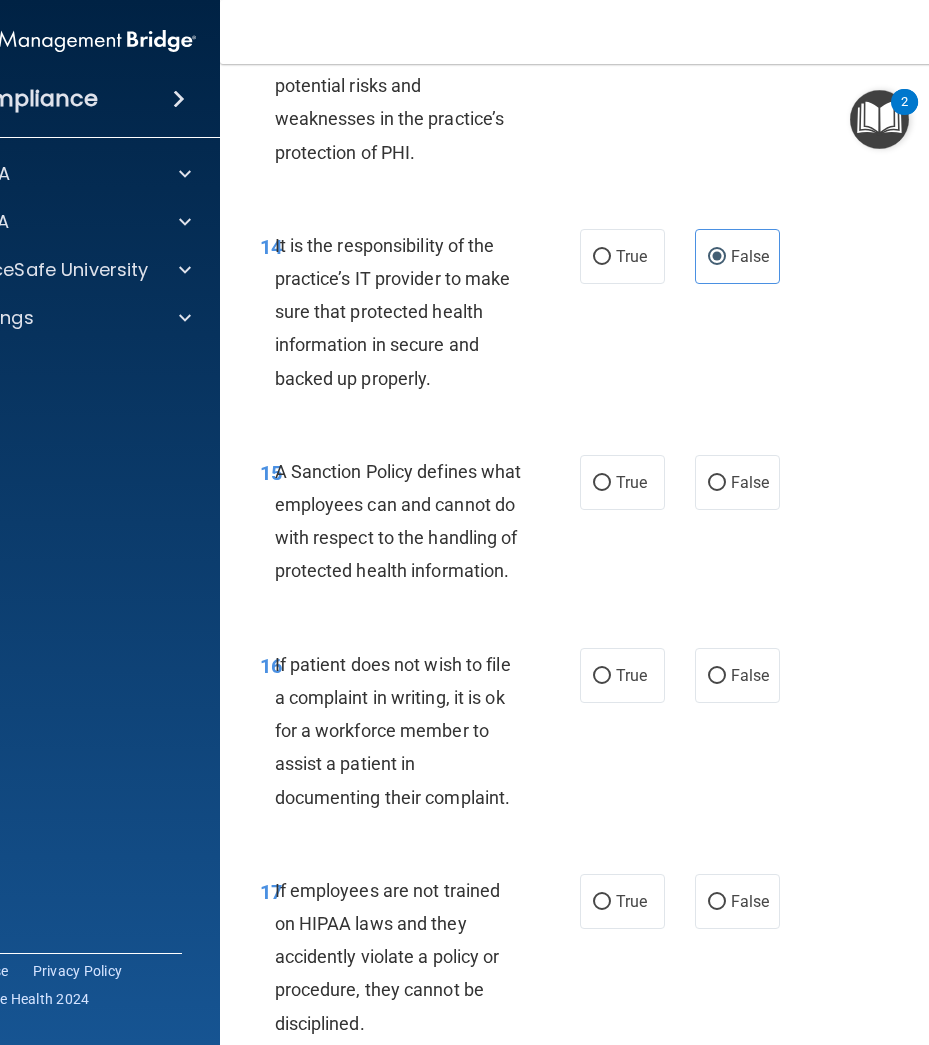 scroll, scrollTop: 3800, scrollLeft: 0, axis: vertical 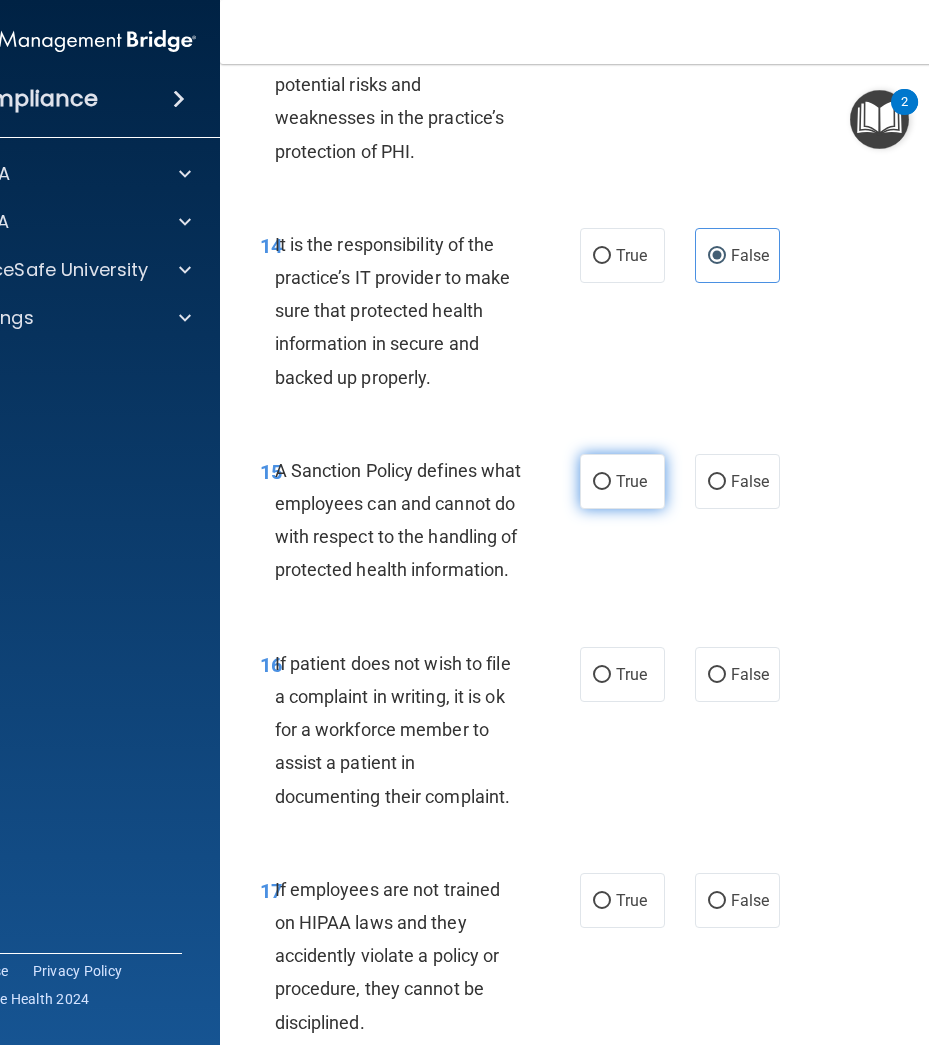 click on "True" at bounding box center [631, 481] 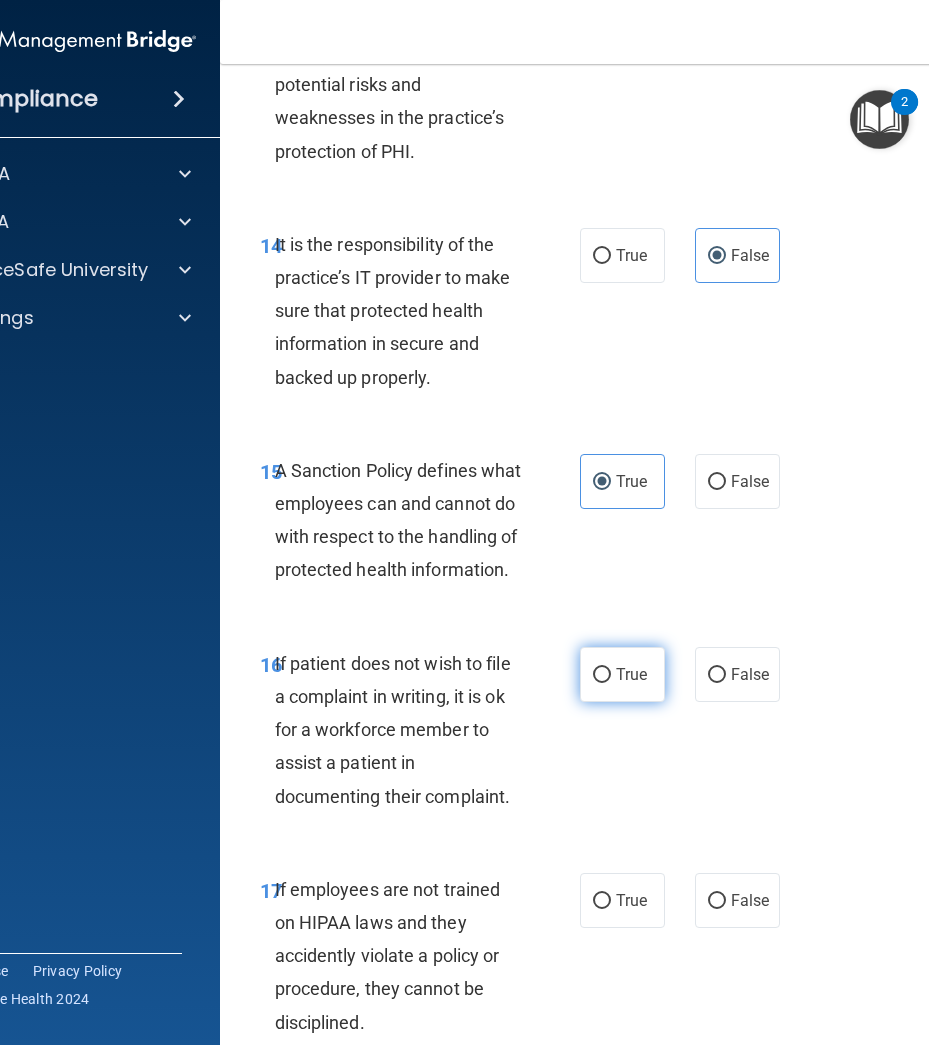 click on "True" at bounding box center (631, 674) 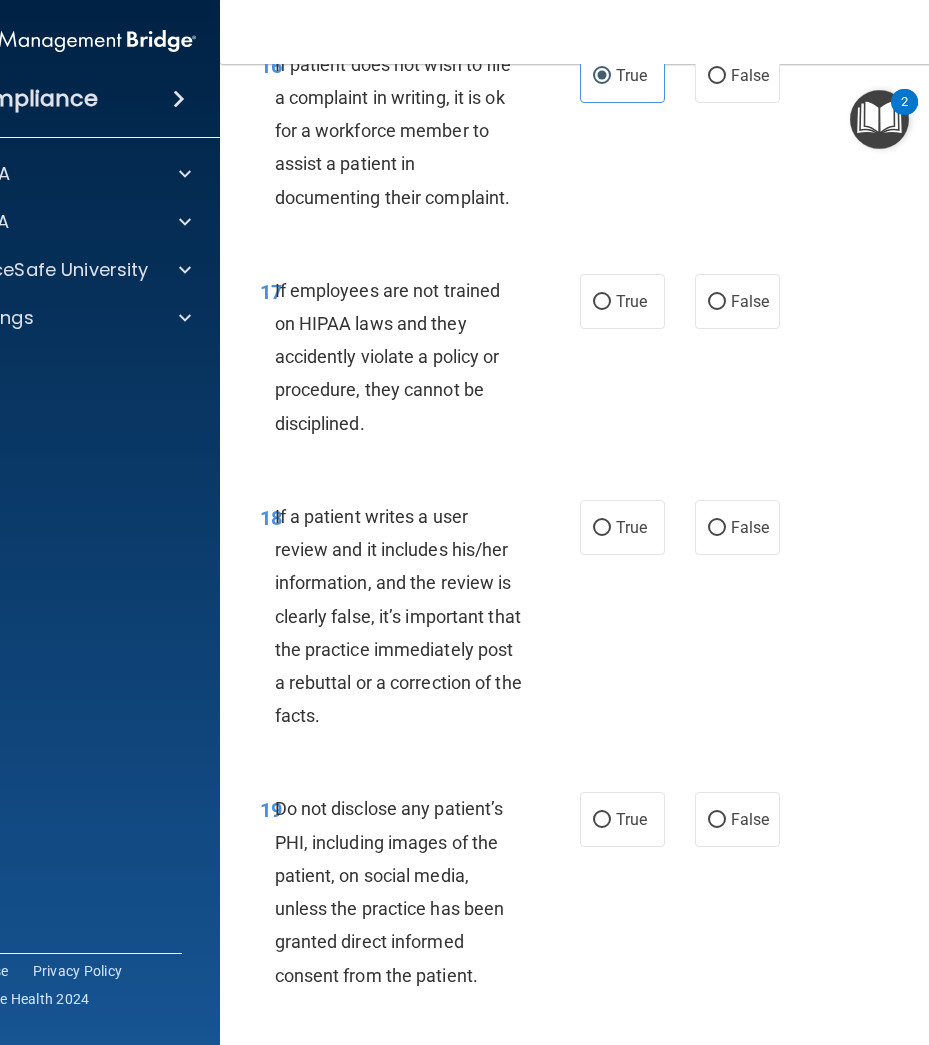 scroll, scrollTop: 4400, scrollLeft: 0, axis: vertical 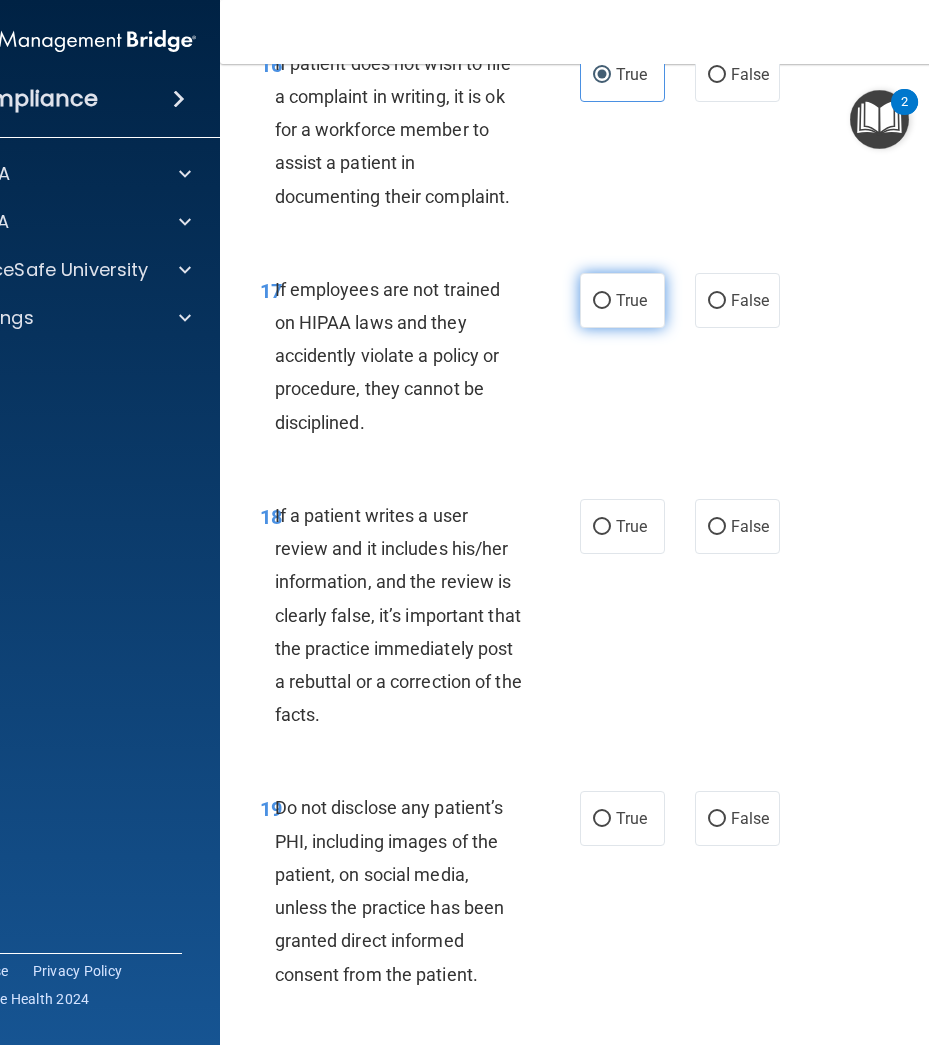 click on "True" at bounding box center [622, 300] 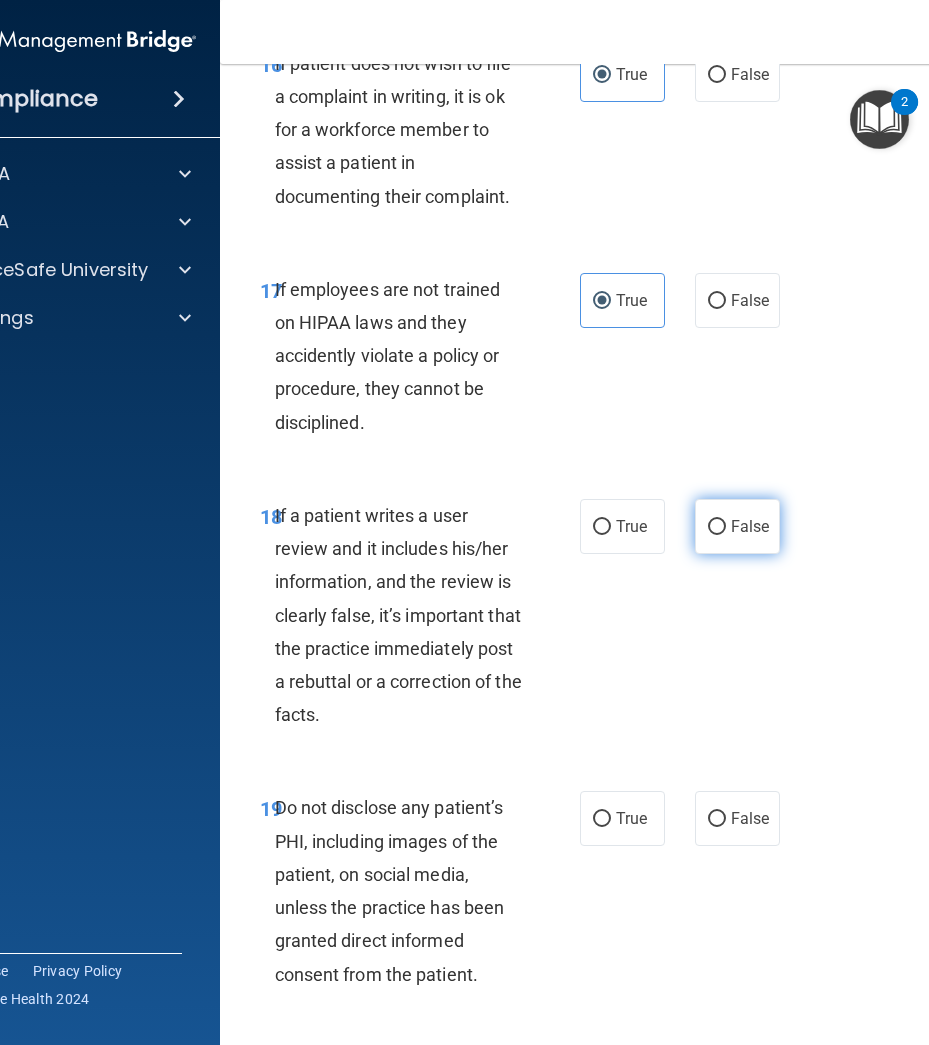 click on "False" at bounding box center (717, 527) 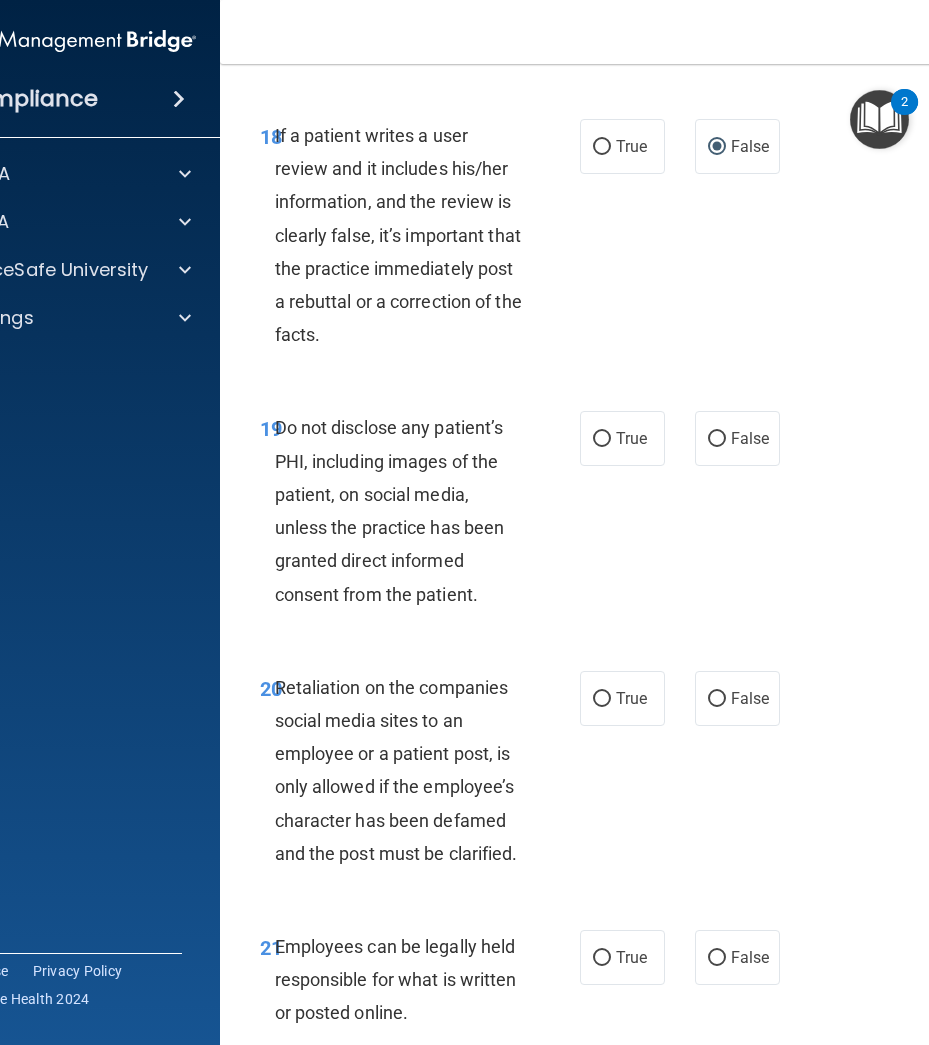scroll, scrollTop: 4800, scrollLeft: 0, axis: vertical 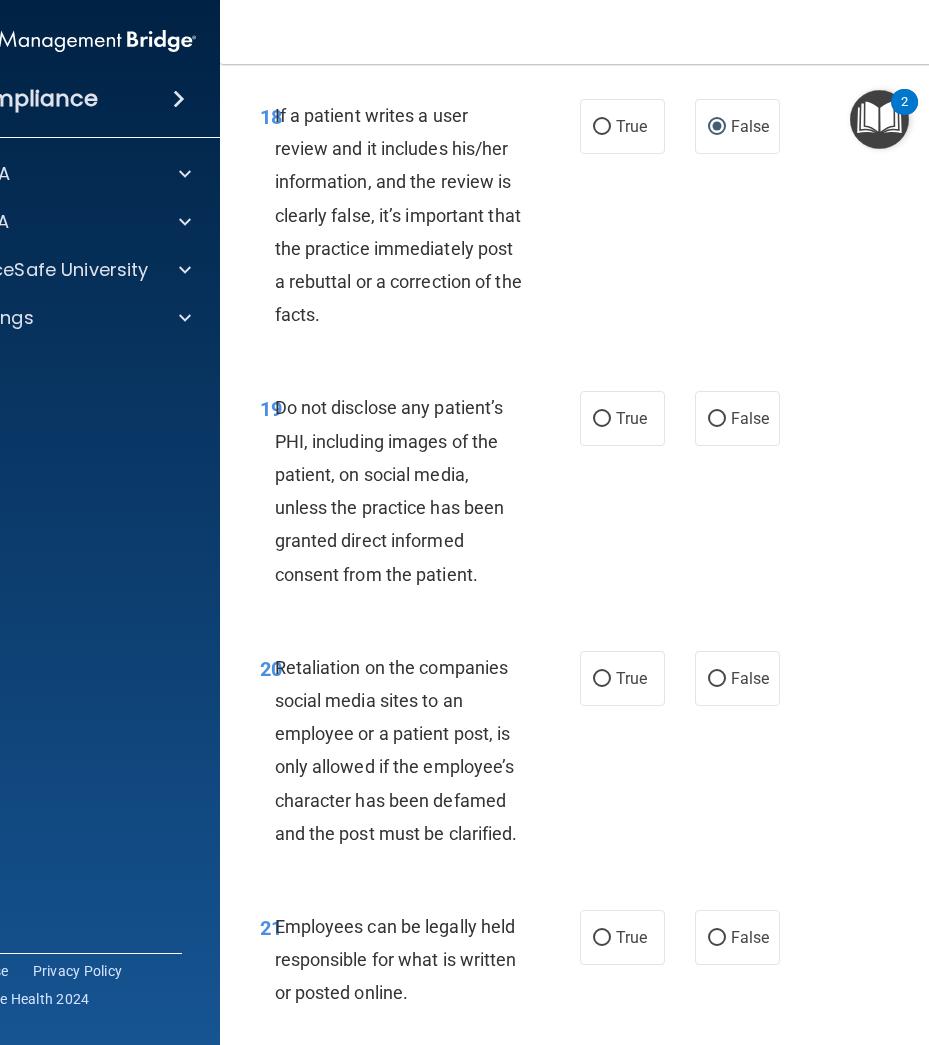 drag, startPoint x: 764, startPoint y: 497, endPoint x: 785, endPoint y: 501, distance: 21.377558 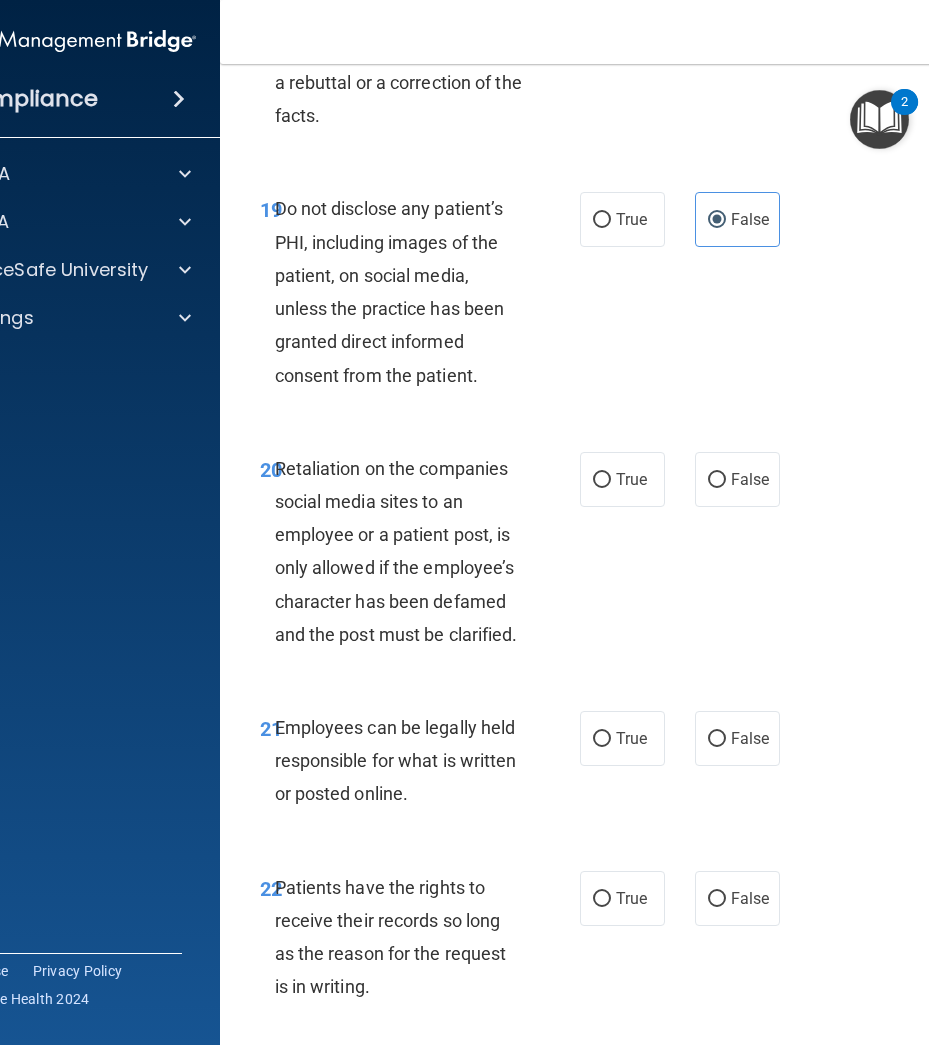 scroll, scrollTop: 5000, scrollLeft: 0, axis: vertical 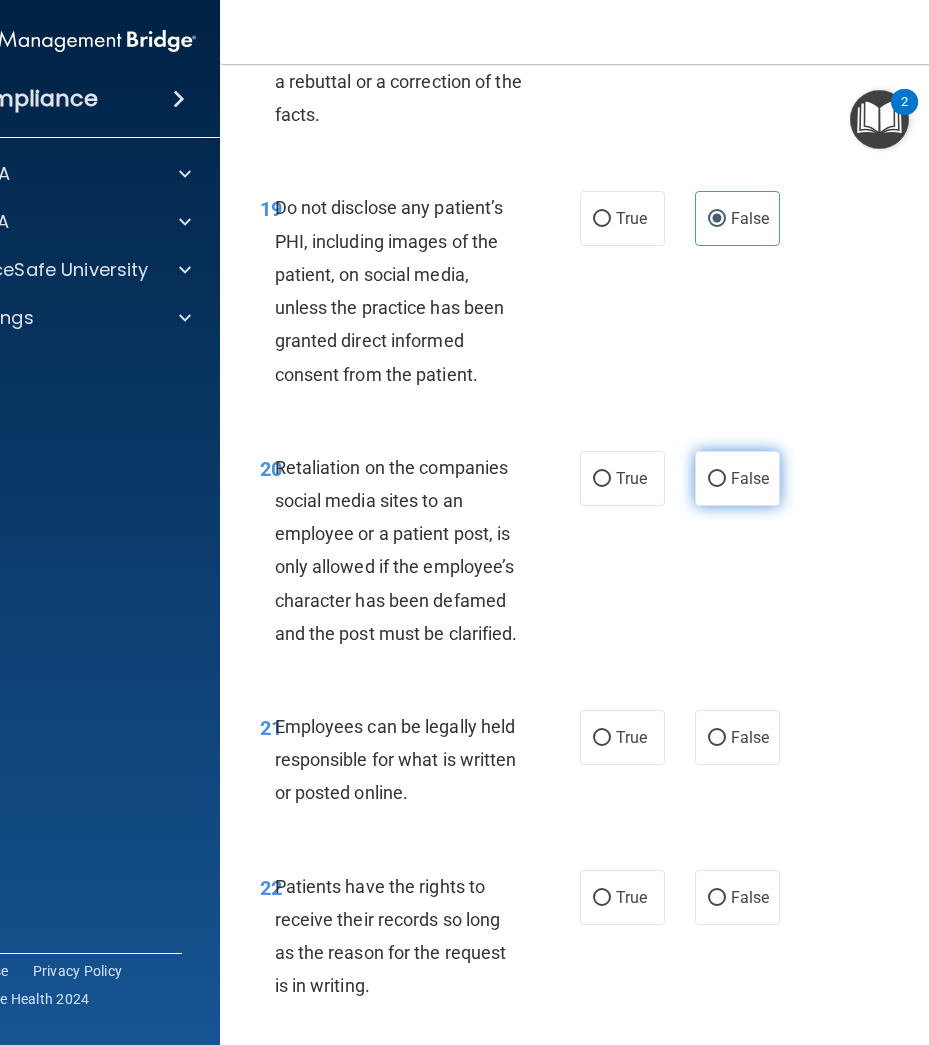 click on "False" at bounding box center [737, 478] 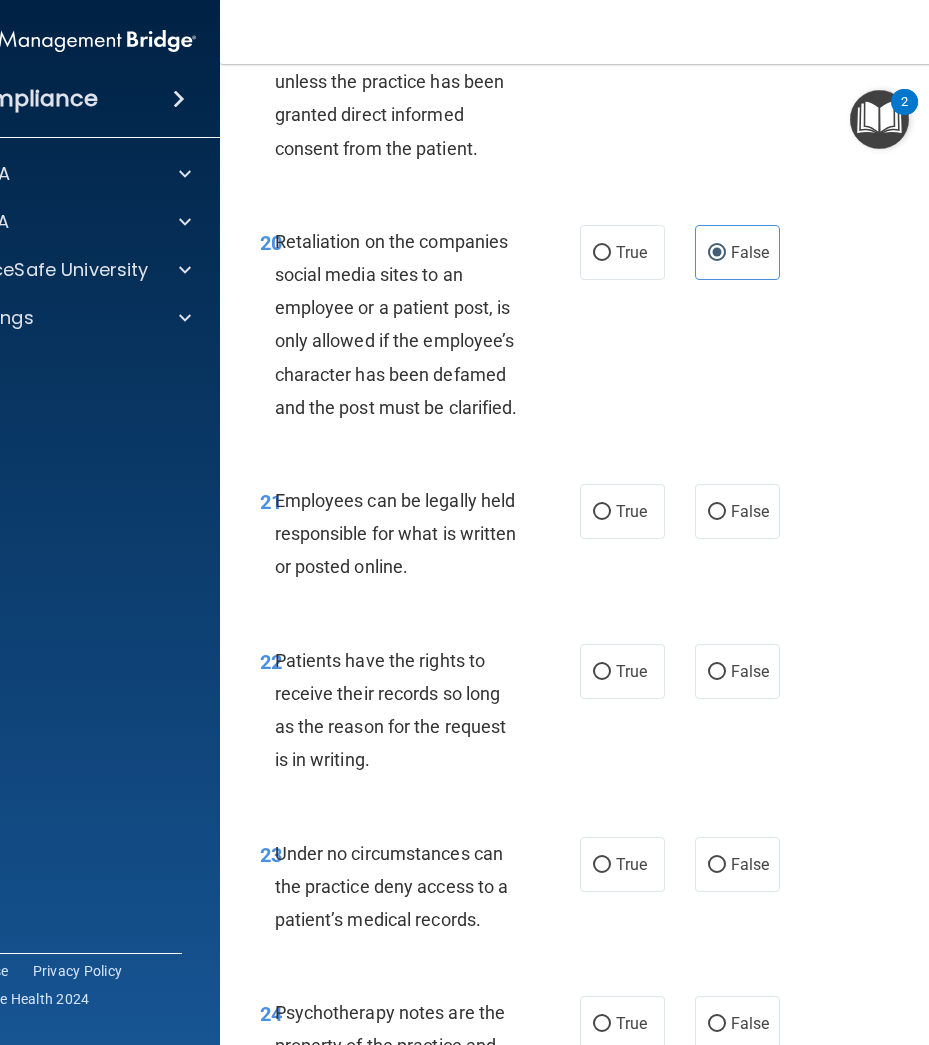 scroll, scrollTop: 5300, scrollLeft: 0, axis: vertical 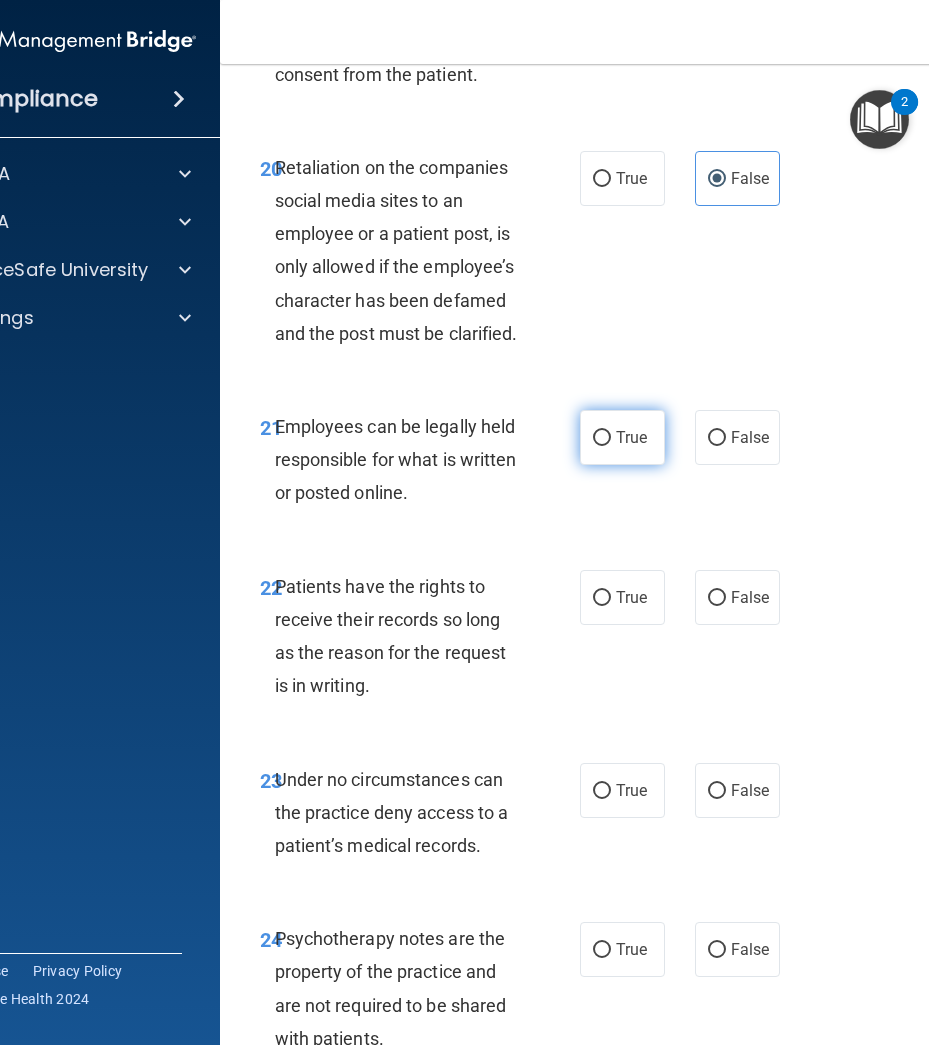 click on "True" at bounding box center [622, 437] 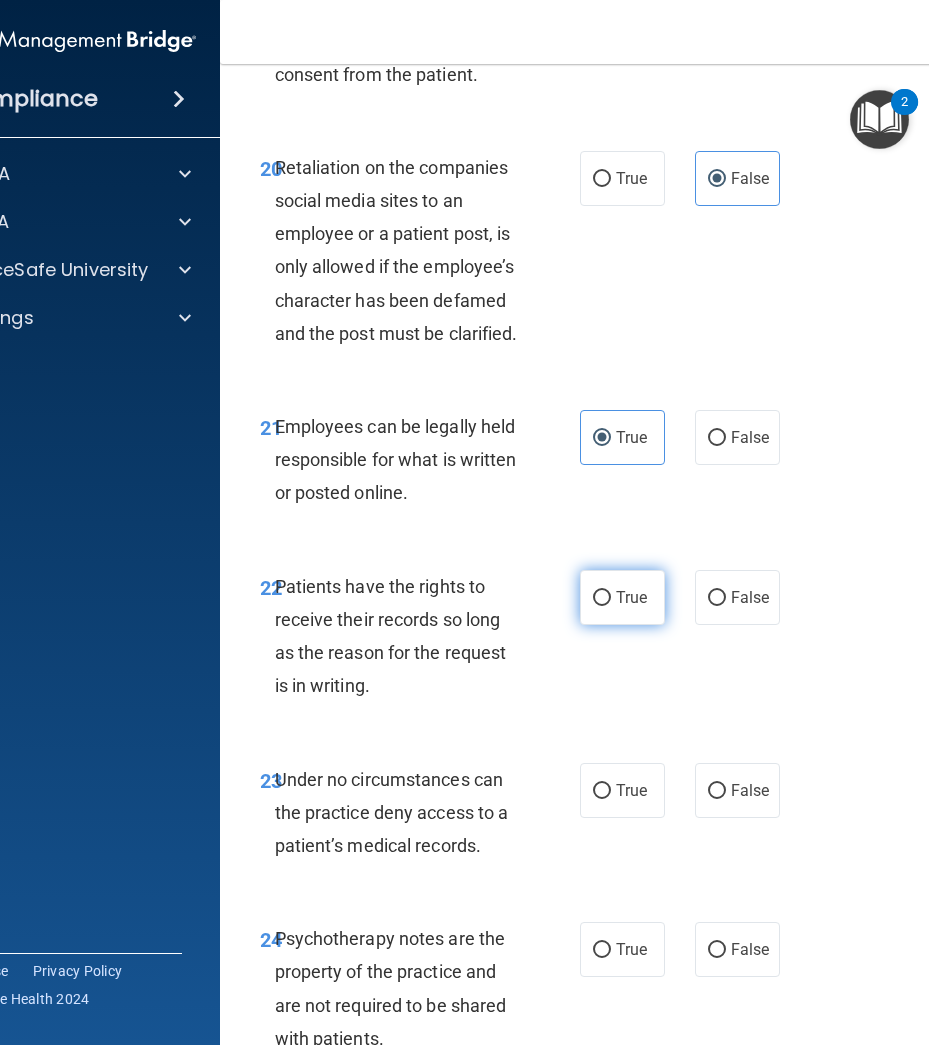 click on "True" at bounding box center [622, 597] 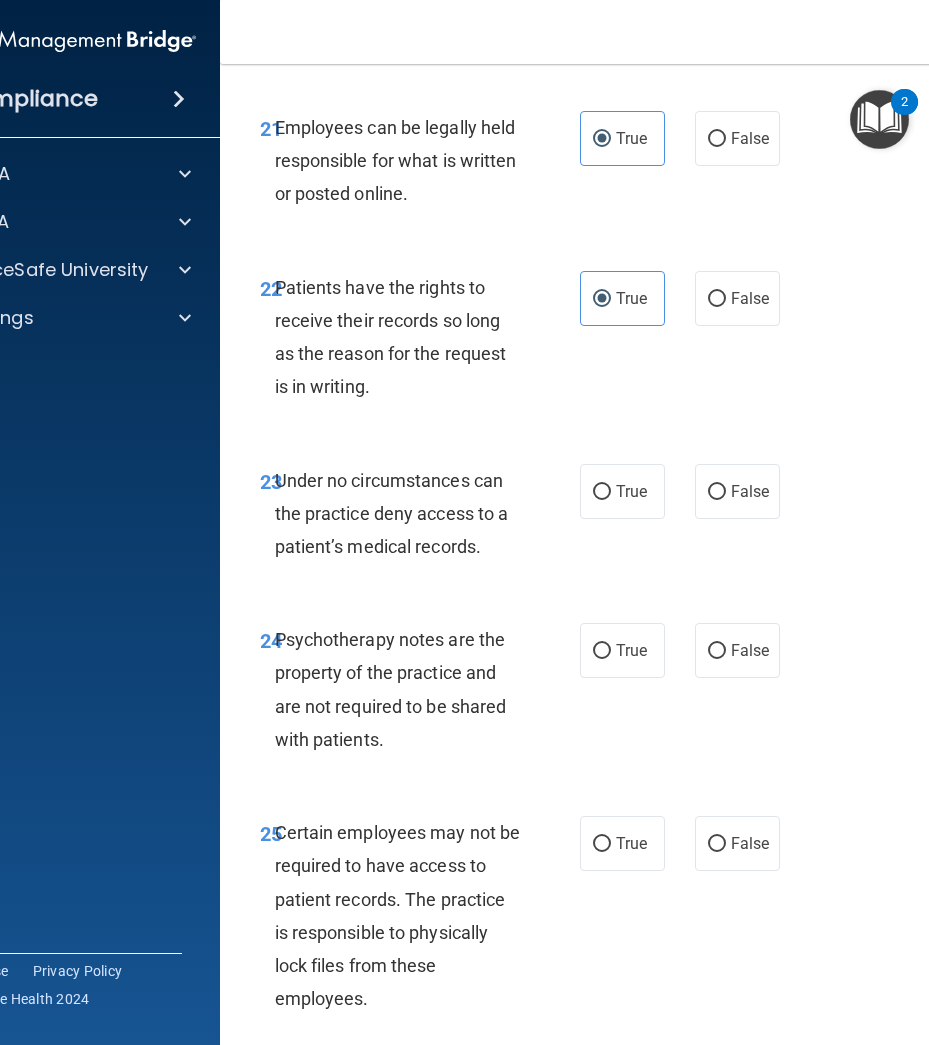 scroll, scrollTop: 5600, scrollLeft: 0, axis: vertical 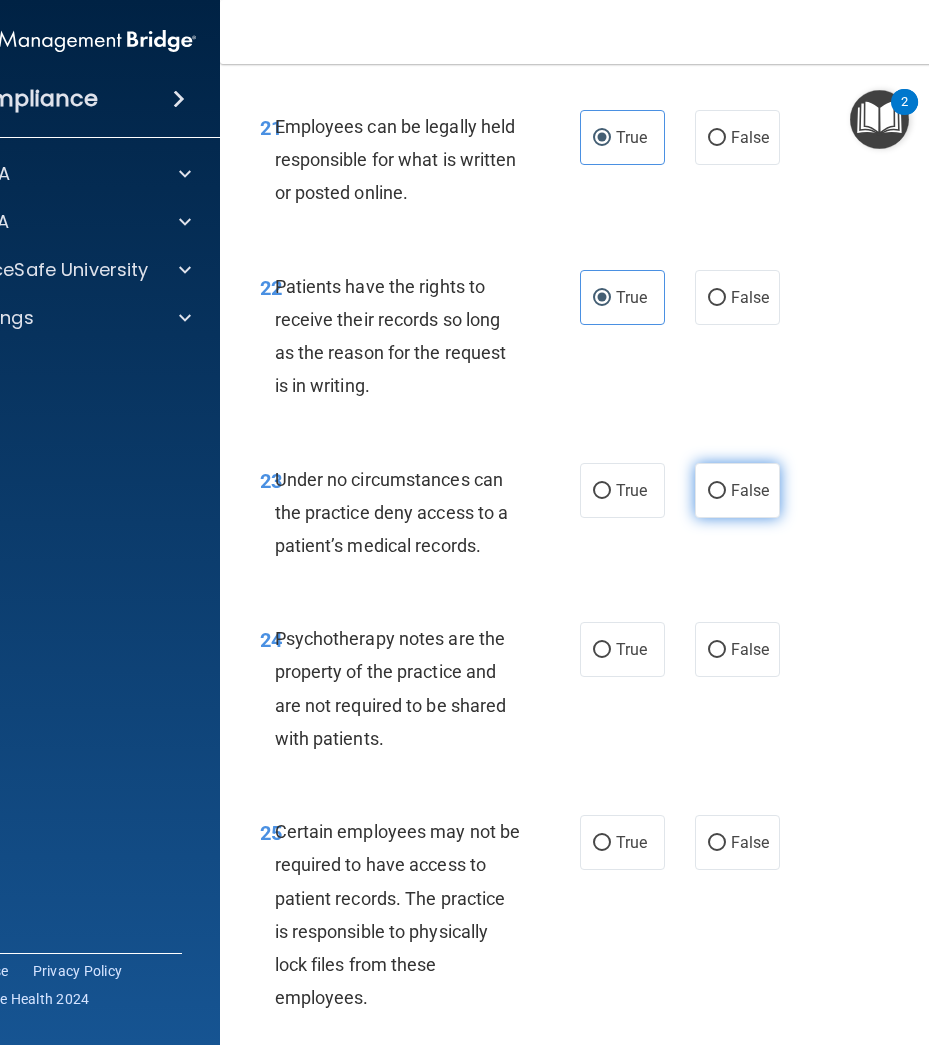 click on "False" at bounding box center [750, 490] 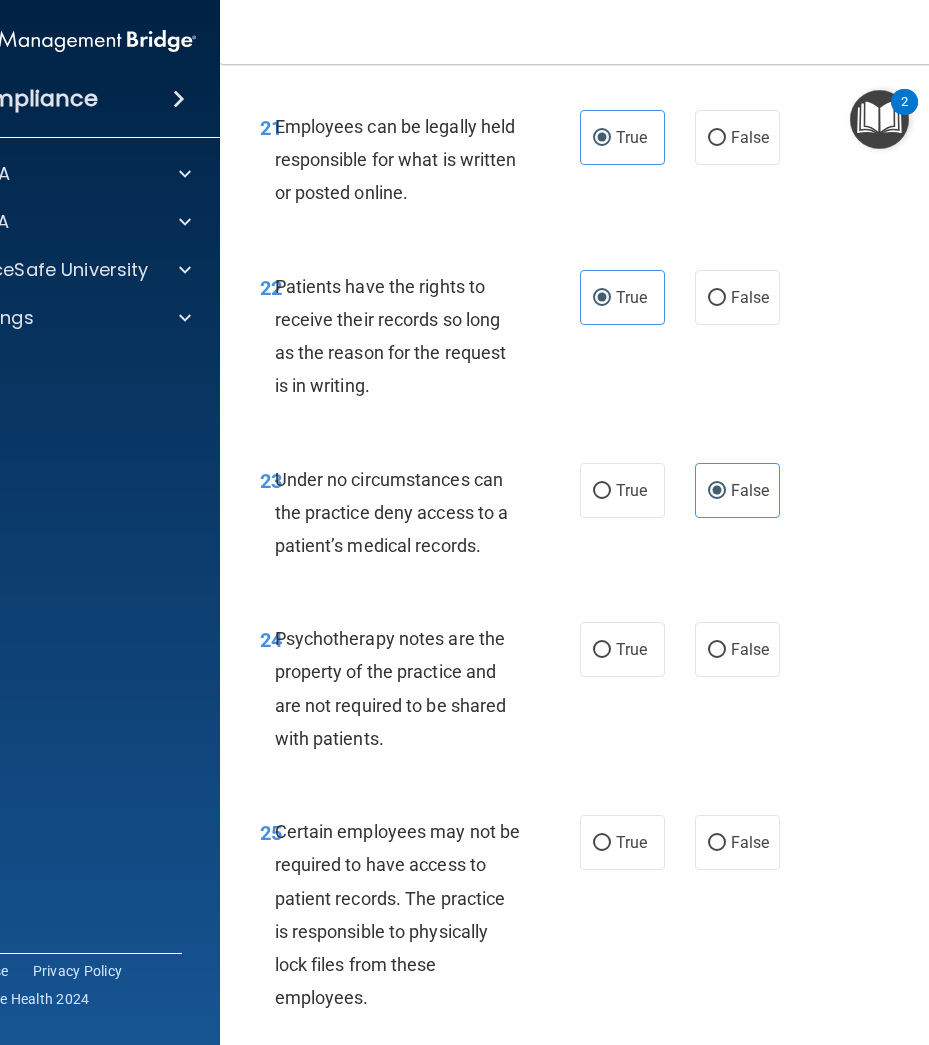 click on "24       Psychotherapy notes are the property of the practice and are not required to be shared with patients.                  True           False" at bounding box center (625, 693) 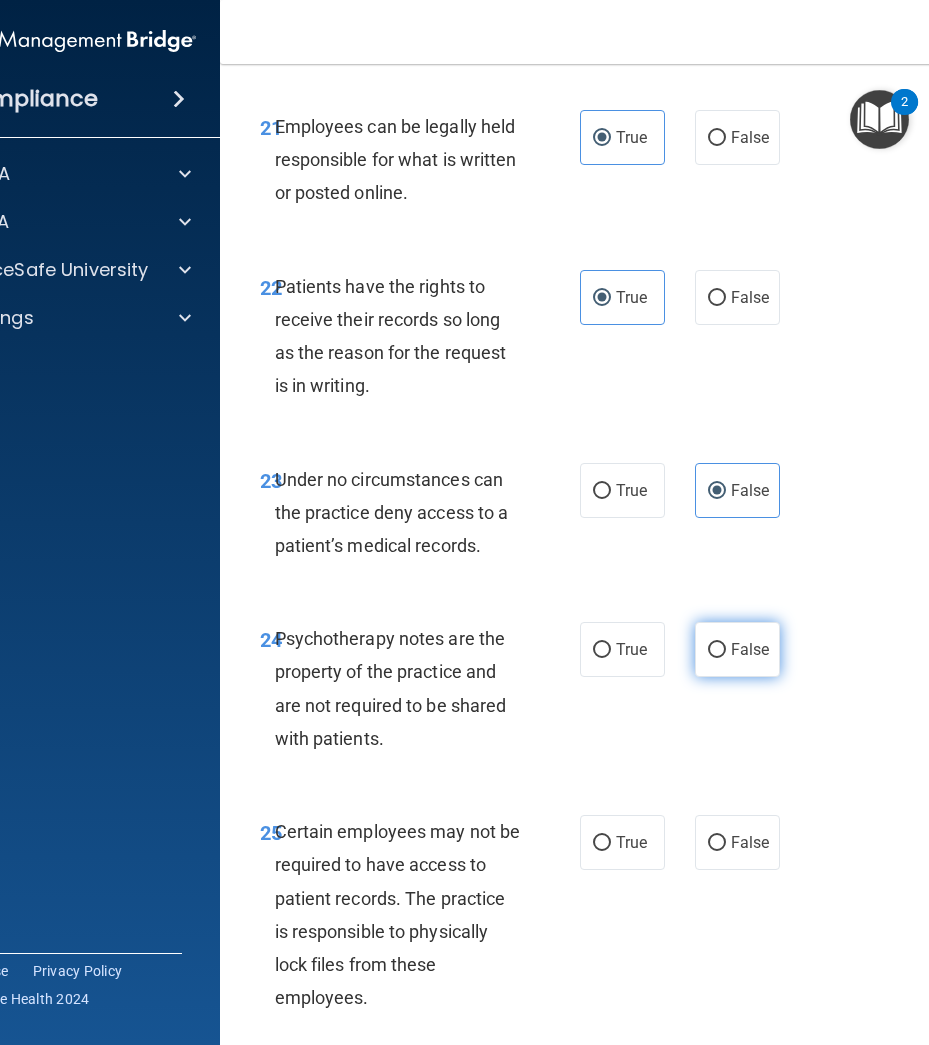 click on "False" at bounding box center (737, 649) 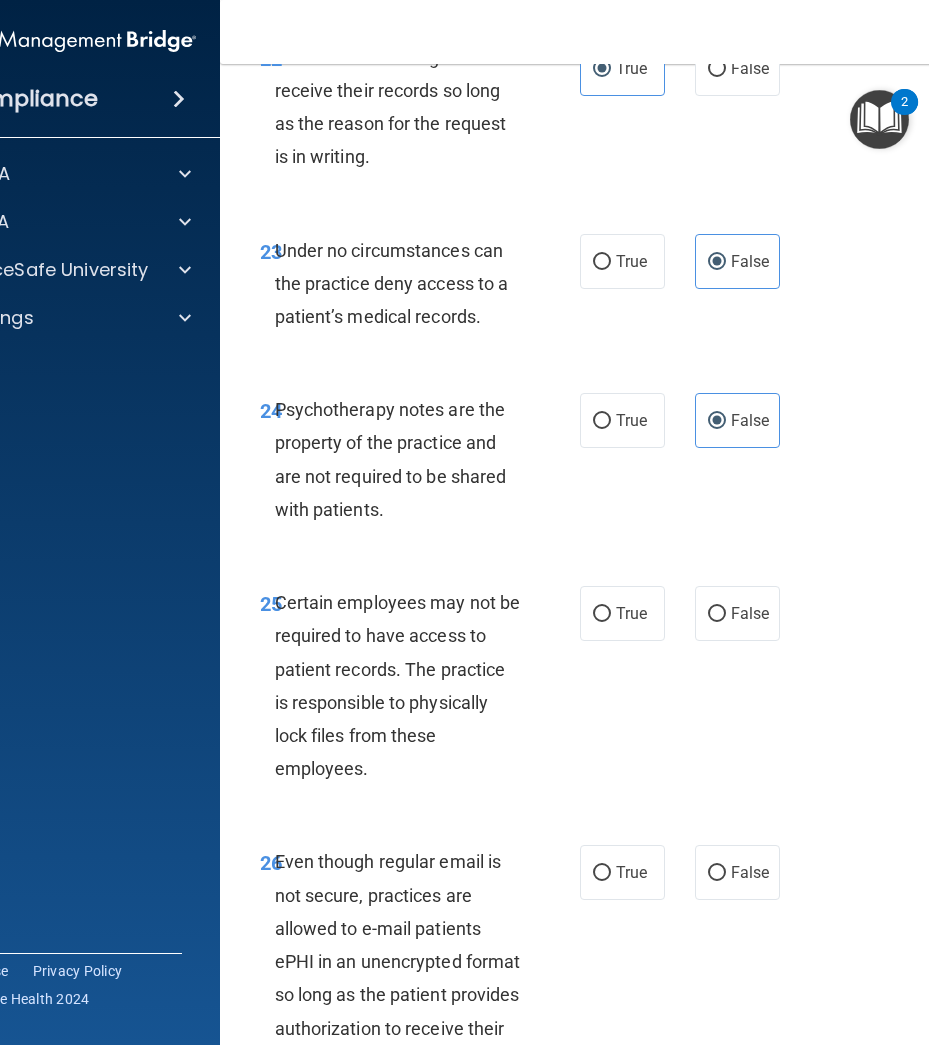 scroll, scrollTop: 5900, scrollLeft: 0, axis: vertical 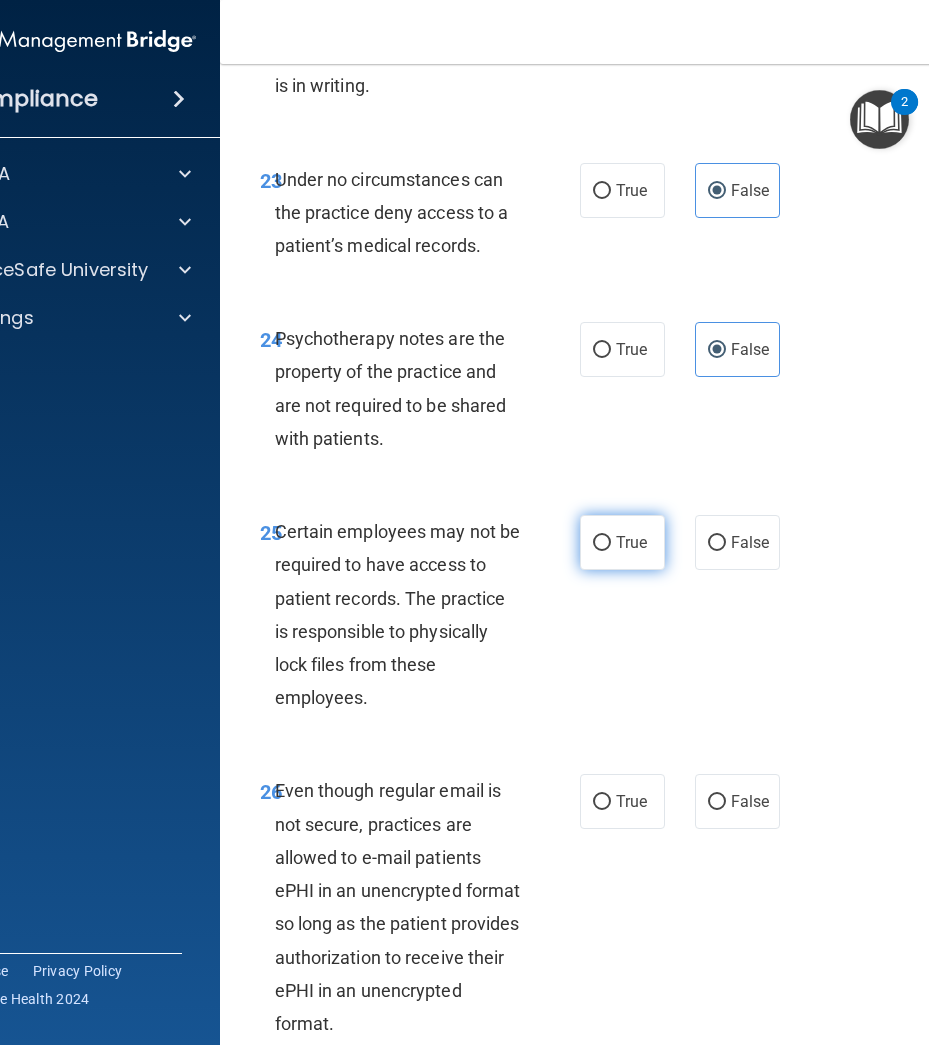 click on "True" at bounding box center [622, 542] 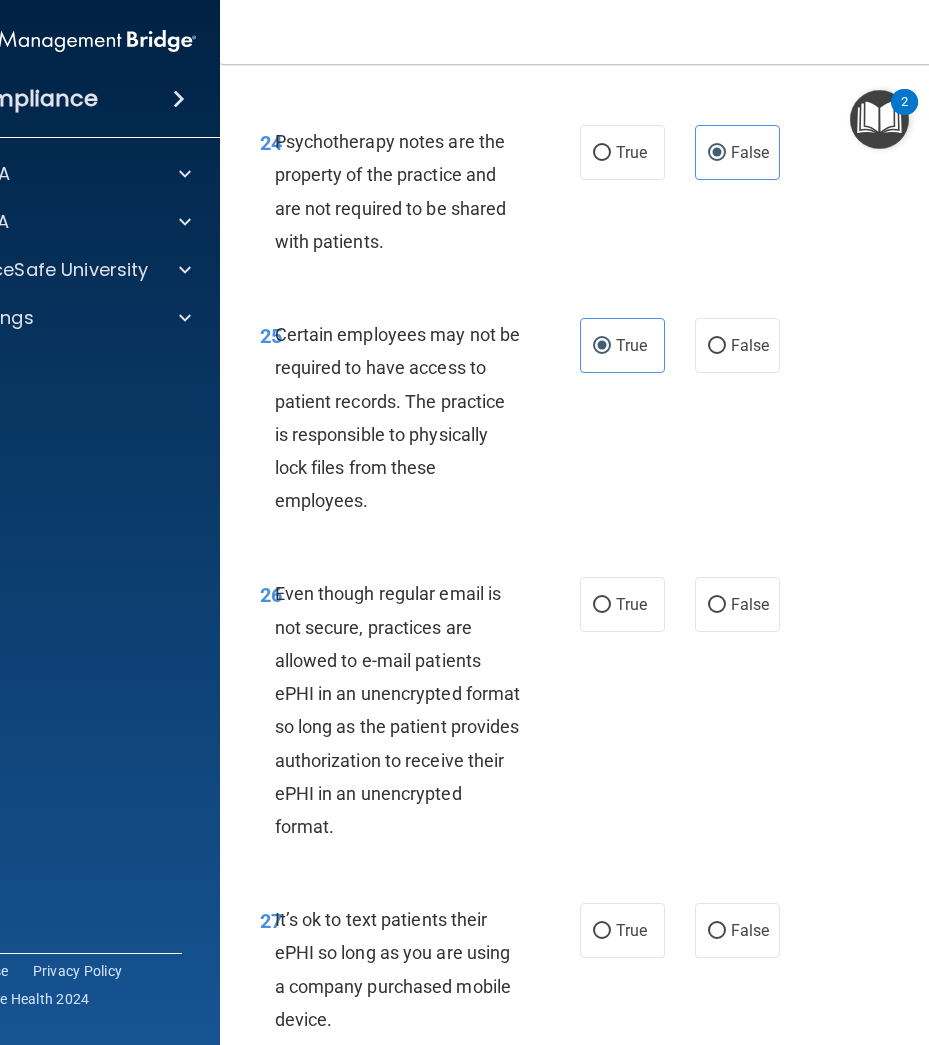 scroll, scrollTop: 6200, scrollLeft: 0, axis: vertical 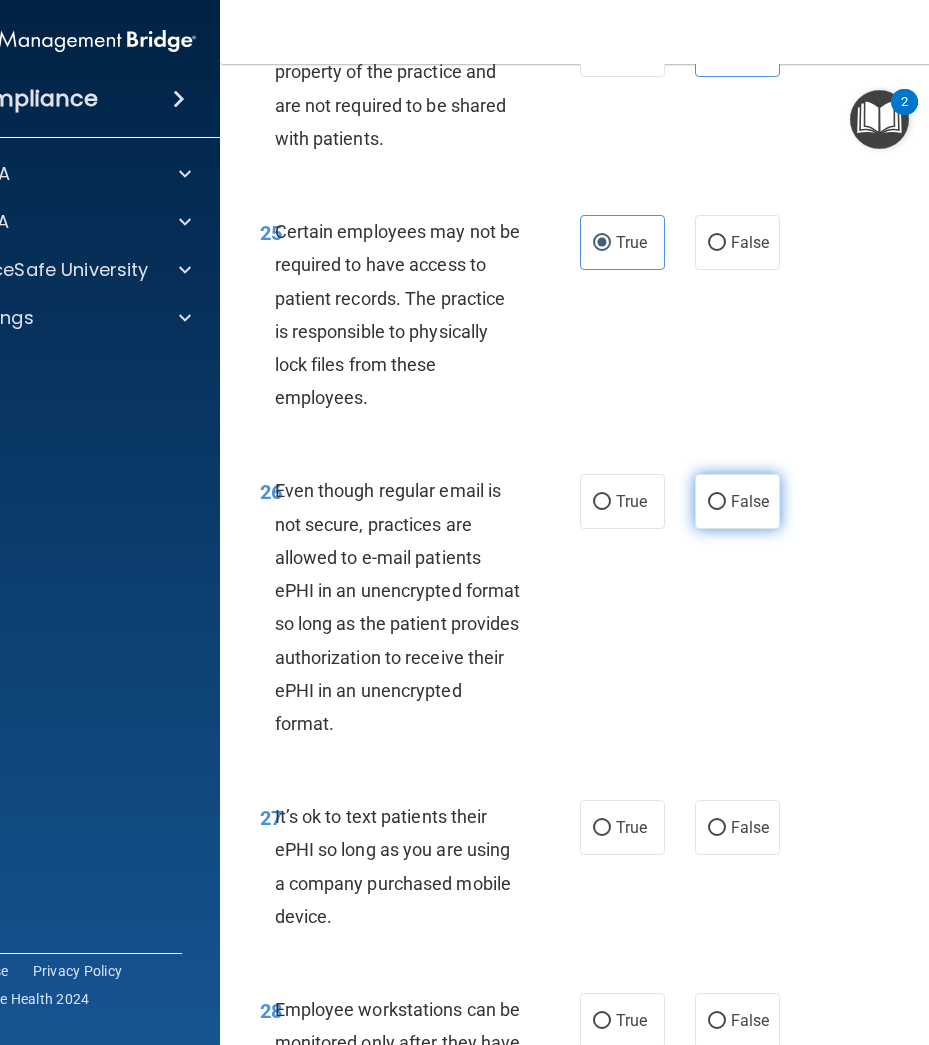 click on "False" at bounding box center [750, 501] 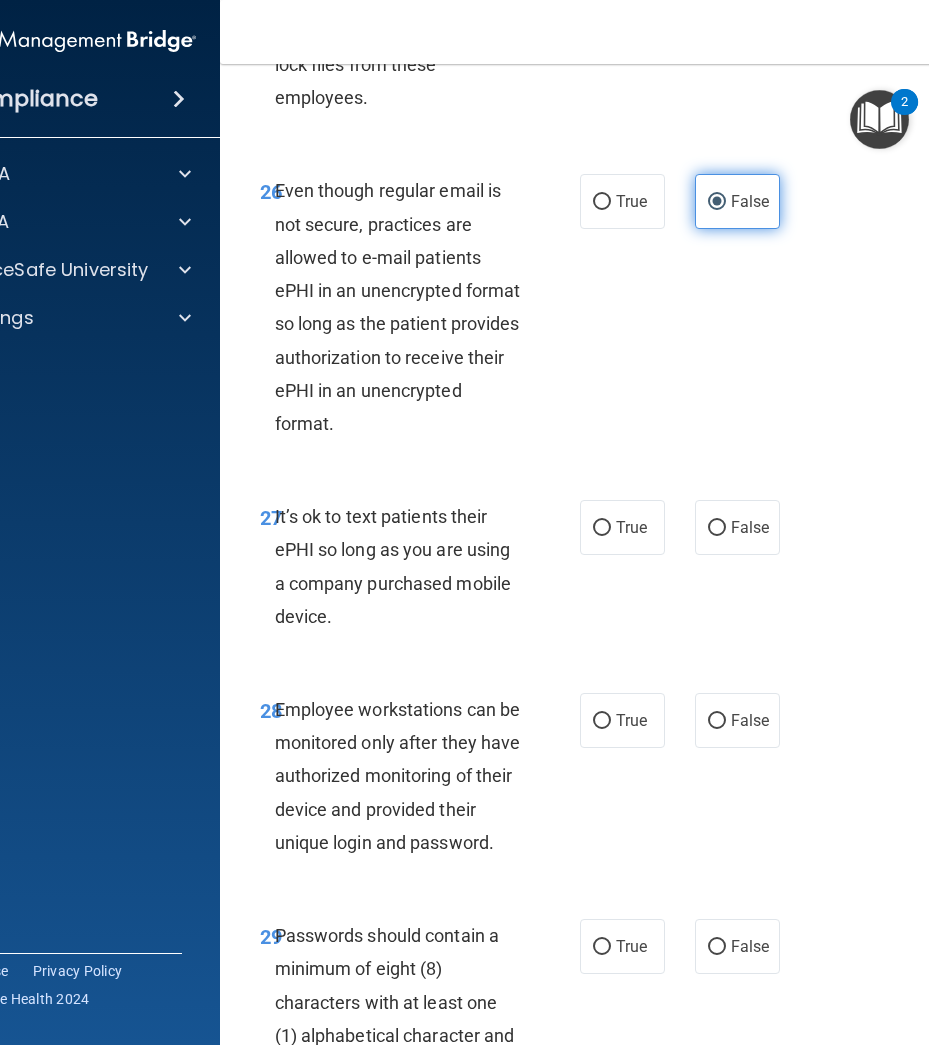 click on "False" at bounding box center [737, 527] 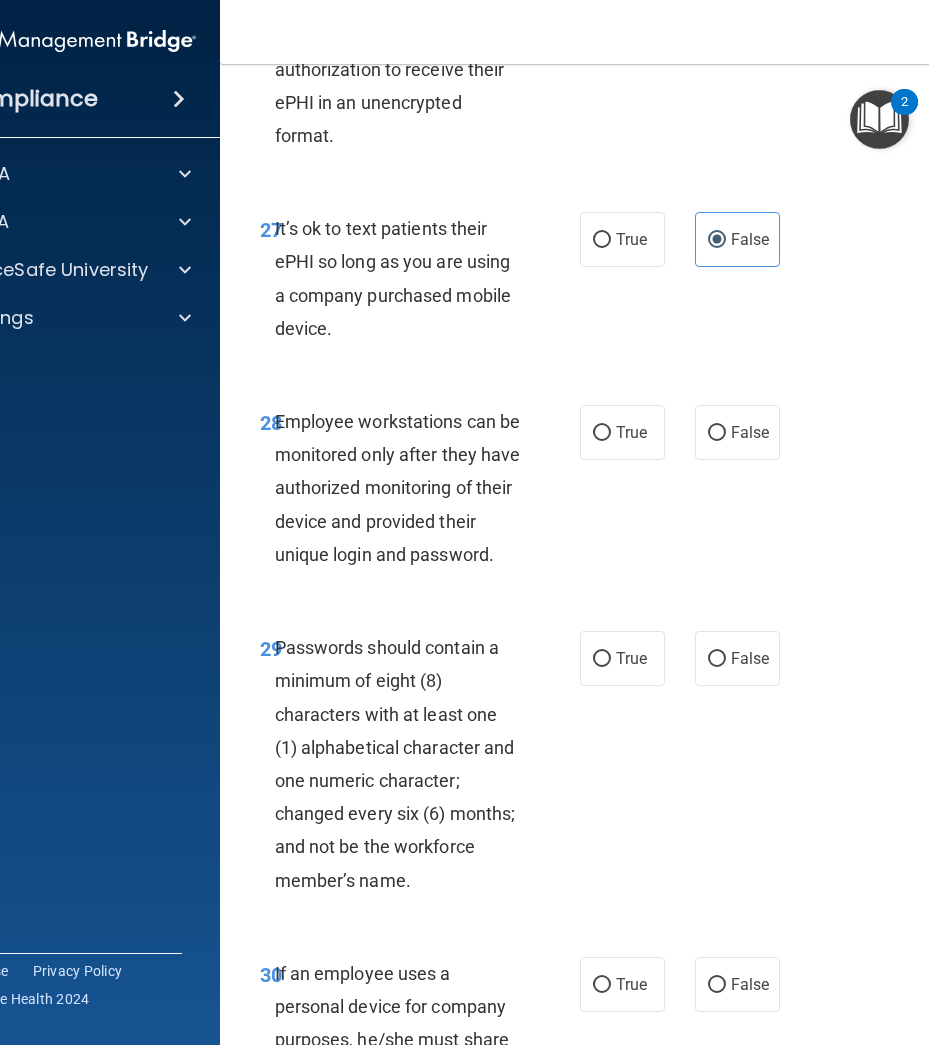 scroll, scrollTop: 6800, scrollLeft: 0, axis: vertical 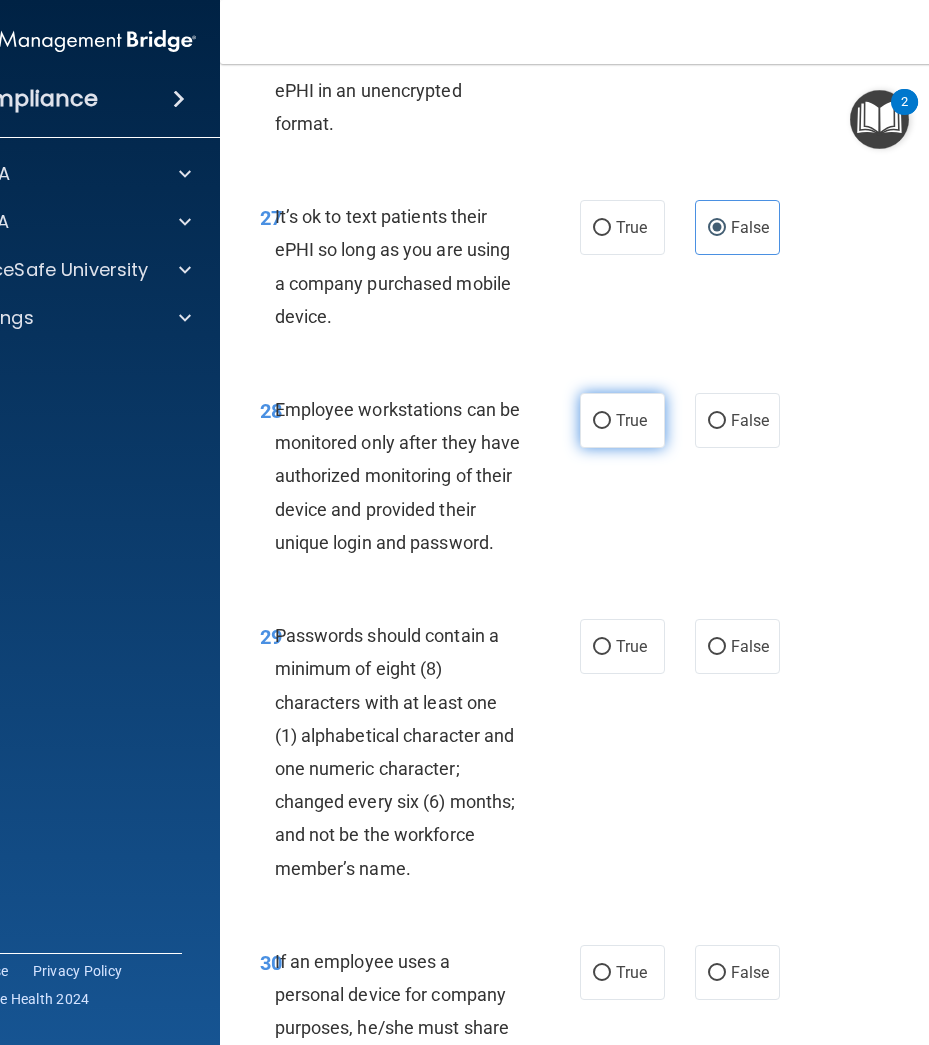 click on "True" at bounding box center [631, 420] 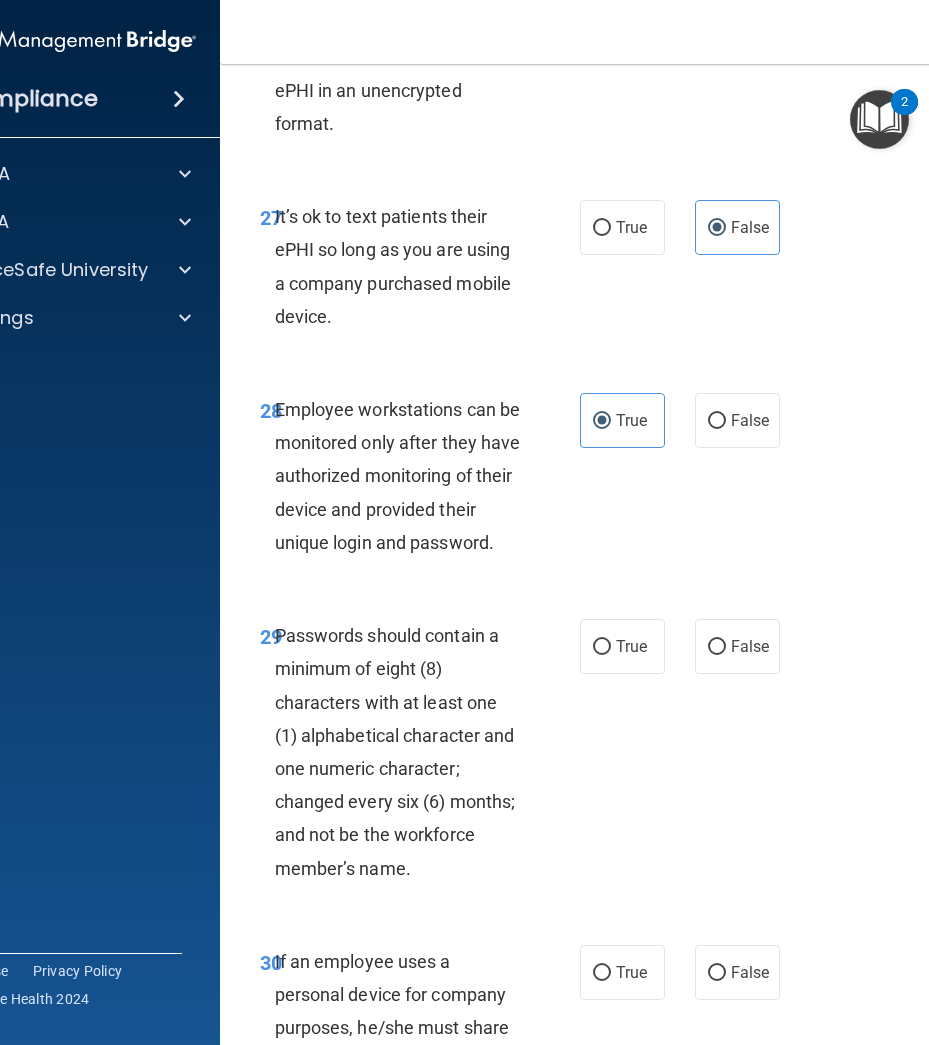 drag, startPoint x: 620, startPoint y: 683, endPoint x: 641, endPoint y: 614, distance: 72.12489 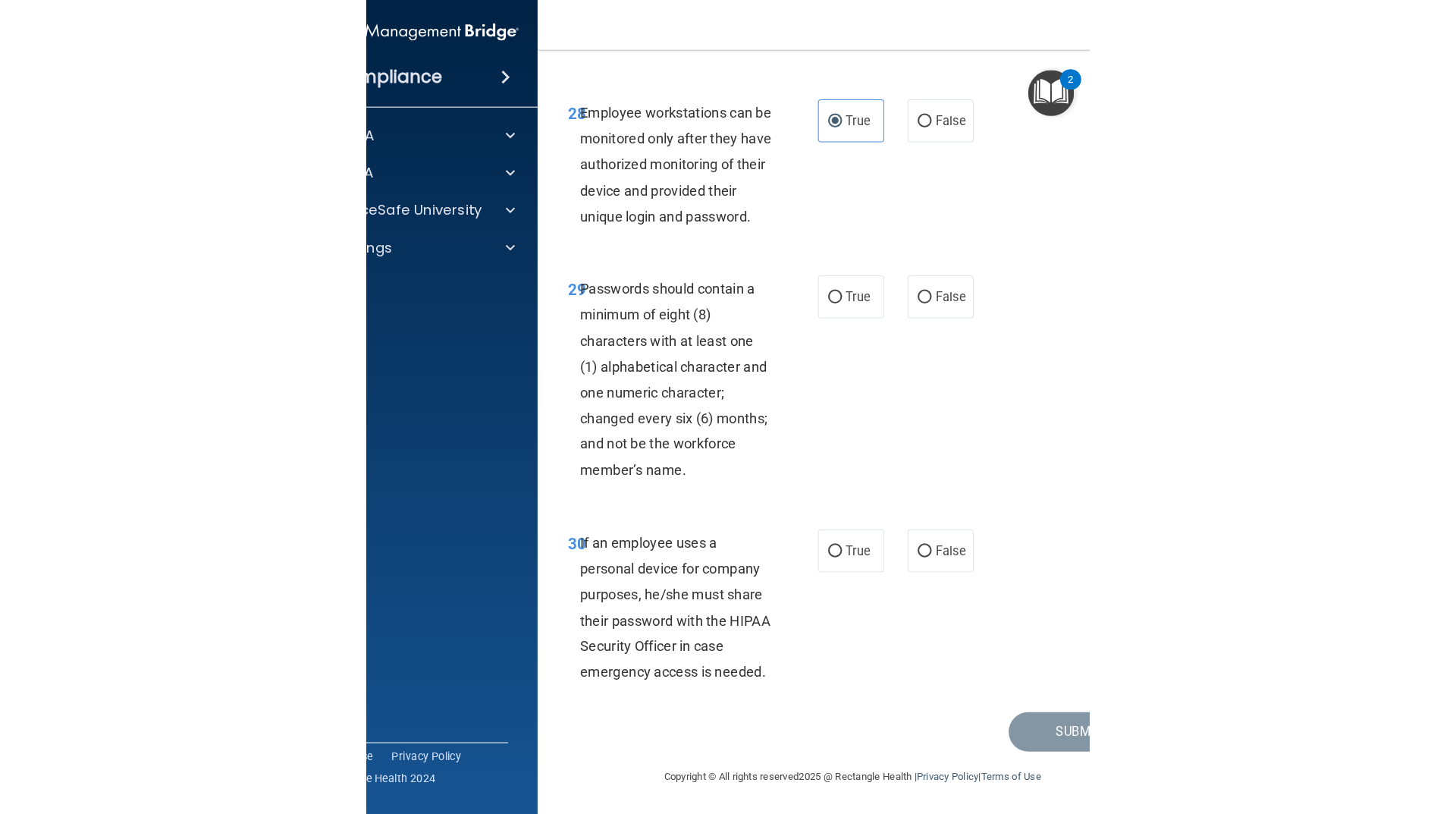 scroll, scrollTop: 5386, scrollLeft: 0, axis: vertical 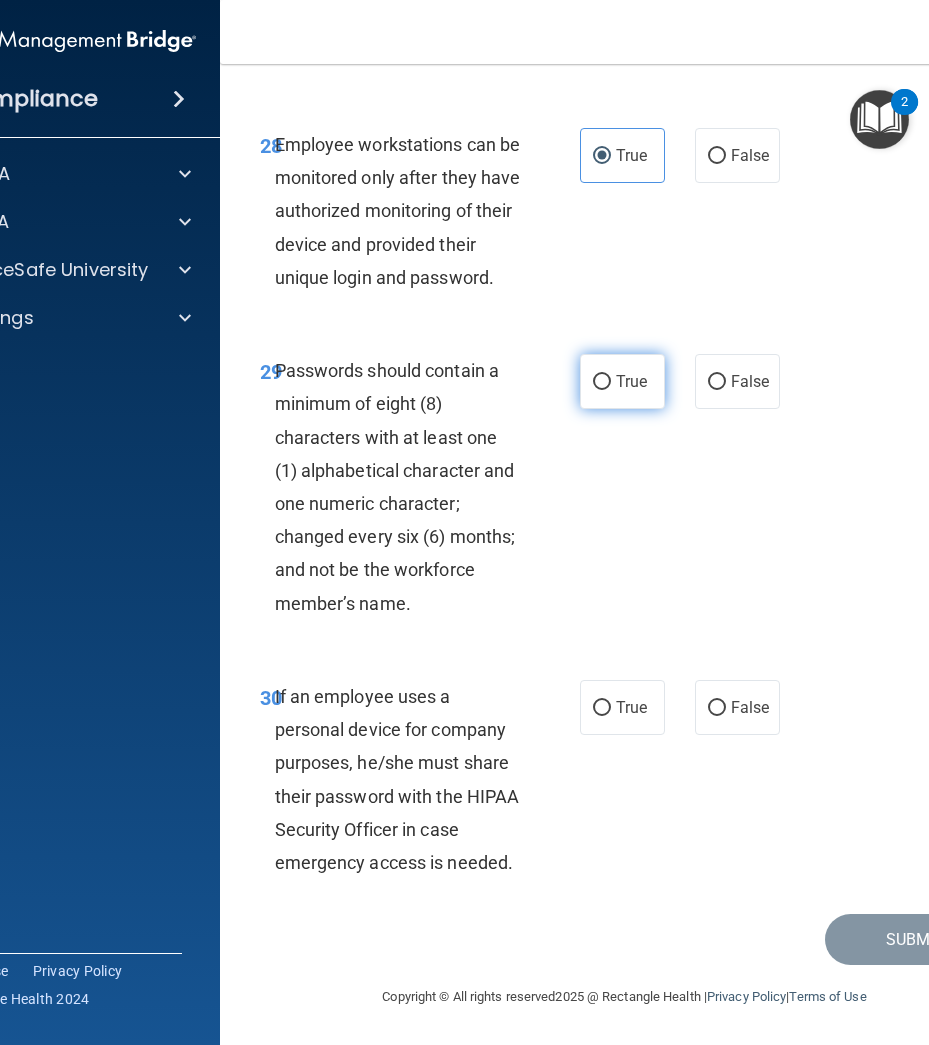 drag, startPoint x: 597, startPoint y: 414, endPoint x: 599, endPoint y: 522, distance: 108.01852 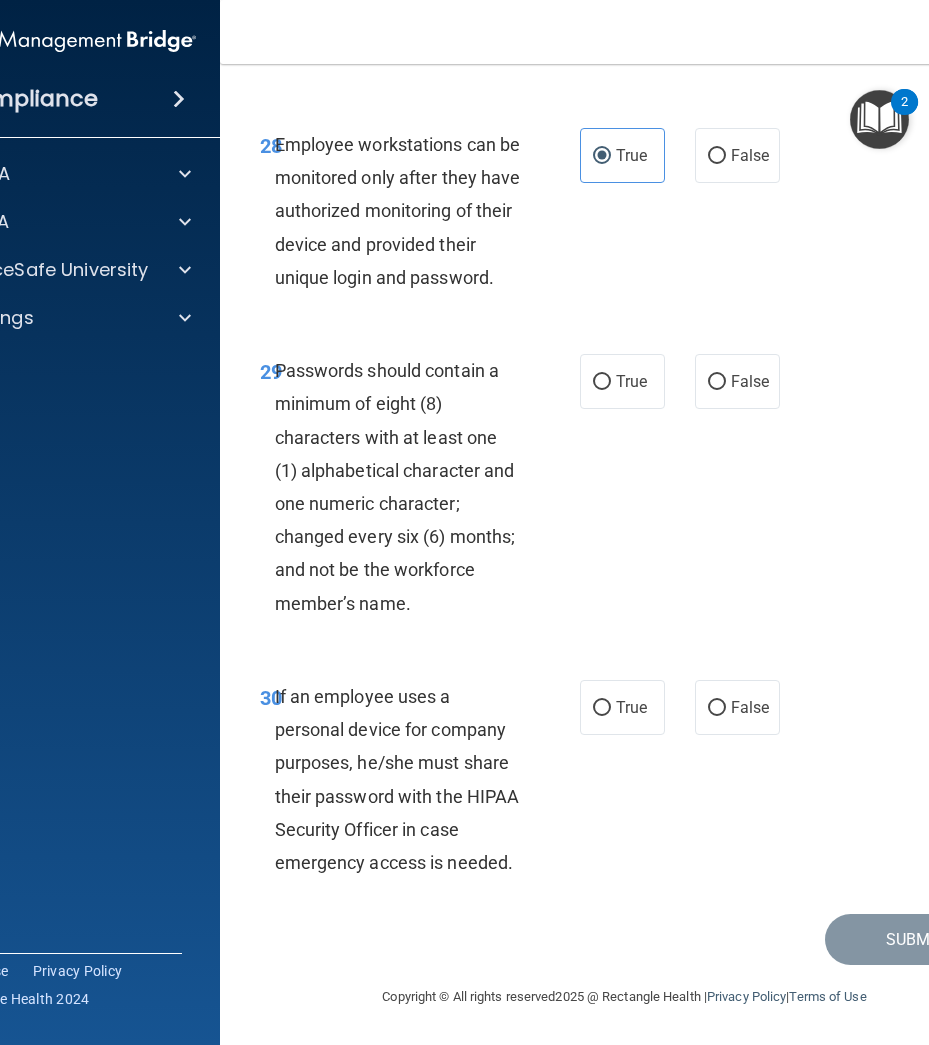 radio on "true" 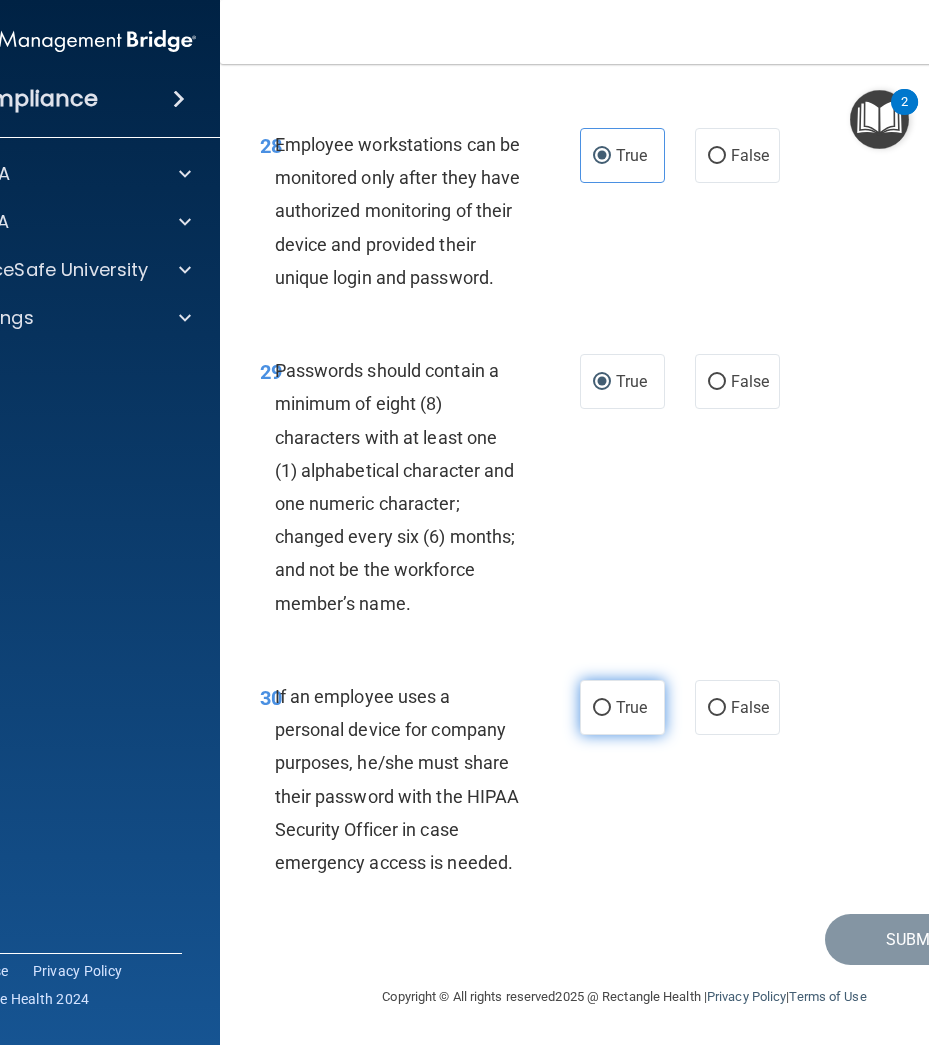 click on "True" at bounding box center (622, 707) 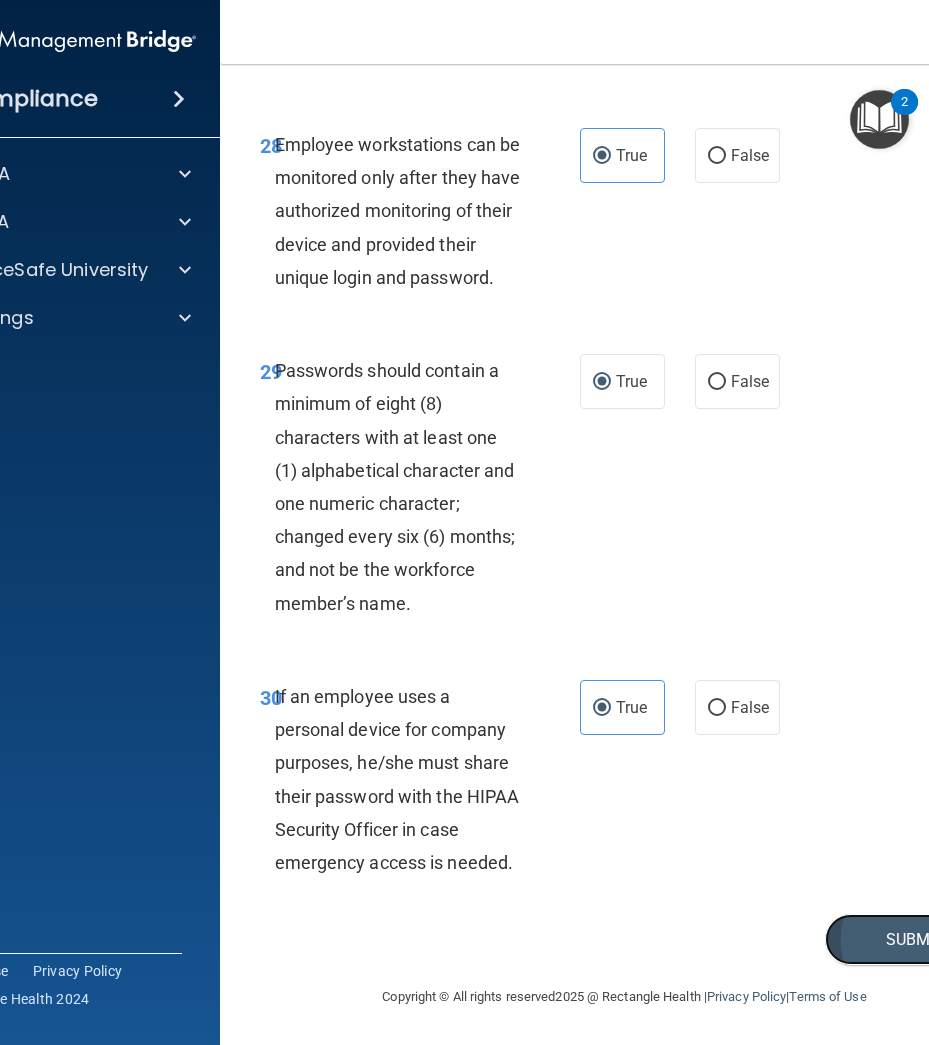 click on "Submit" at bounding box center (915, 939) 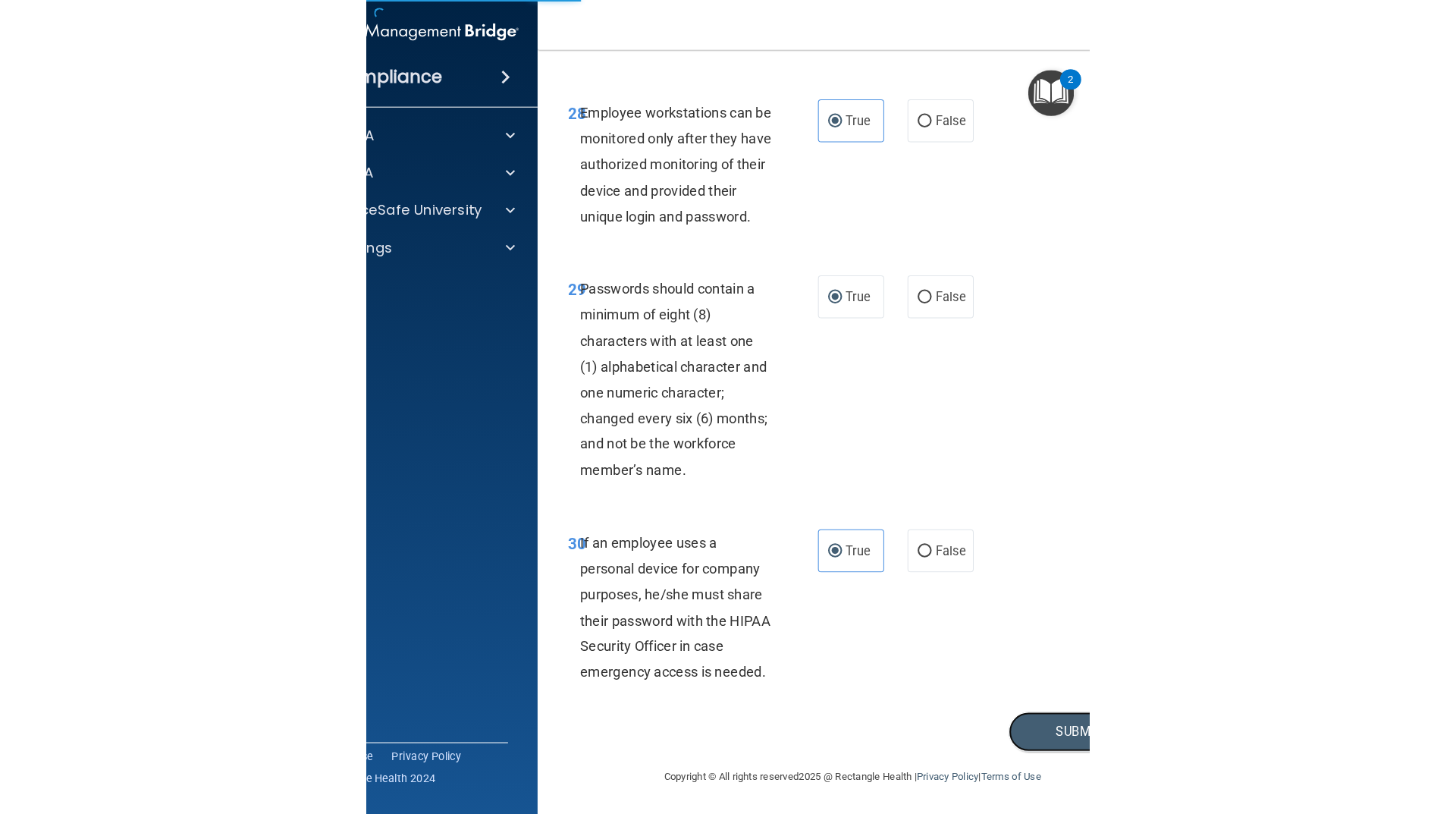scroll, scrollTop: 2994, scrollLeft: 0, axis: vertical 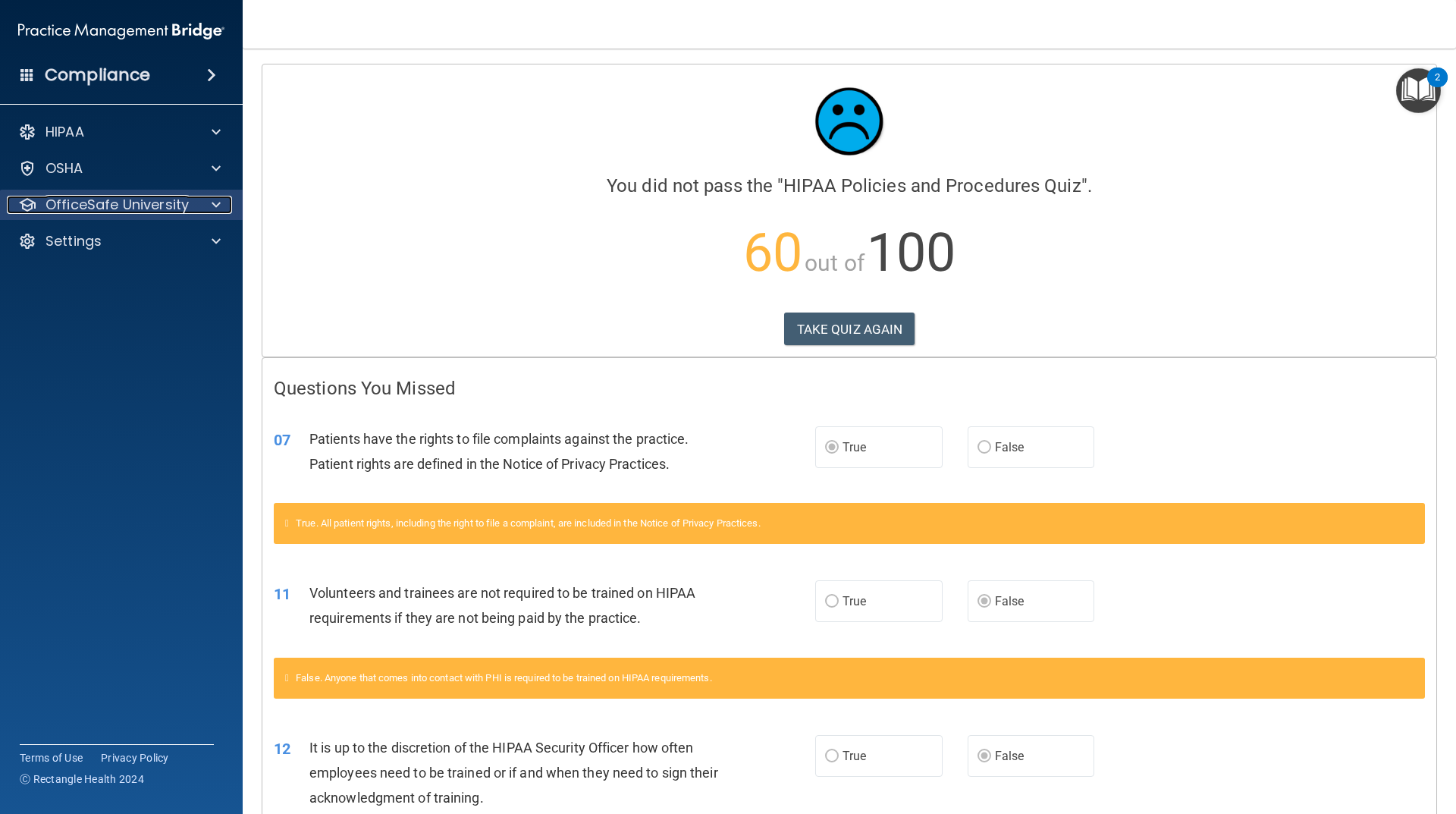 click on "OfficeSafe University" at bounding box center (117, 205) 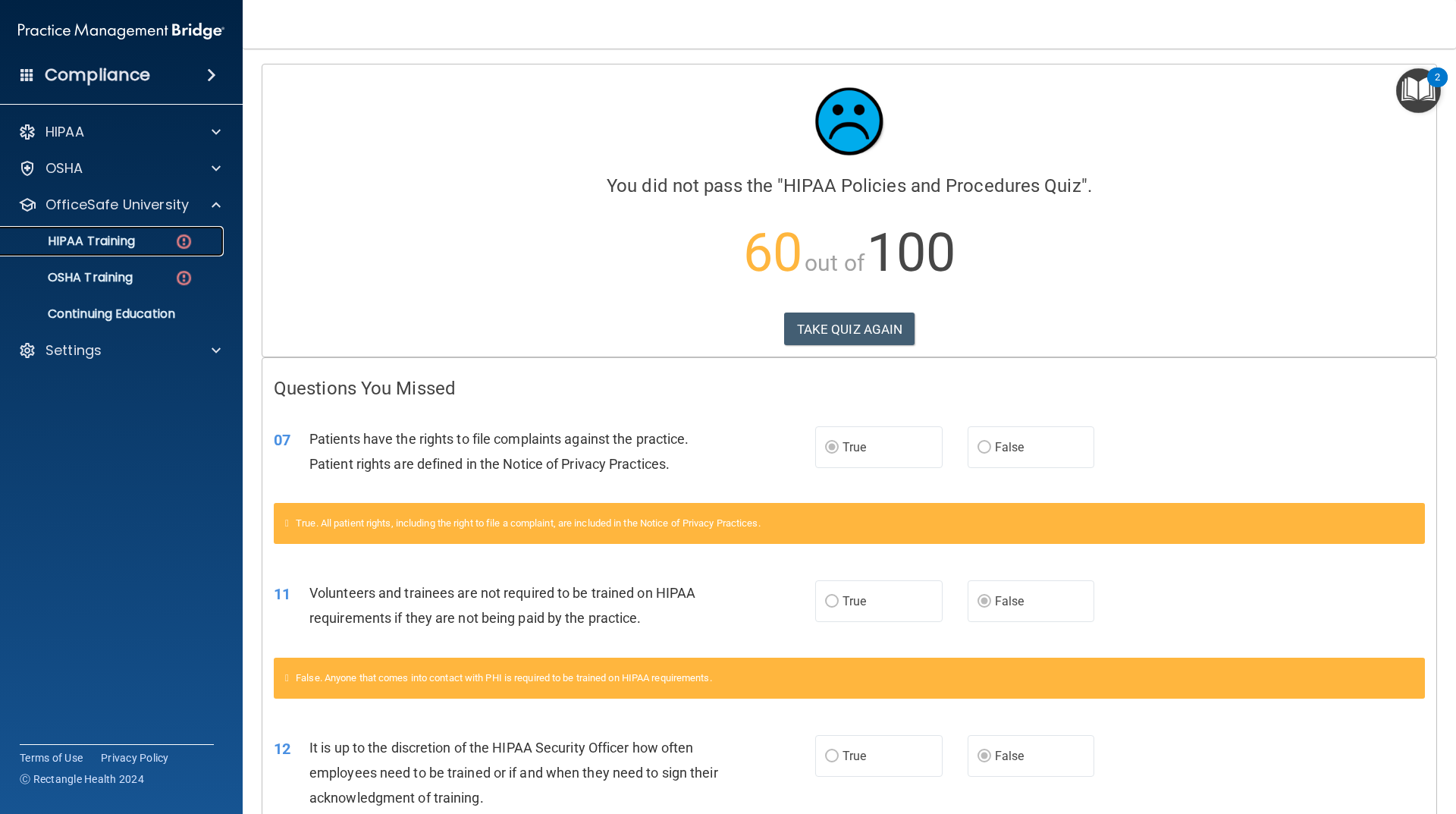click at bounding box center [184, 241] 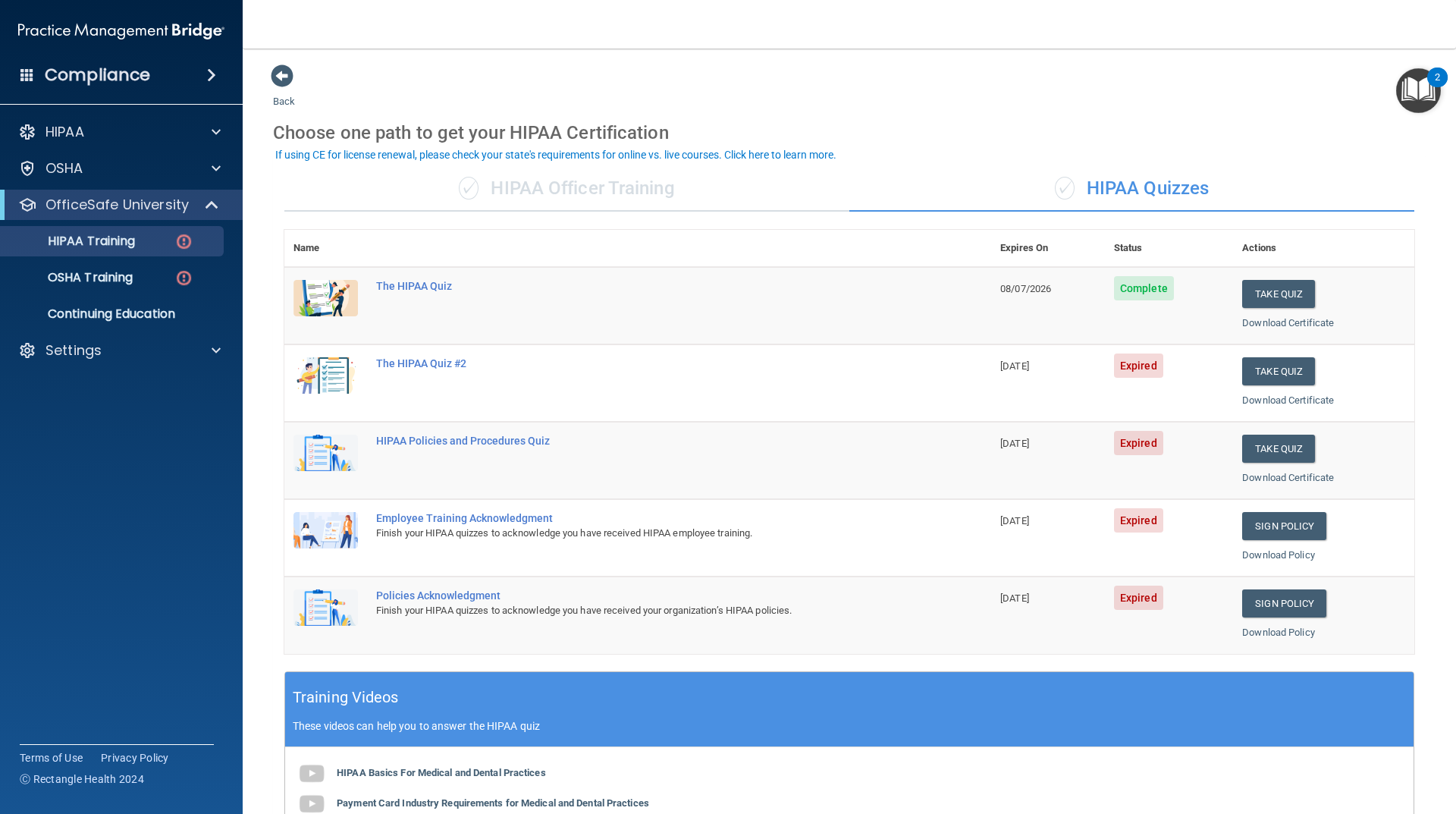 click at bounding box center (679, 248) 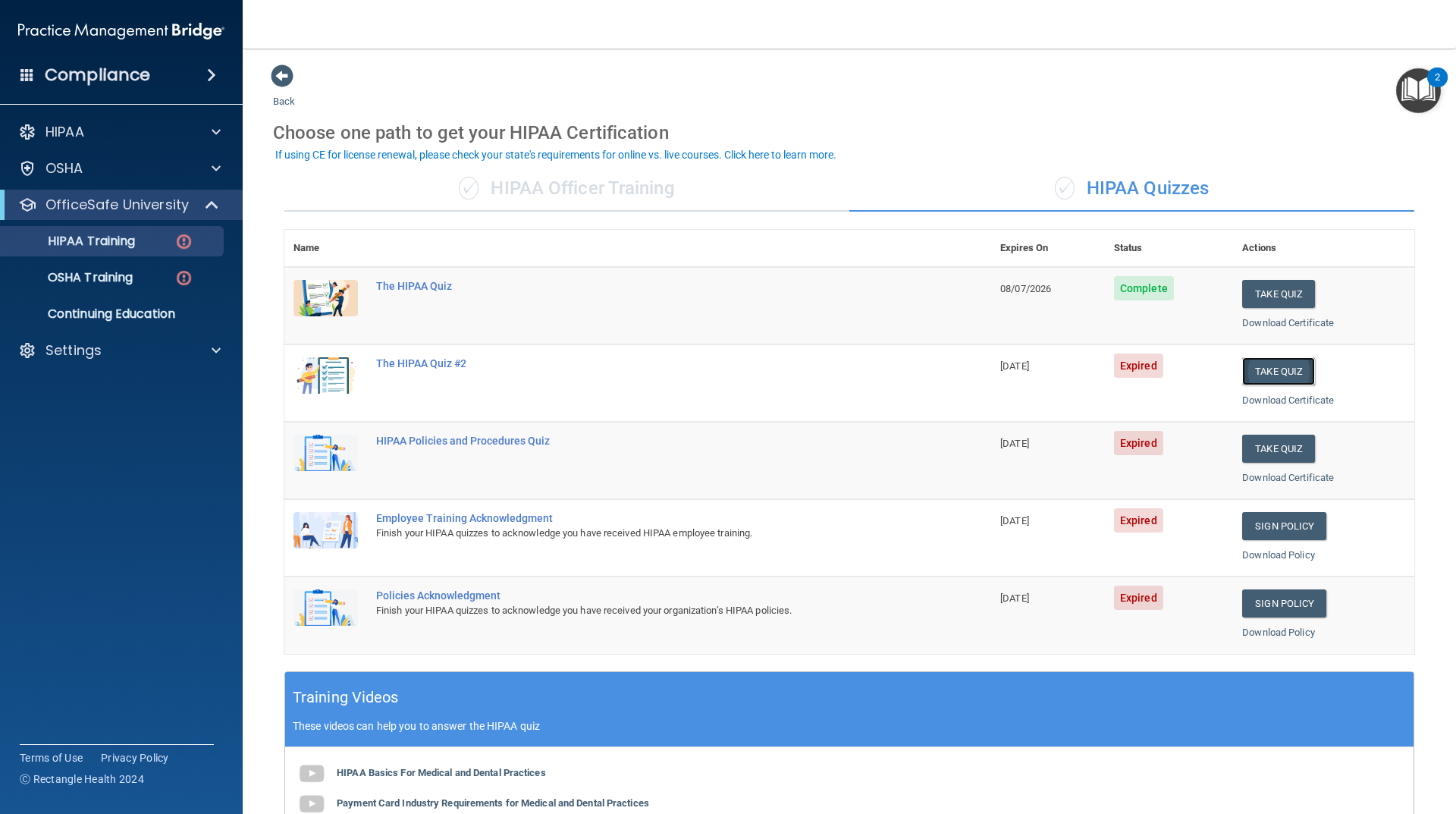 click on "Take Quiz" at bounding box center [1279, 371] 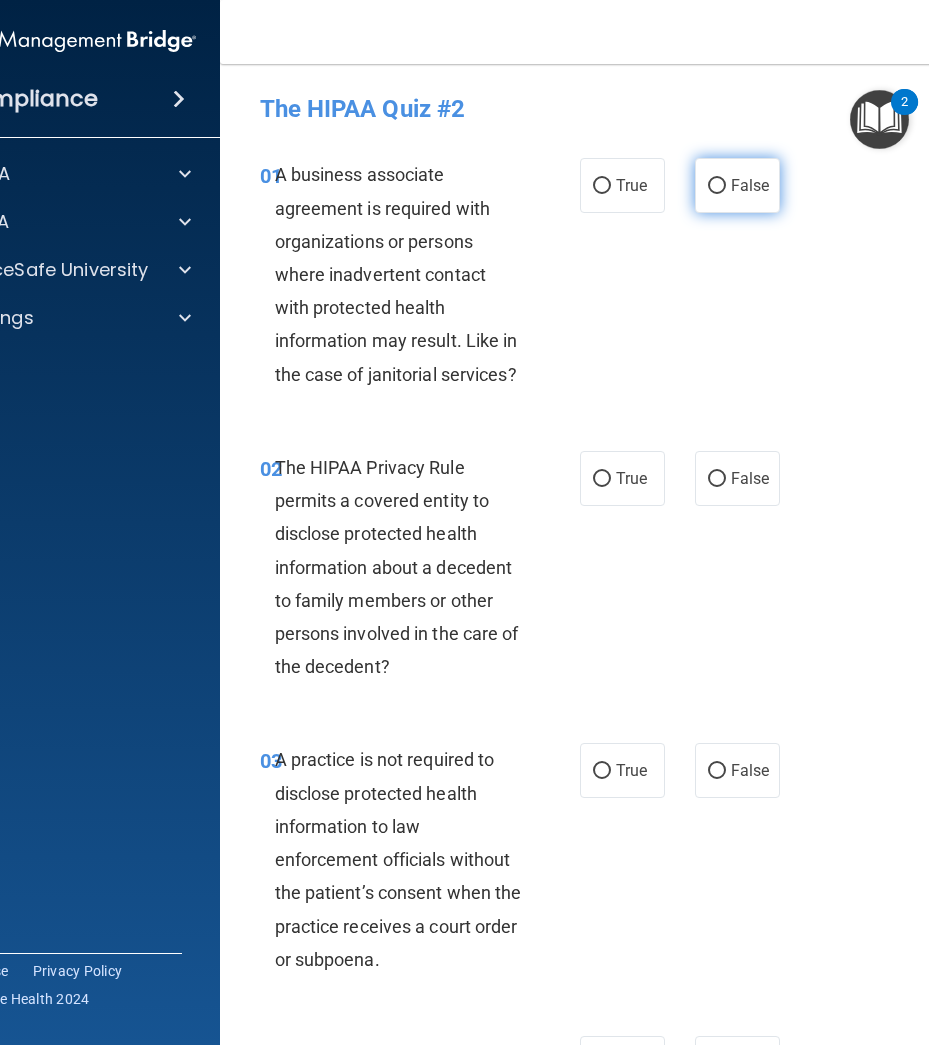 click on "False" at bounding box center [737, 185] 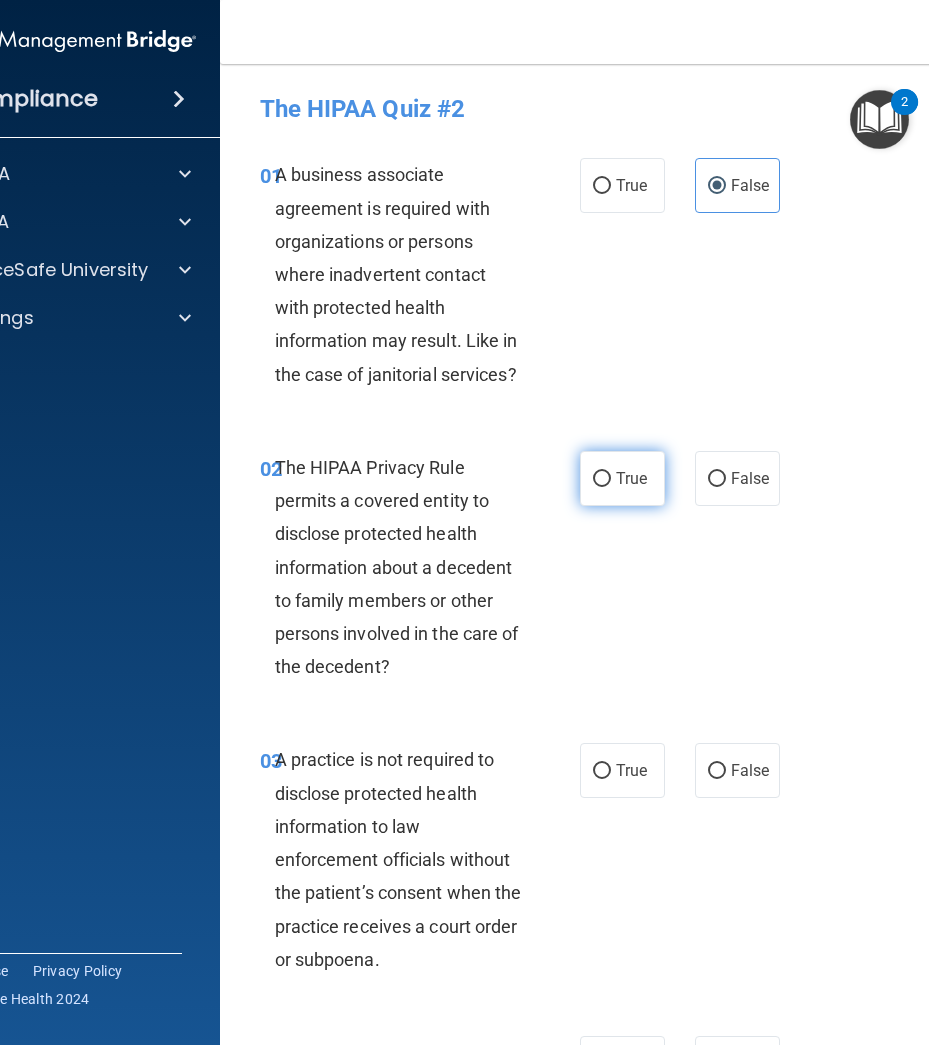 click on "True" at bounding box center [622, 478] 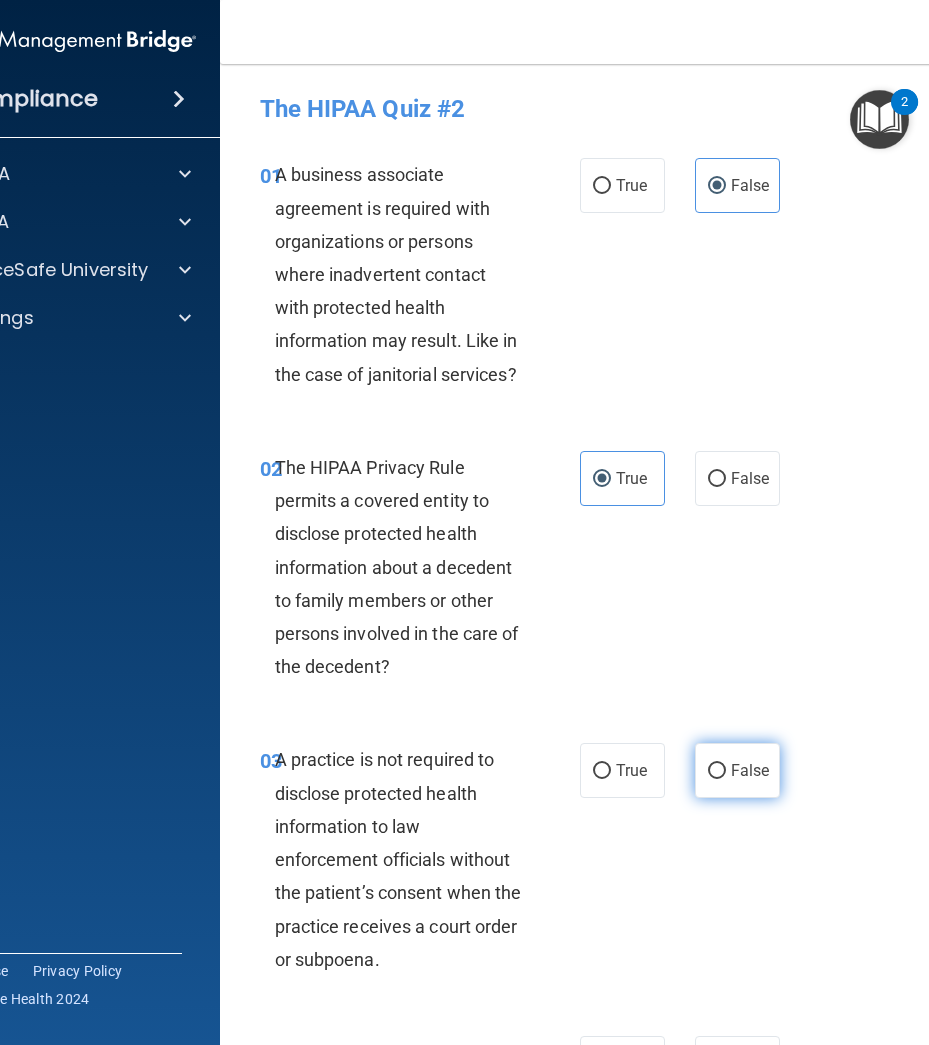 click on "False" at bounding box center [737, 770] 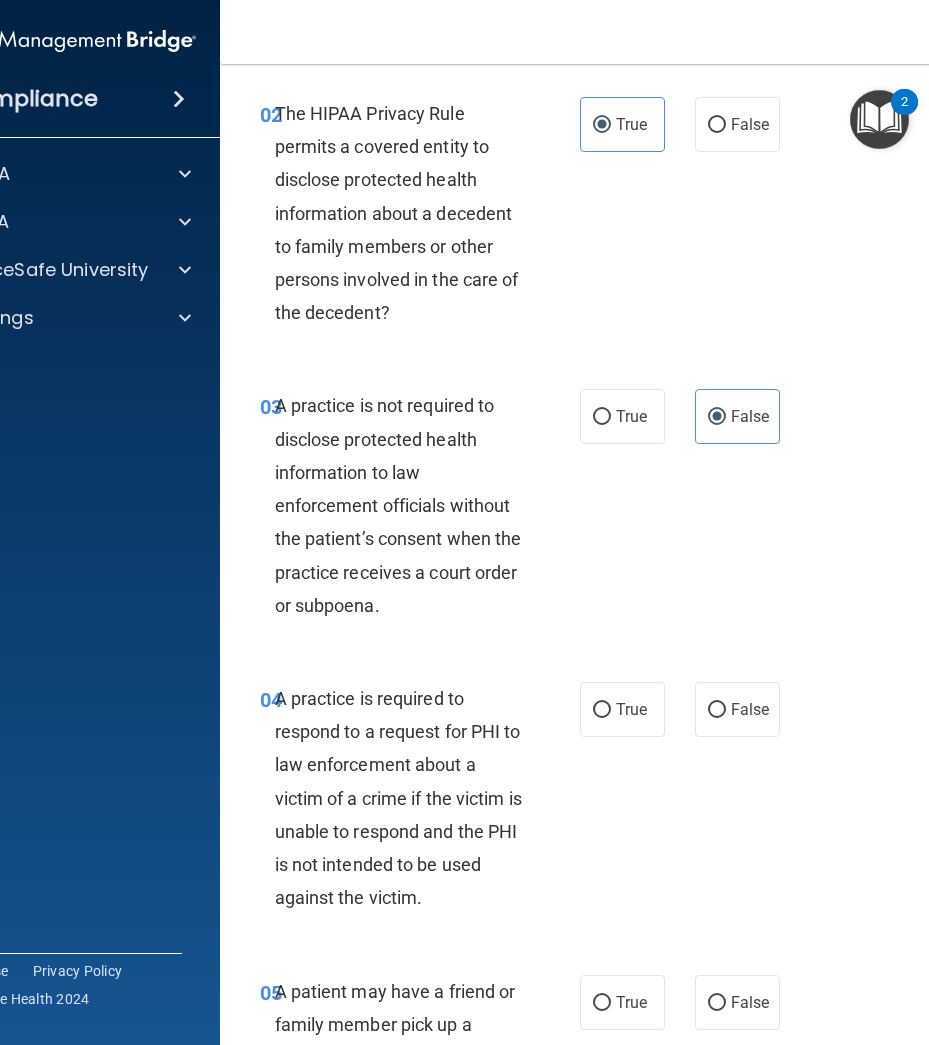 scroll, scrollTop: 400, scrollLeft: 0, axis: vertical 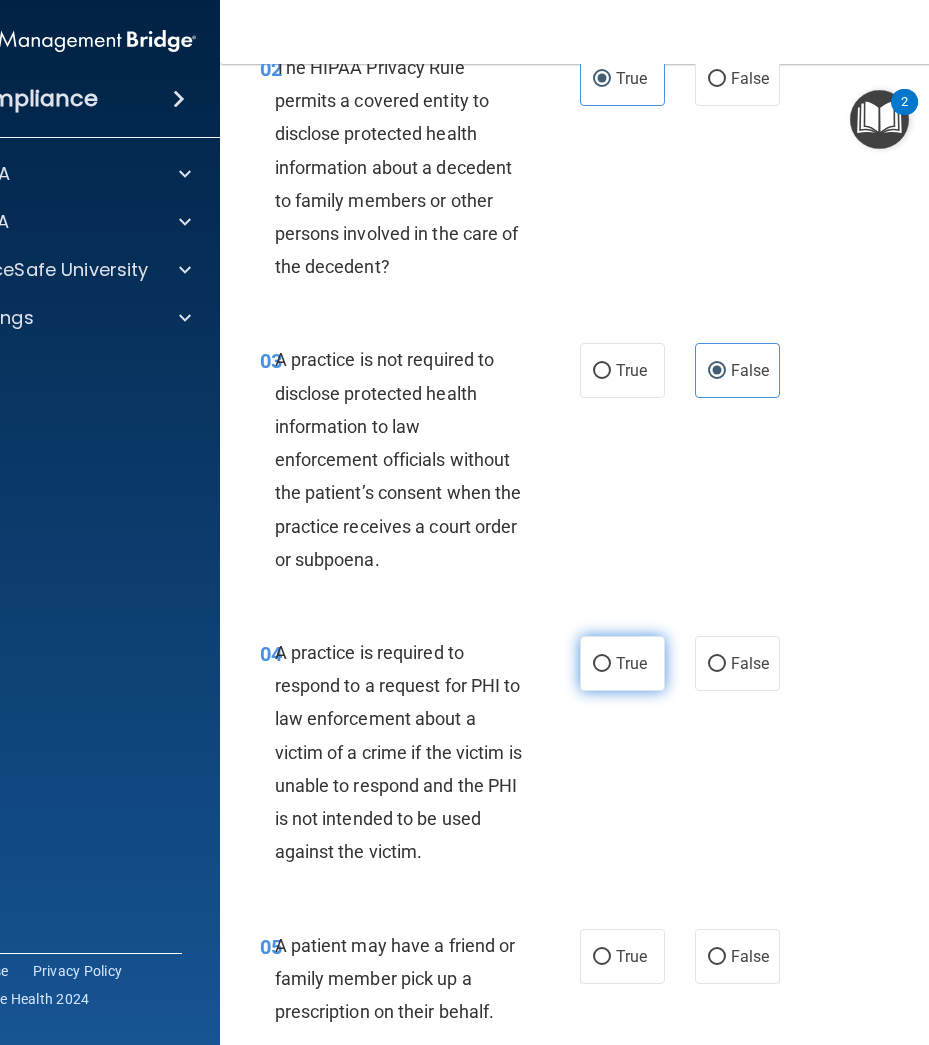 click on "True" at bounding box center (602, 664) 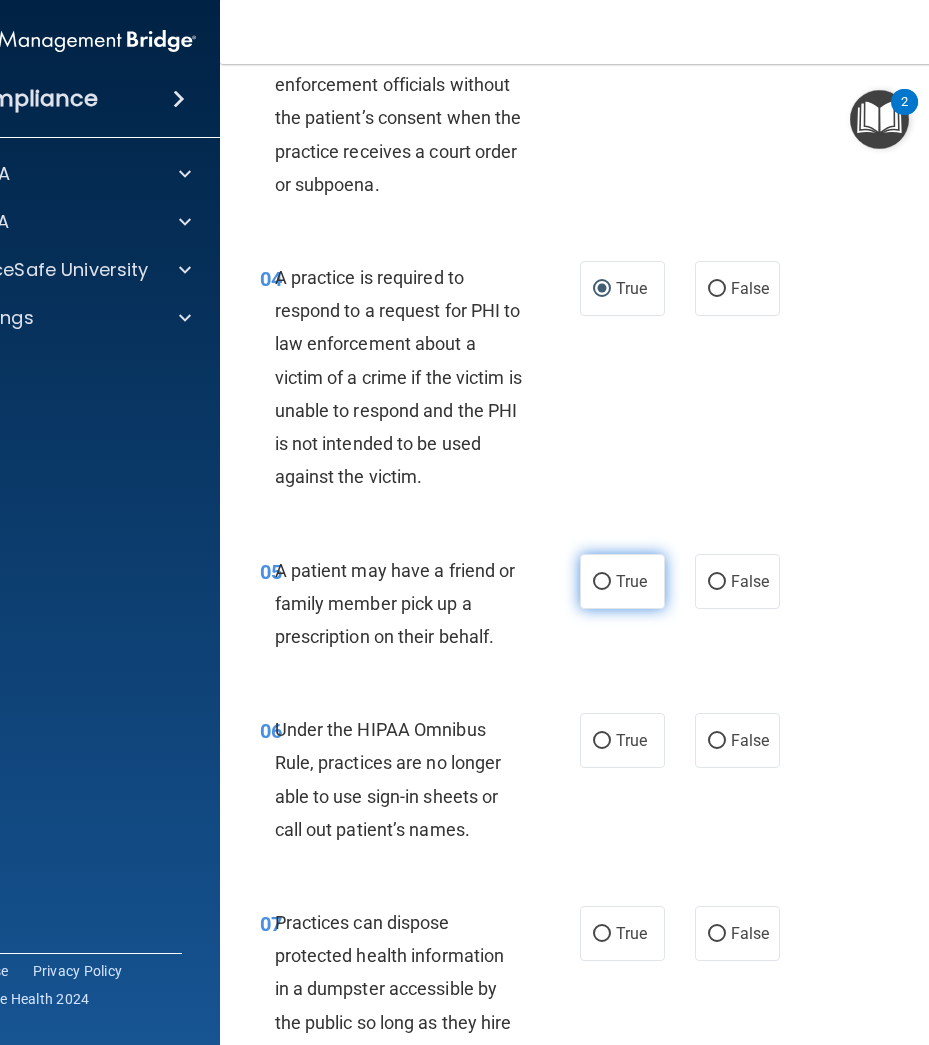 scroll, scrollTop: 800, scrollLeft: 0, axis: vertical 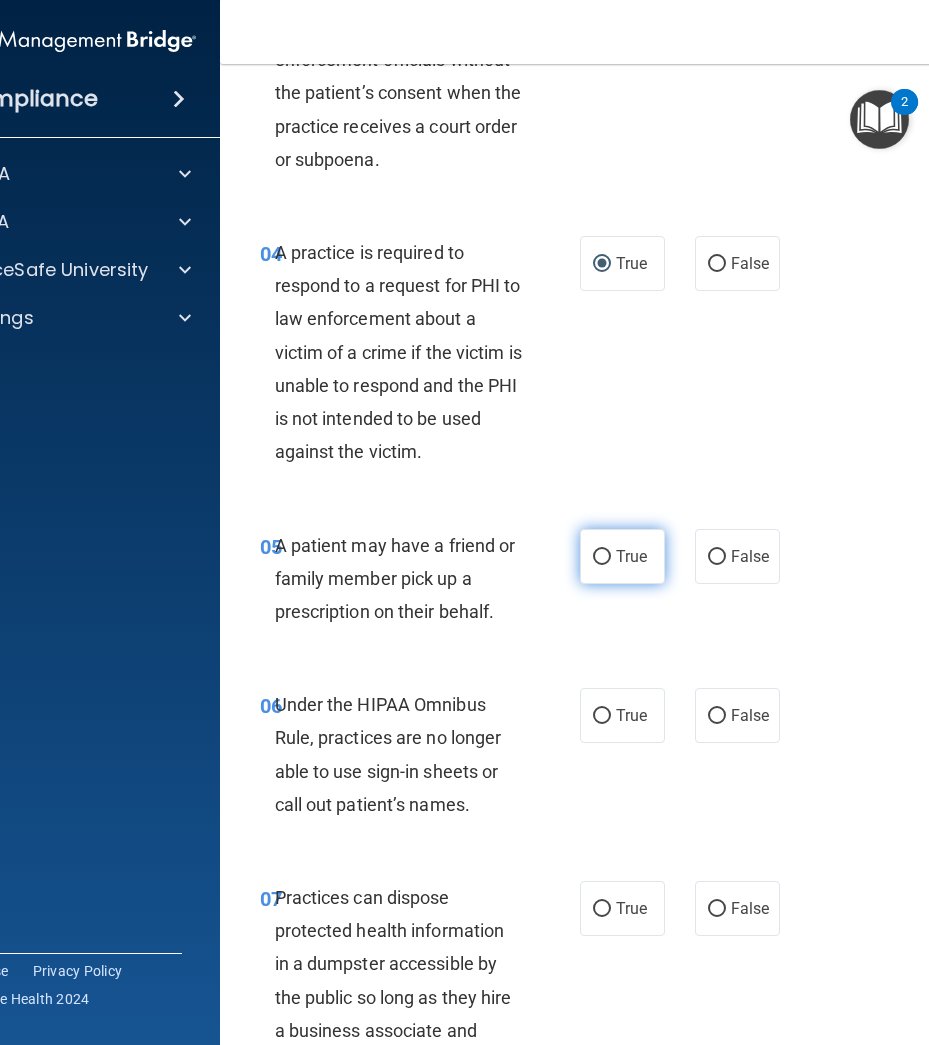 click on "True" at bounding box center (631, 556) 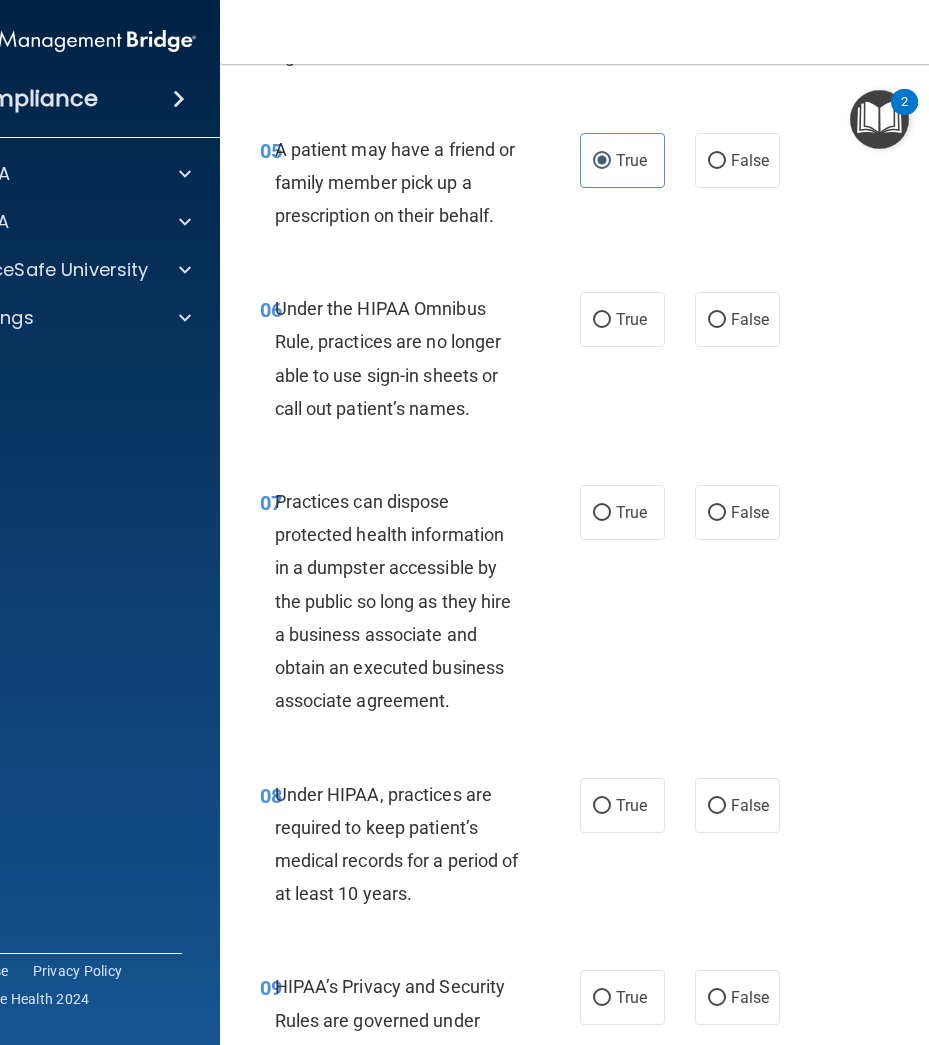scroll, scrollTop: 1200, scrollLeft: 0, axis: vertical 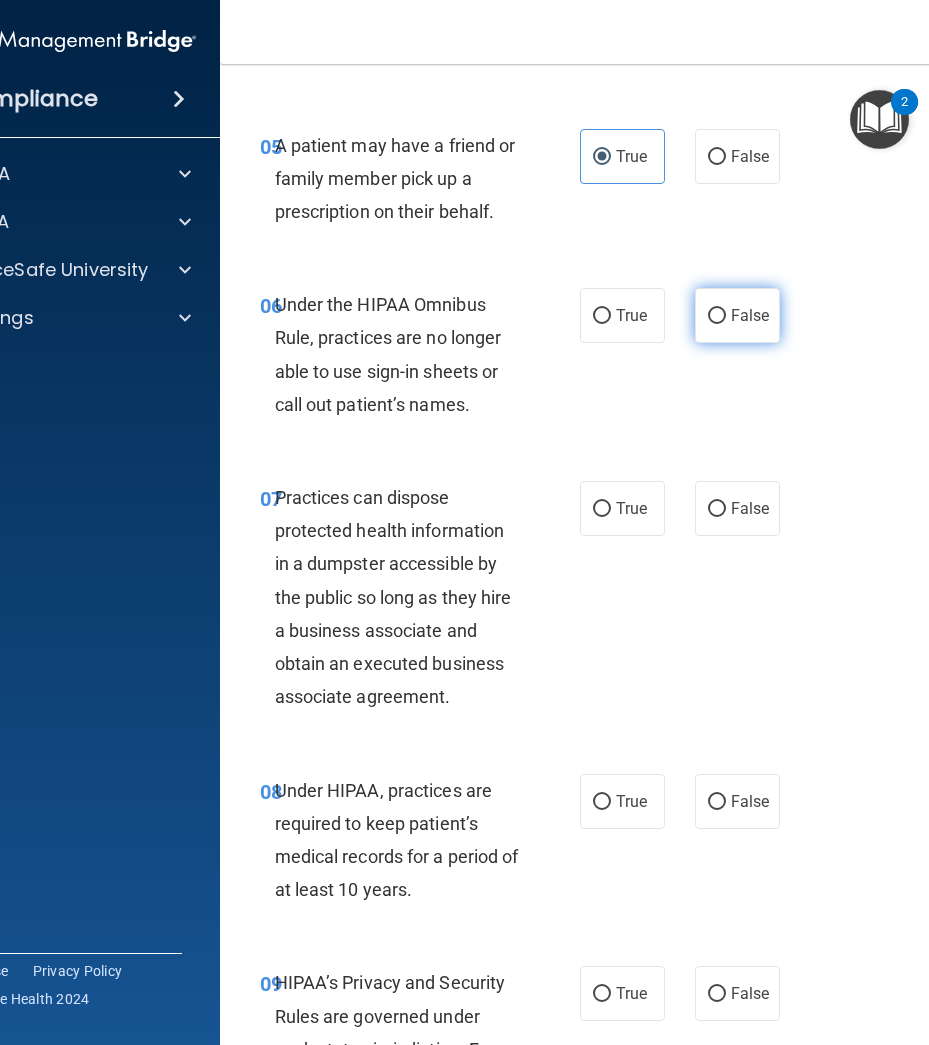 click on "False" at bounding box center (750, 315) 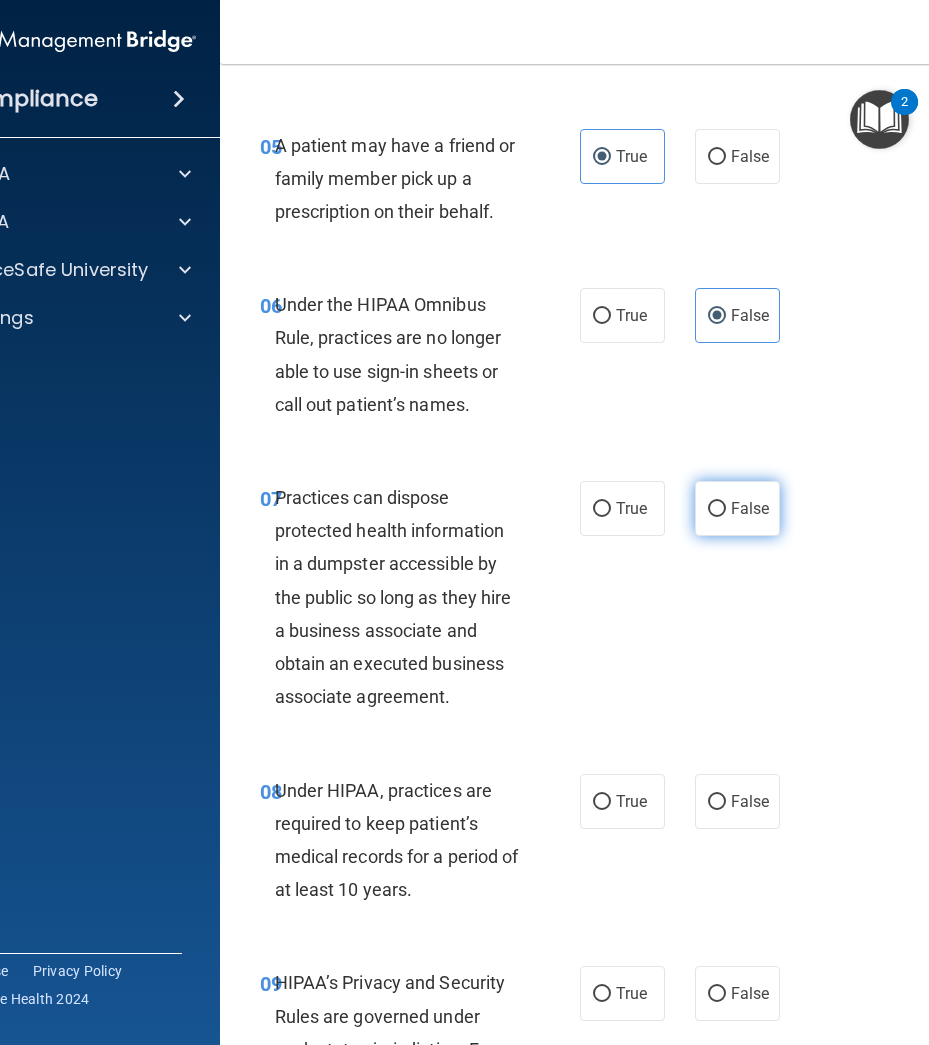 click on "False" at bounding box center (737, 508) 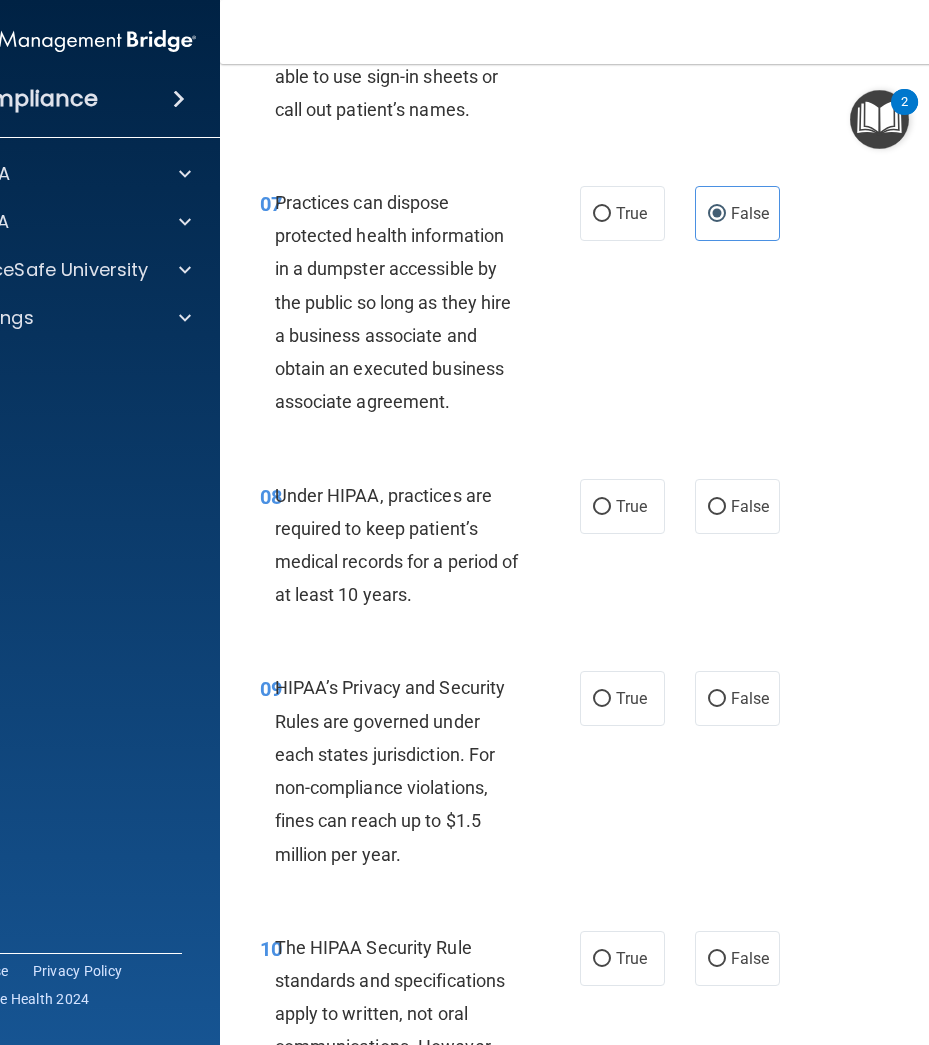 scroll, scrollTop: 1500, scrollLeft: 0, axis: vertical 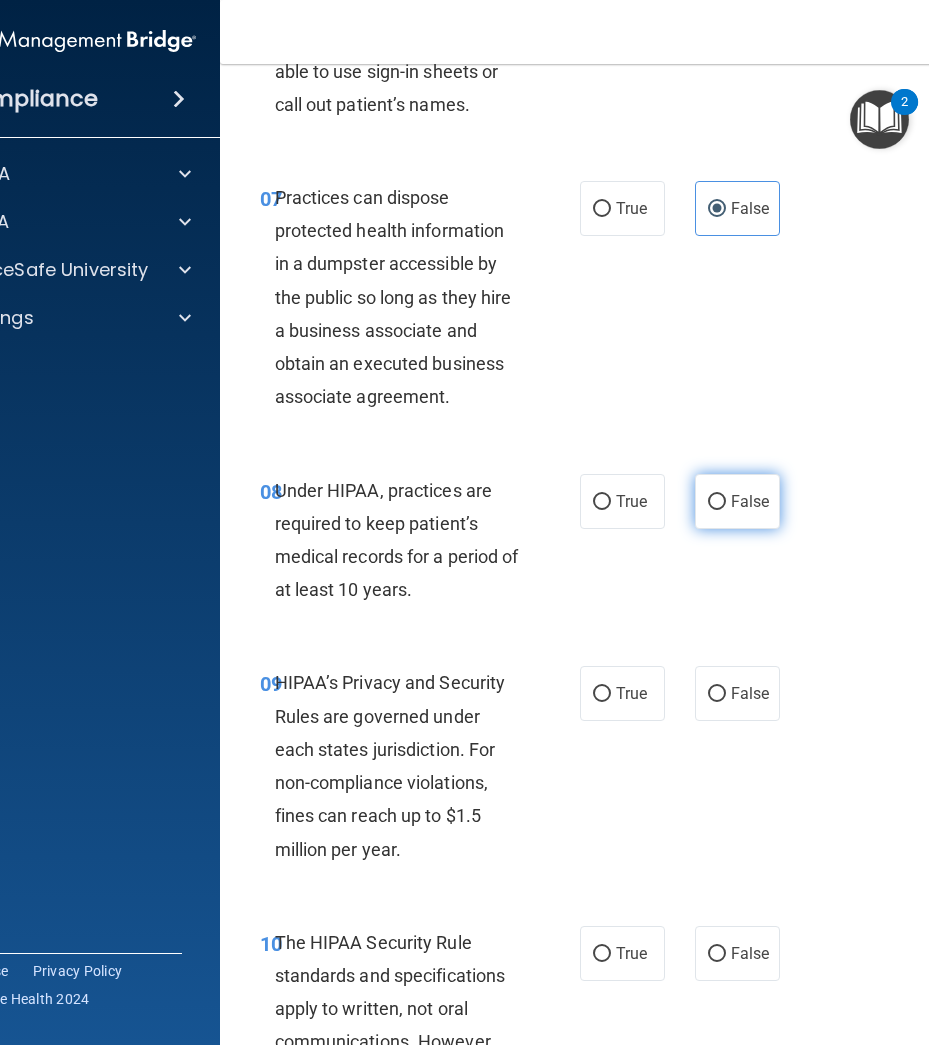 click on "False" at bounding box center [737, 501] 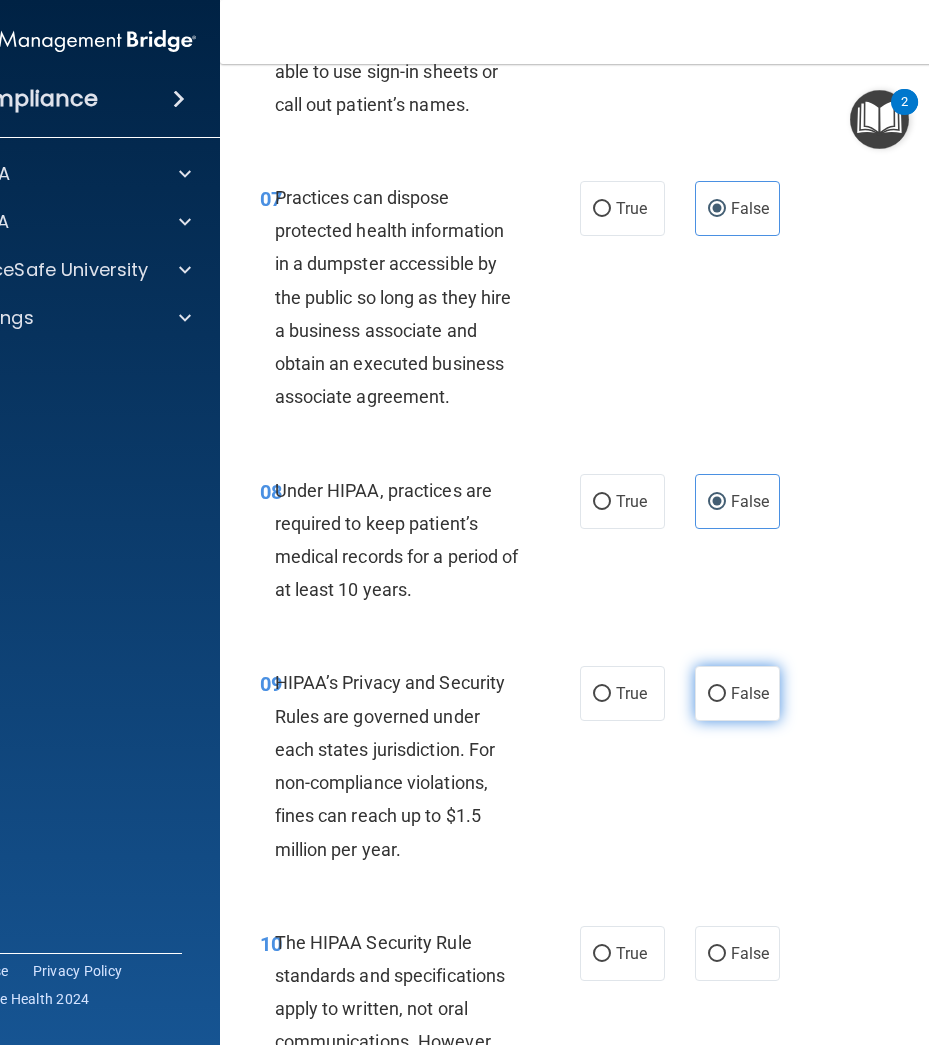 click on "False" at bounding box center [737, 693] 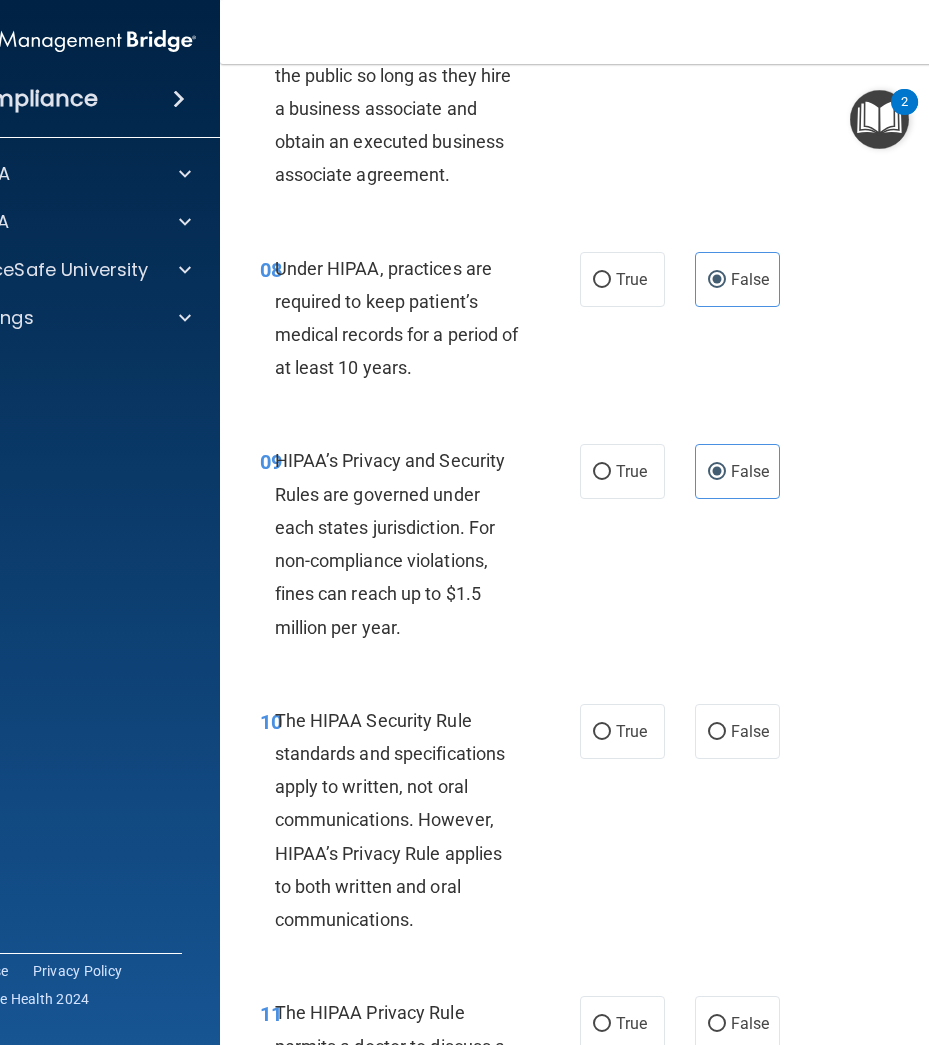 scroll, scrollTop: 1900, scrollLeft: 0, axis: vertical 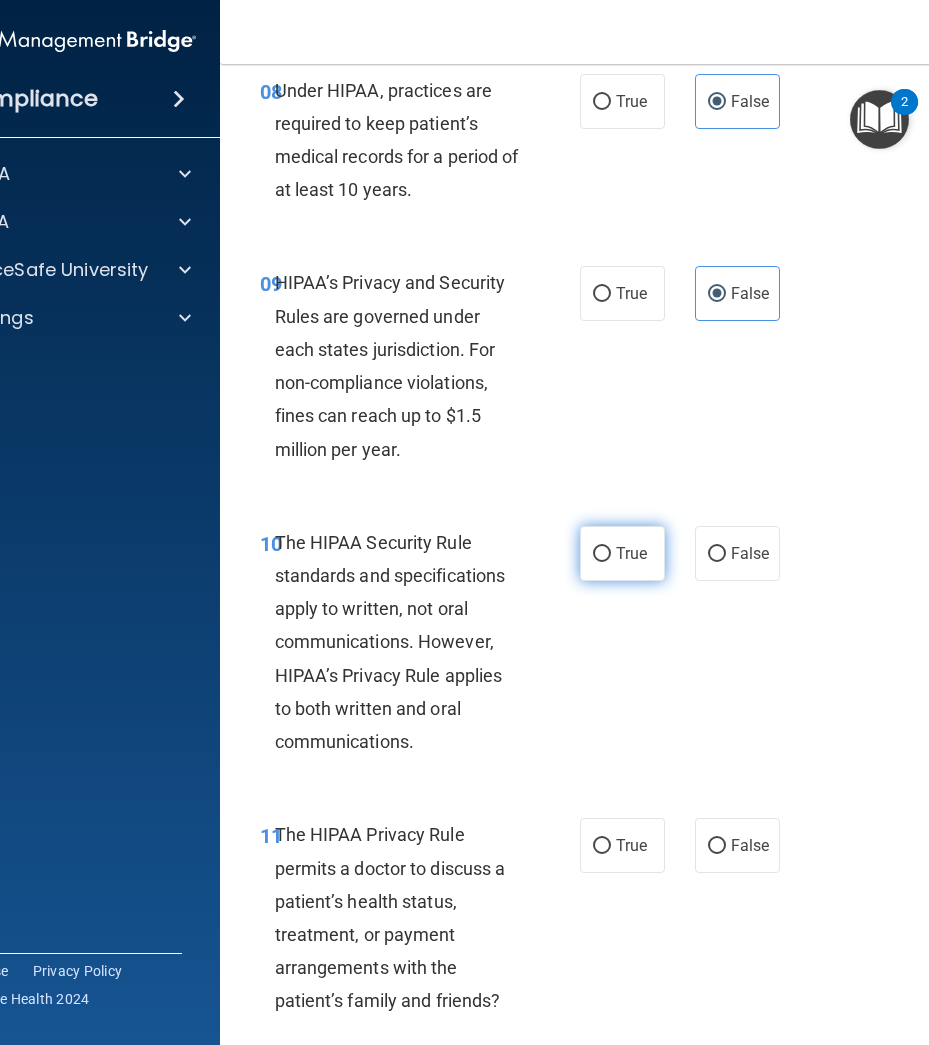 drag, startPoint x: 624, startPoint y: 566, endPoint x: 621, endPoint y: 576, distance: 10.440307 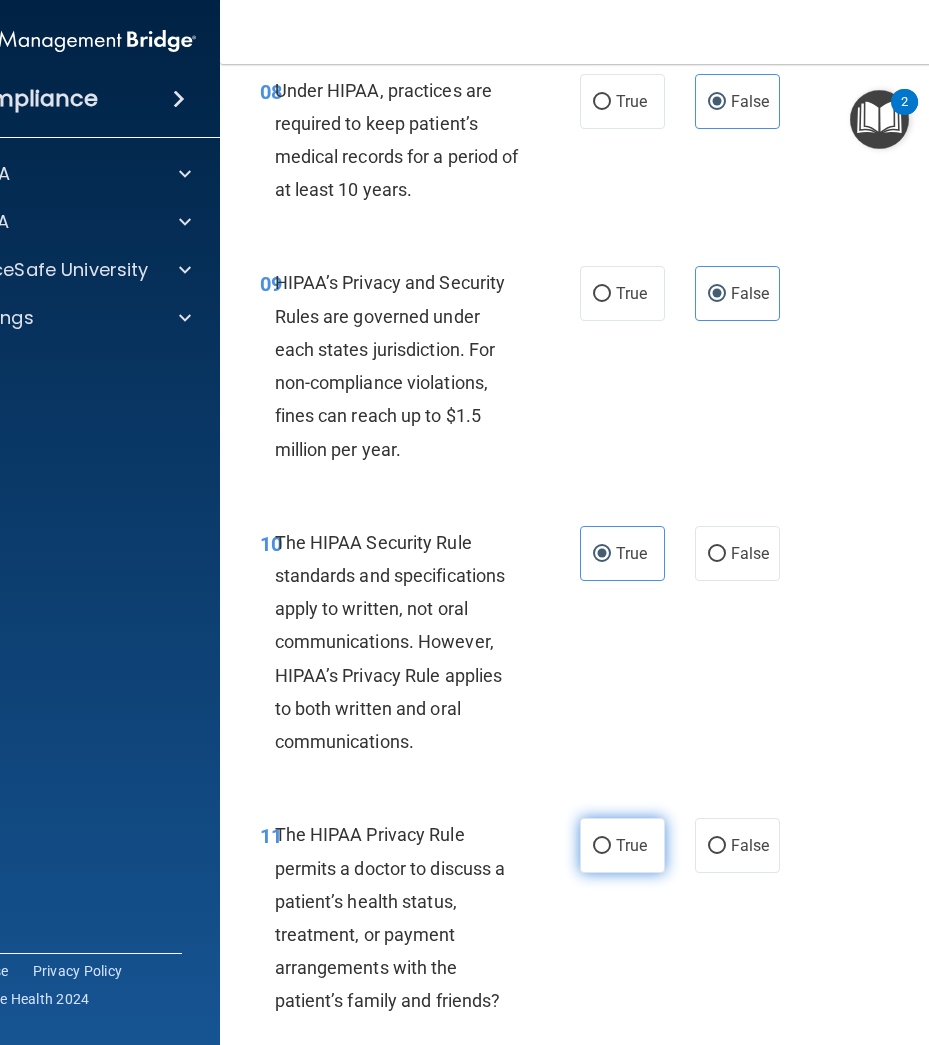 click on "True" at bounding box center (631, 845) 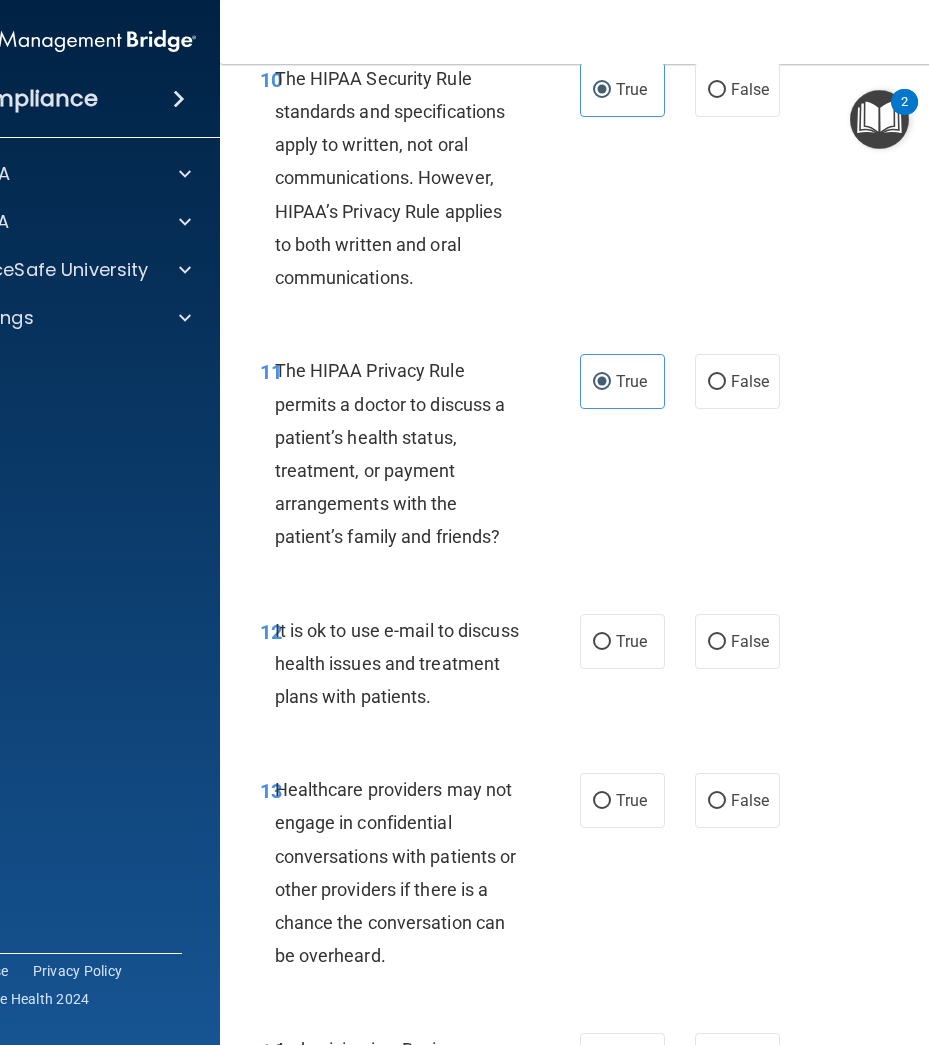scroll, scrollTop: 2400, scrollLeft: 0, axis: vertical 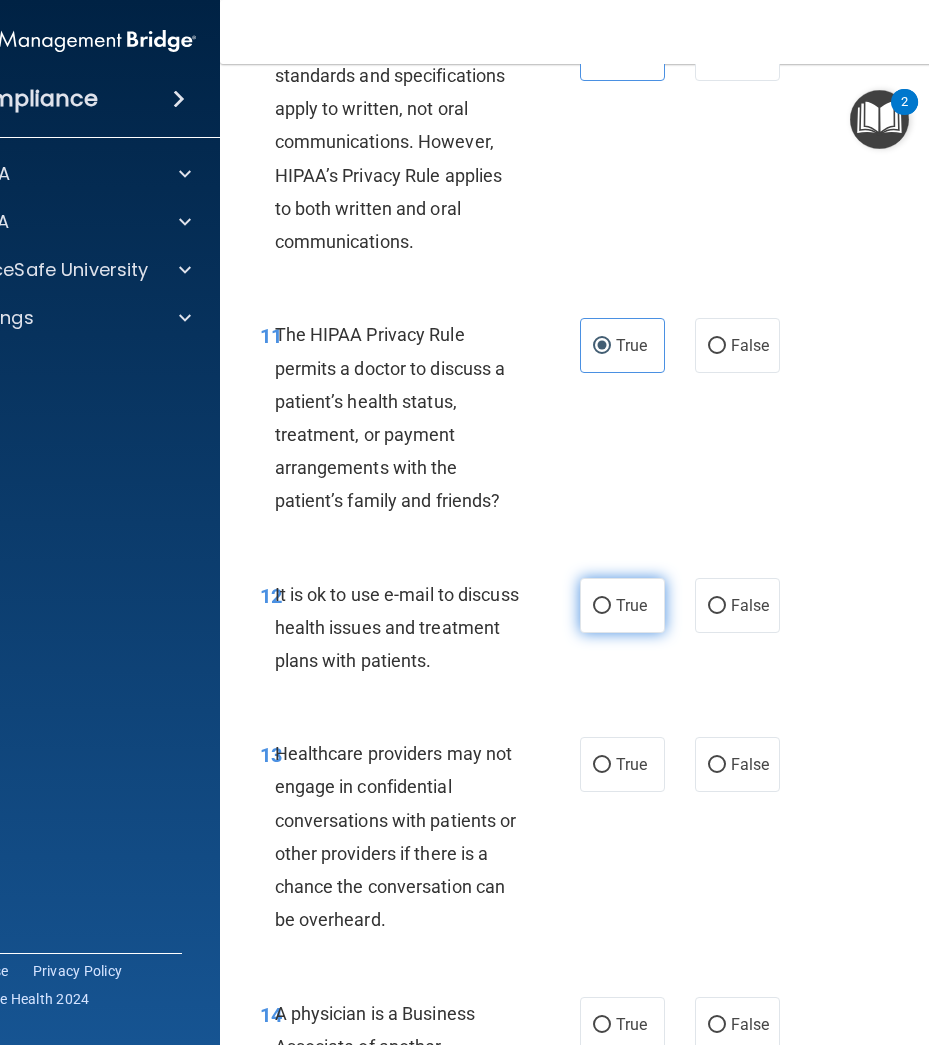 click on "True" at bounding box center (622, 605) 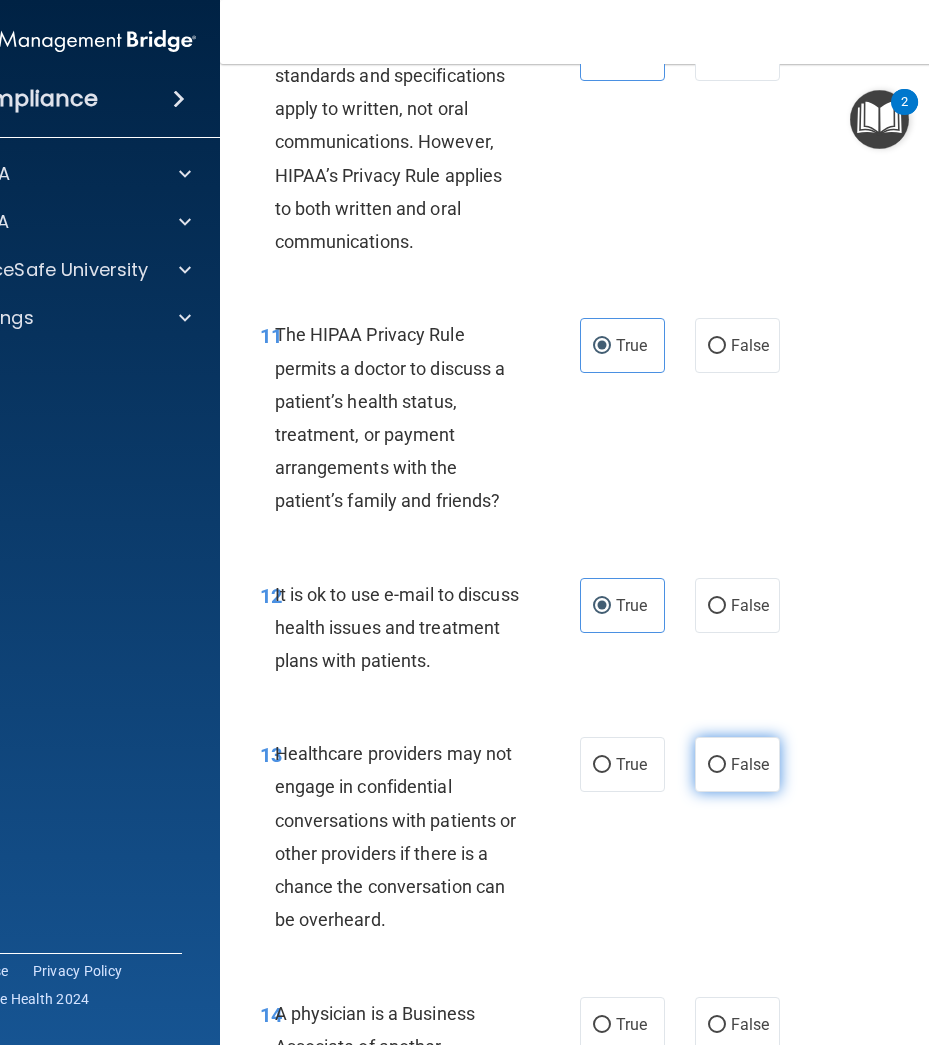 click on "False" at bounding box center [750, 764] 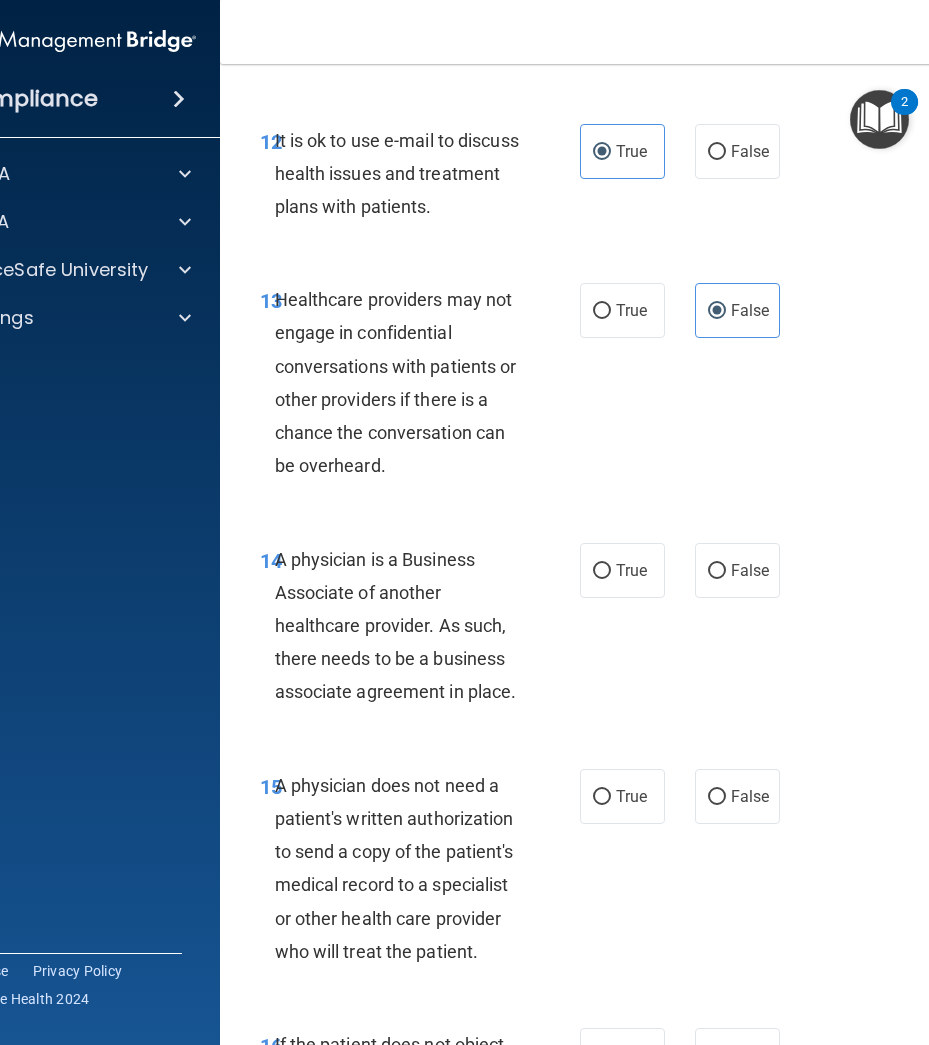 scroll, scrollTop: 2900, scrollLeft: 0, axis: vertical 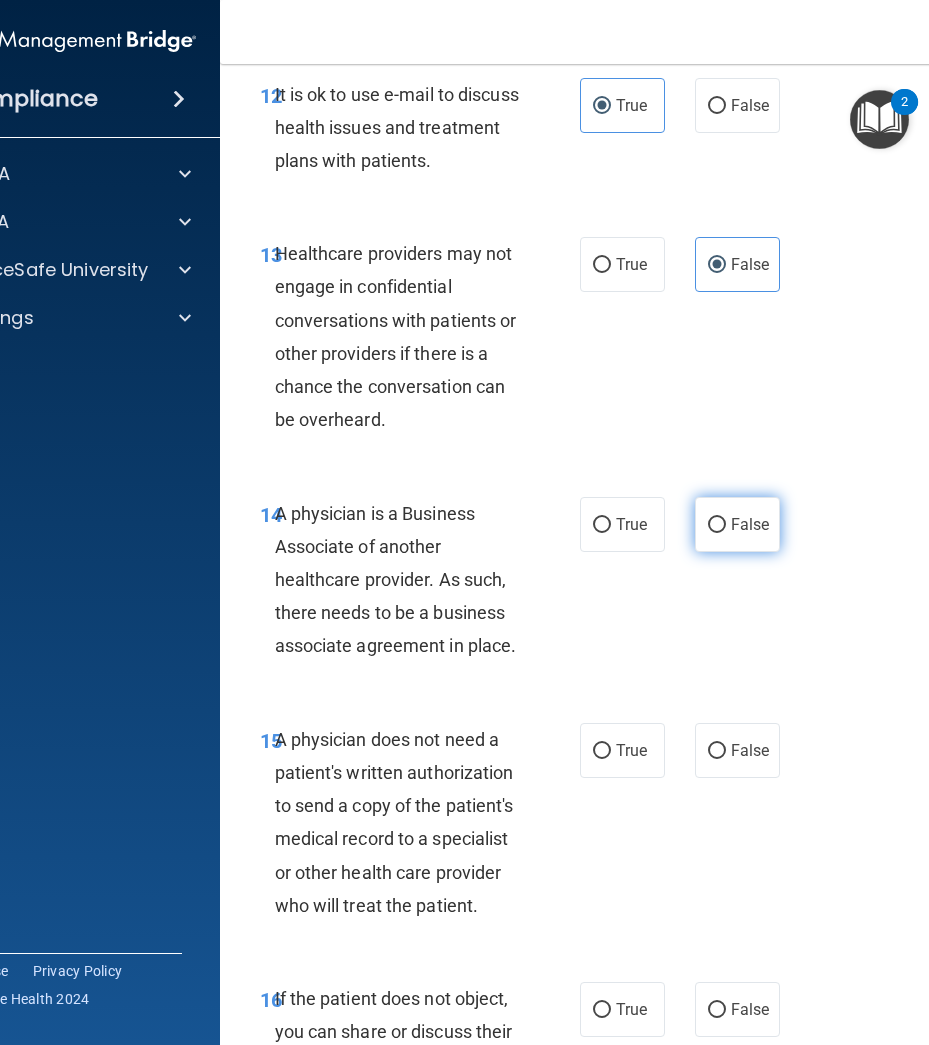 click on "False" at bounding box center [737, 524] 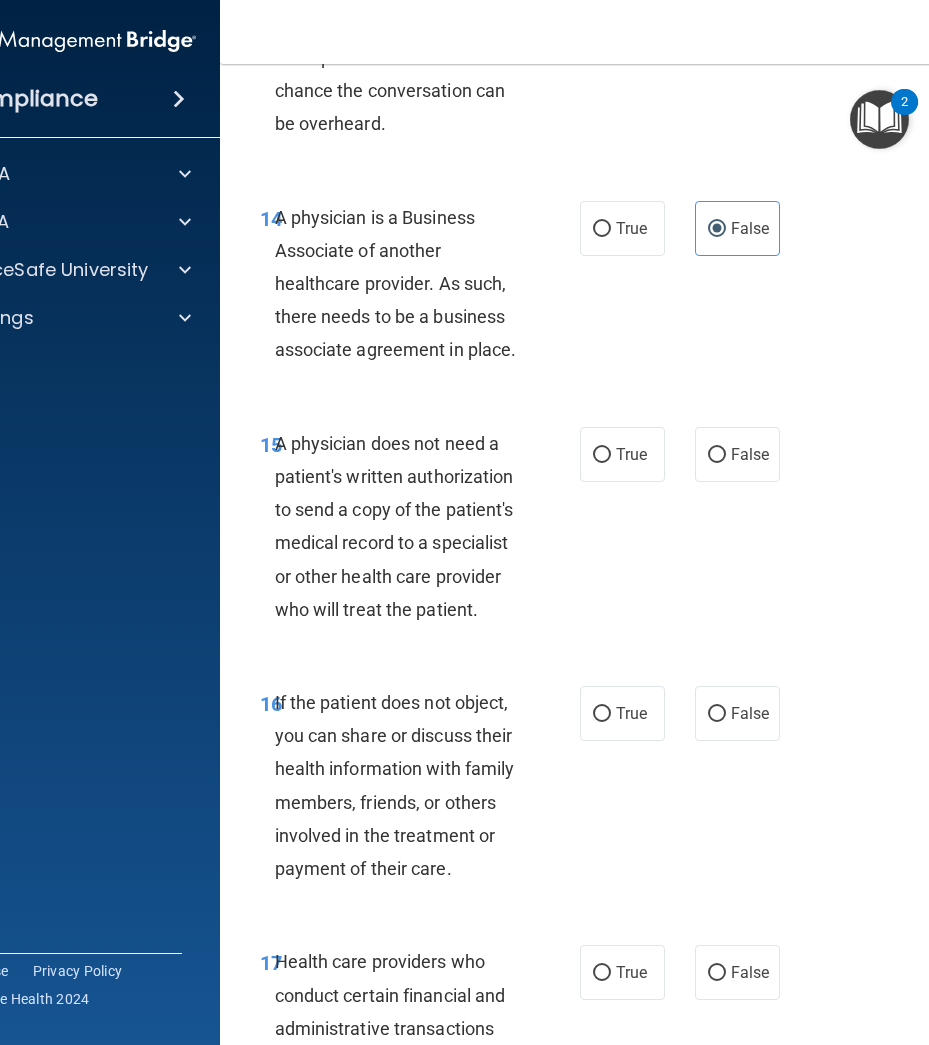 scroll, scrollTop: 3200, scrollLeft: 0, axis: vertical 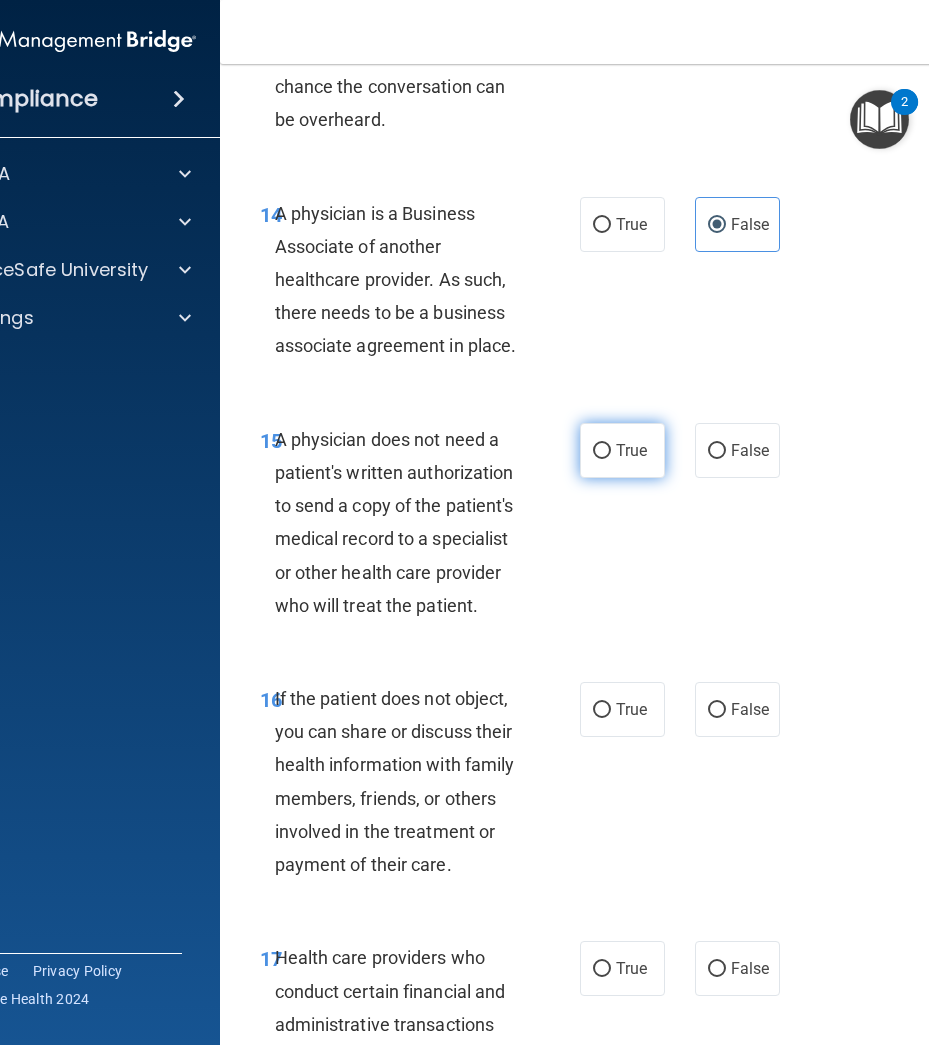 click on "True" at bounding box center (631, 450) 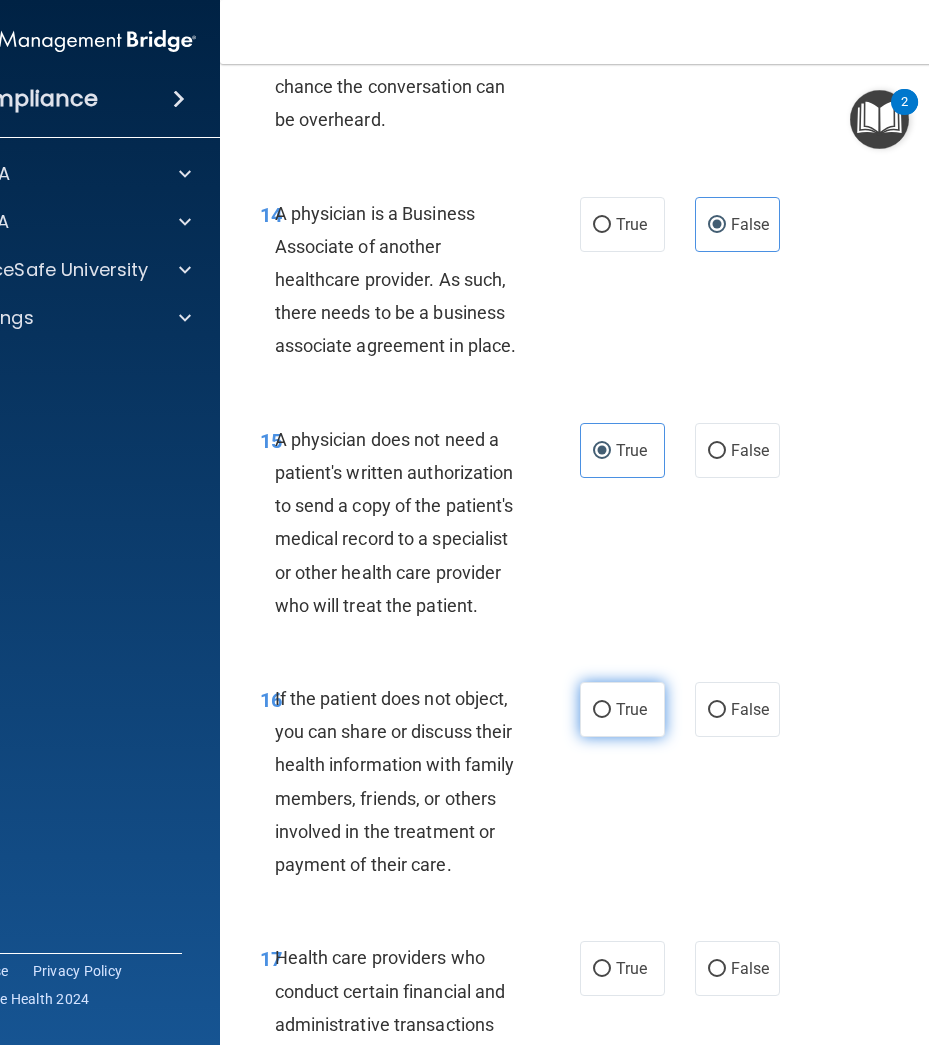 click on "True" at bounding box center [602, 710] 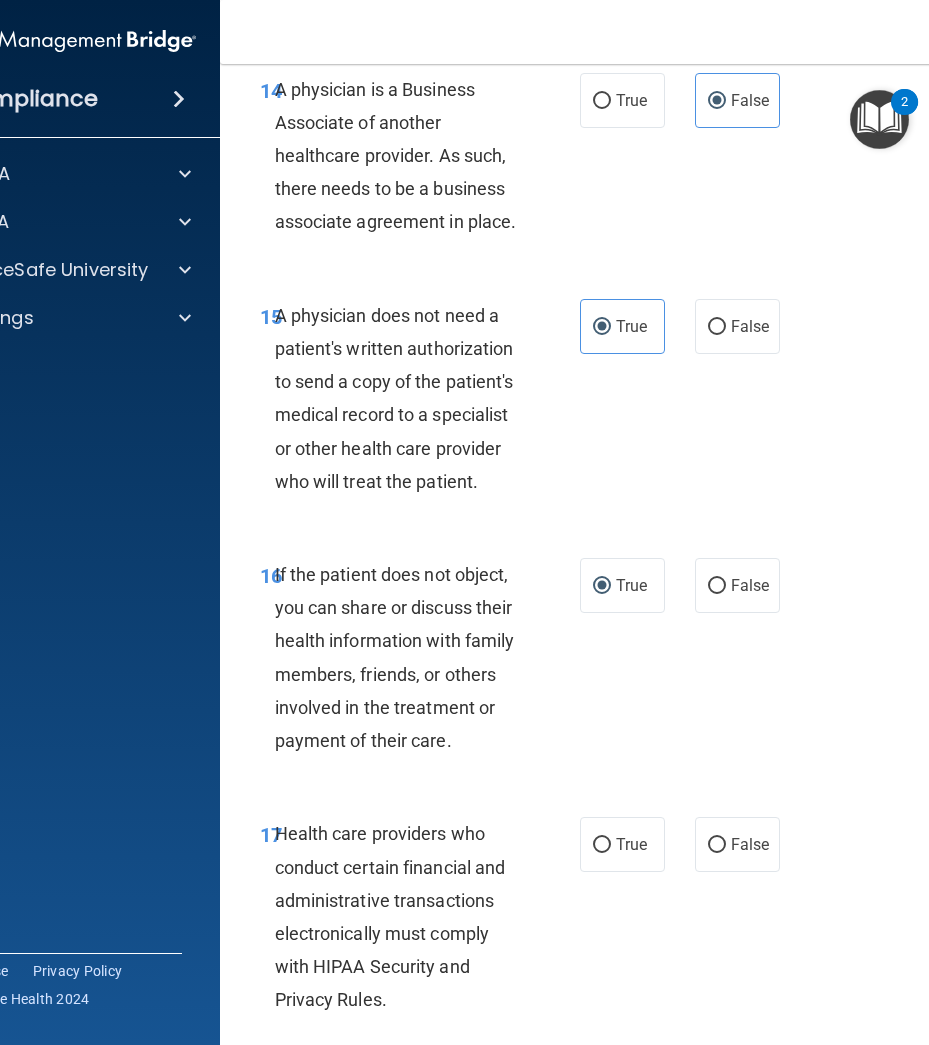 scroll, scrollTop: 3500, scrollLeft: 0, axis: vertical 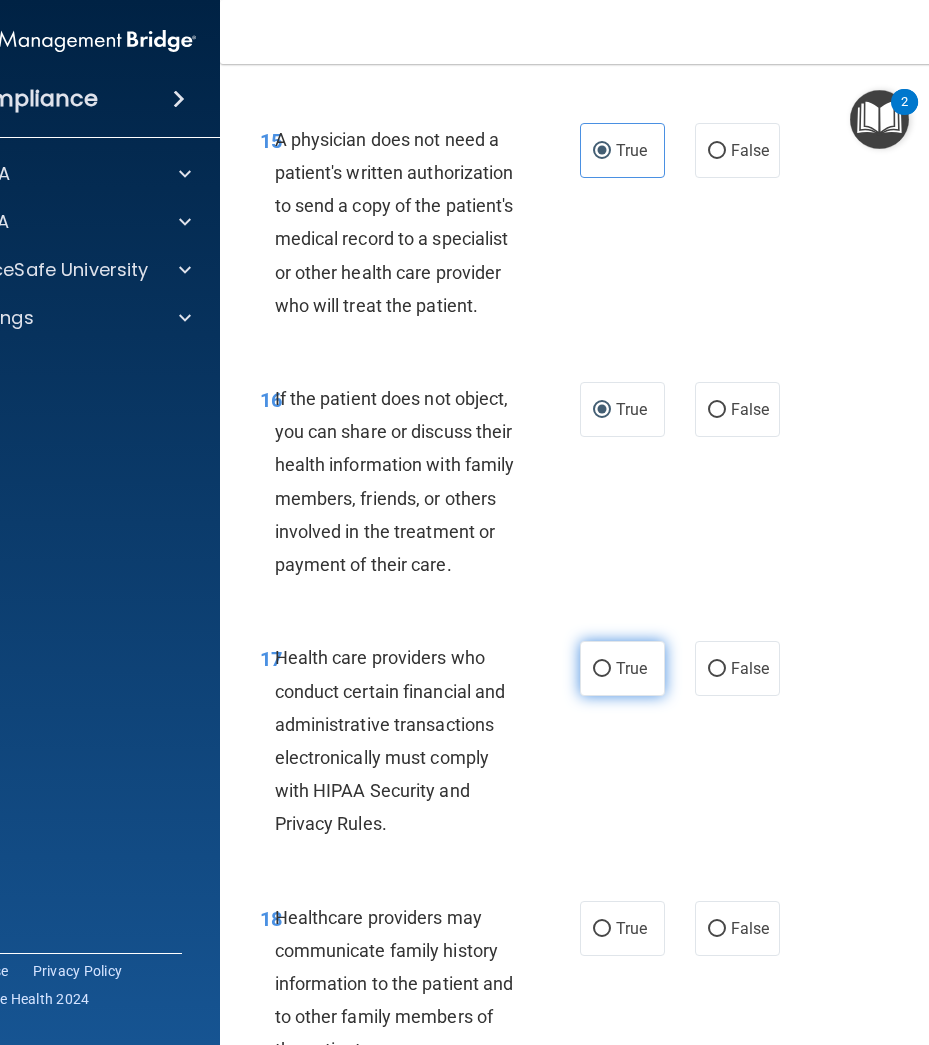 click on "True" at bounding box center (631, 668) 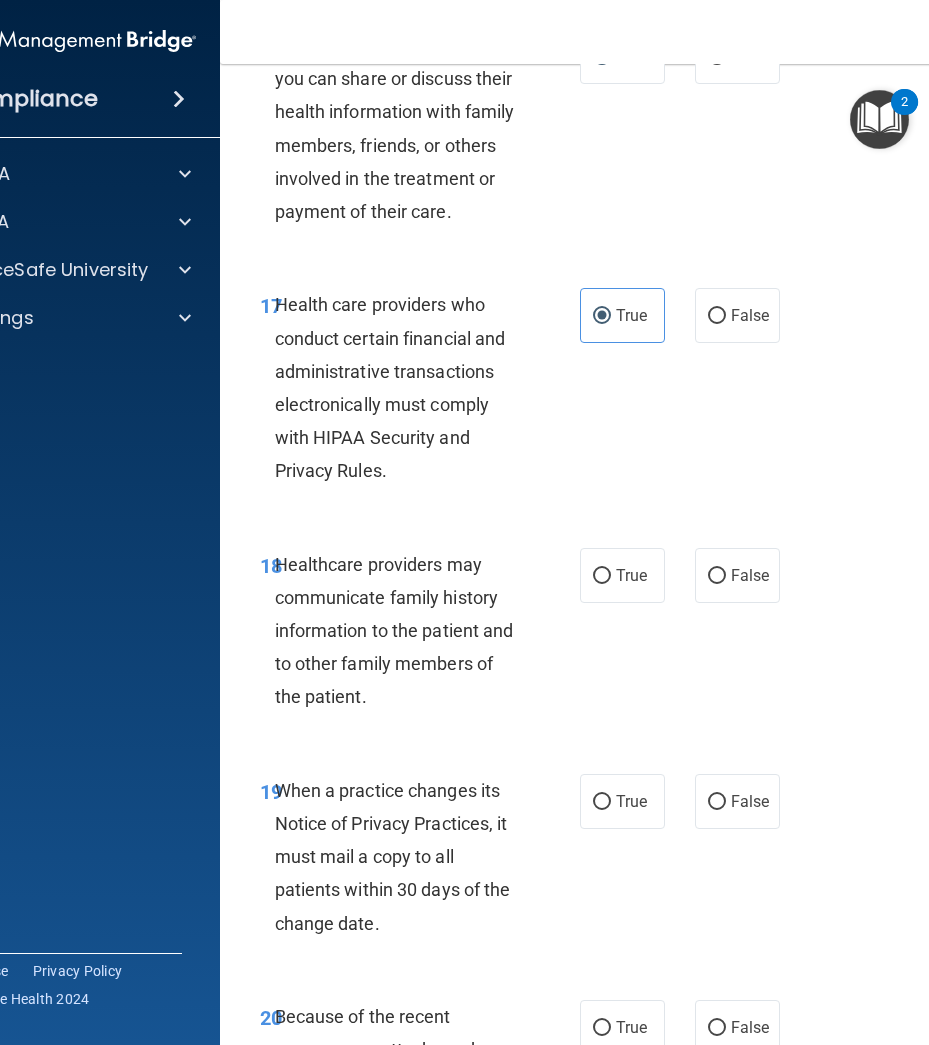 scroll, scrollTop: 3900, scrollLeft: 0, axis: vertical 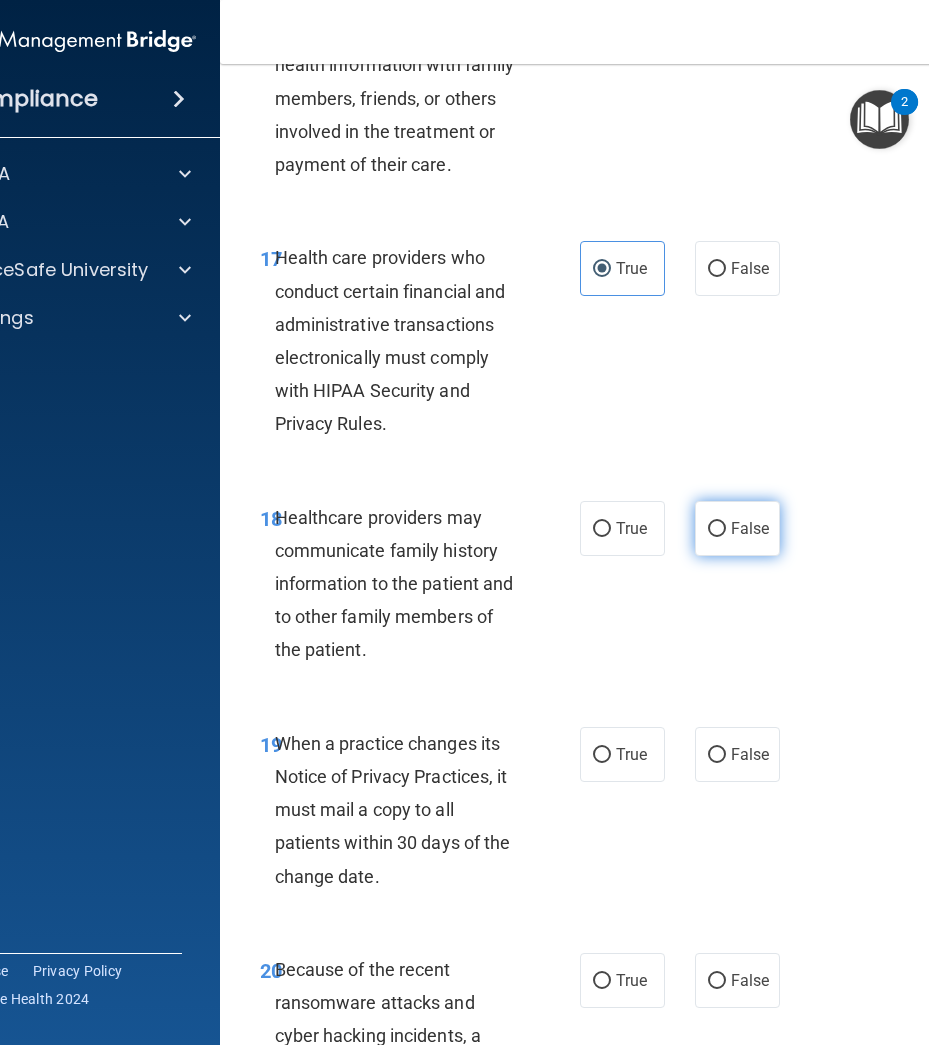 click on "False" at bounding box center [737, 528] 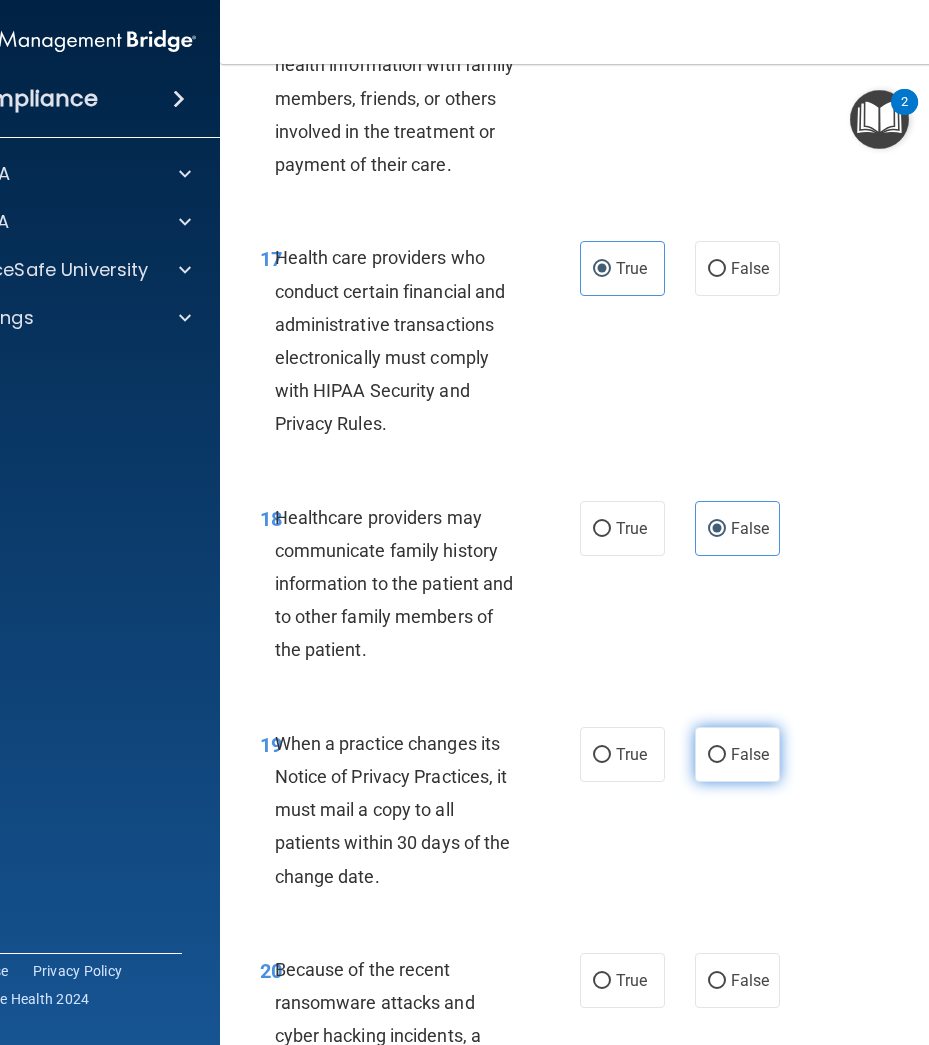 click on "False" at bounding box center (750, 754) 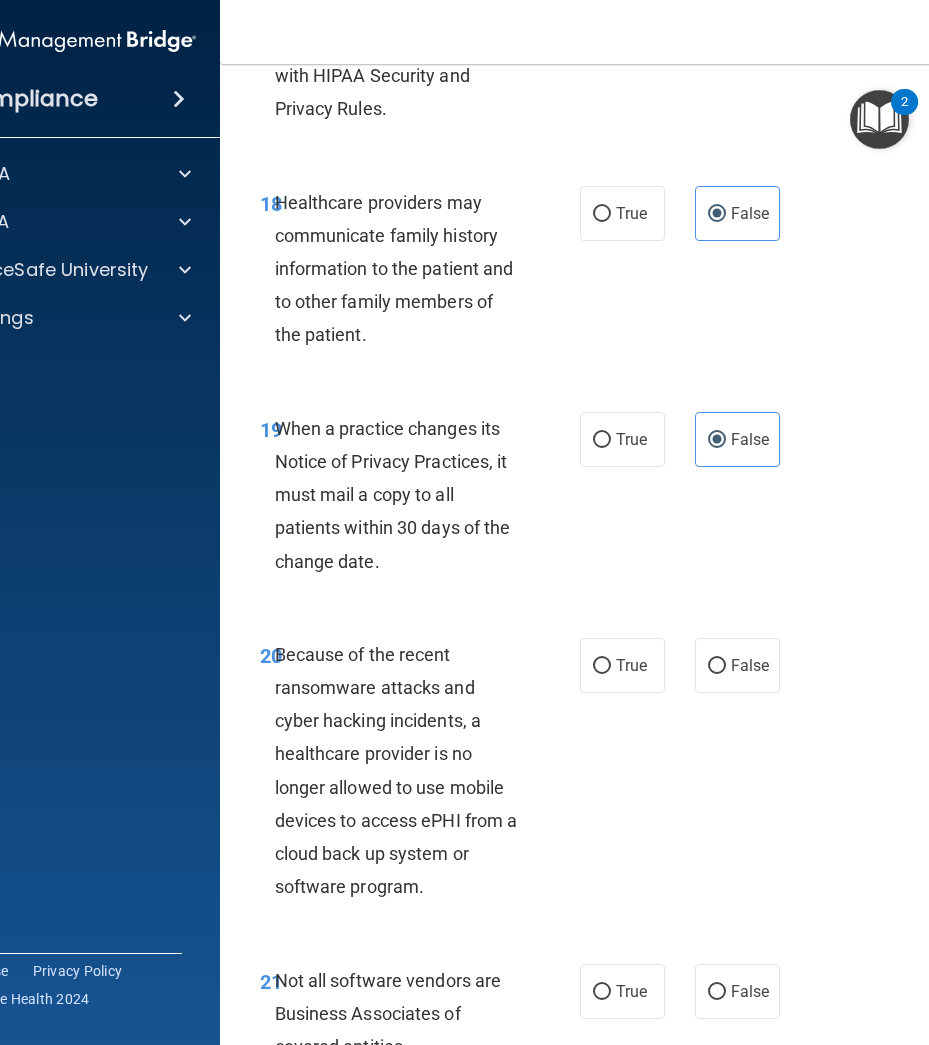 scroll, scrollTop: 4300, scrollLeft: 0, axis: vertical 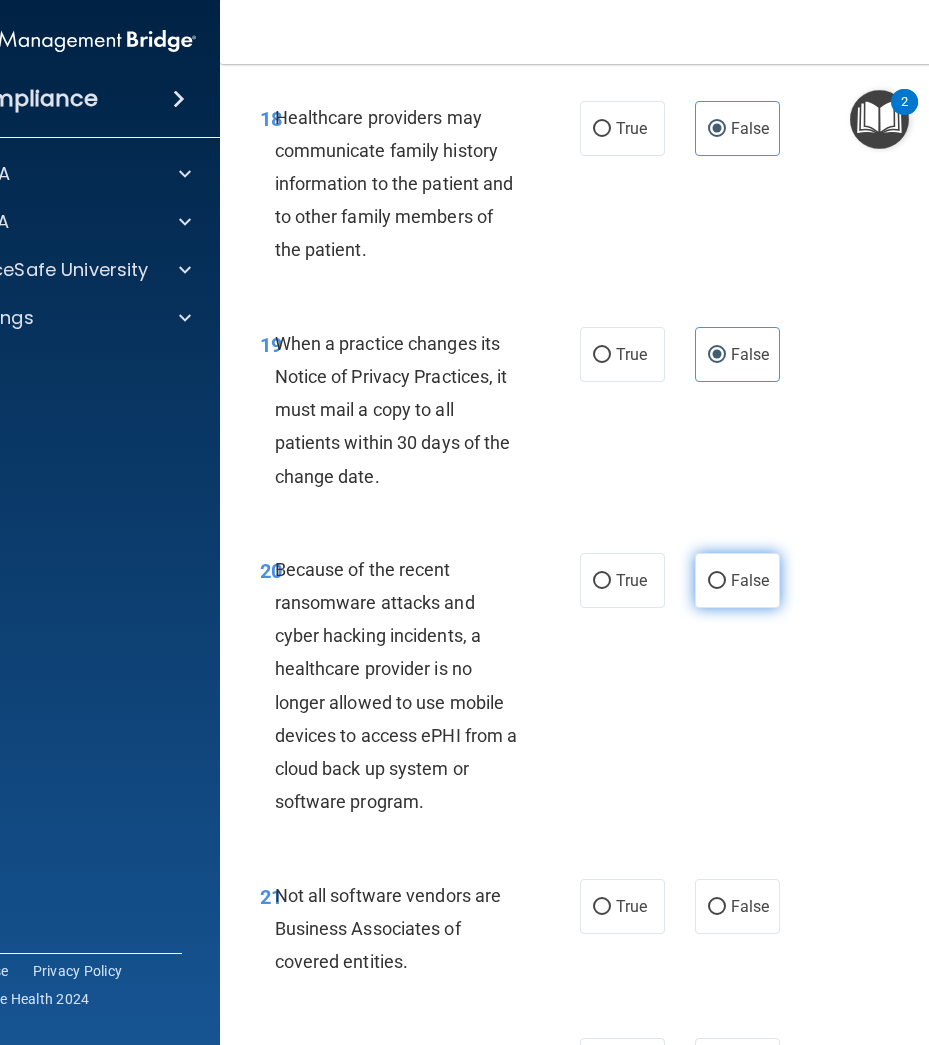click on "False" at bounding box center [750, 580] 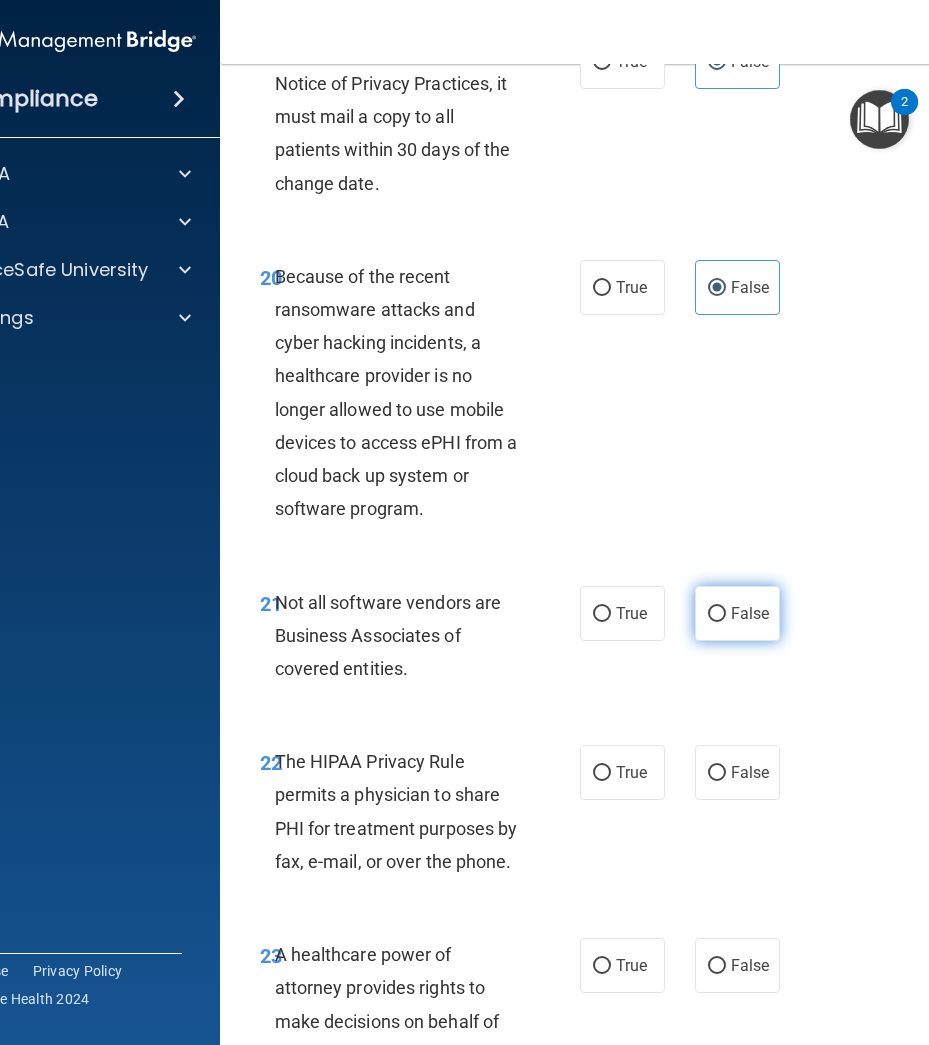 scroll, scrollTop: 4600, scrollLeft: 0, axis: vertical 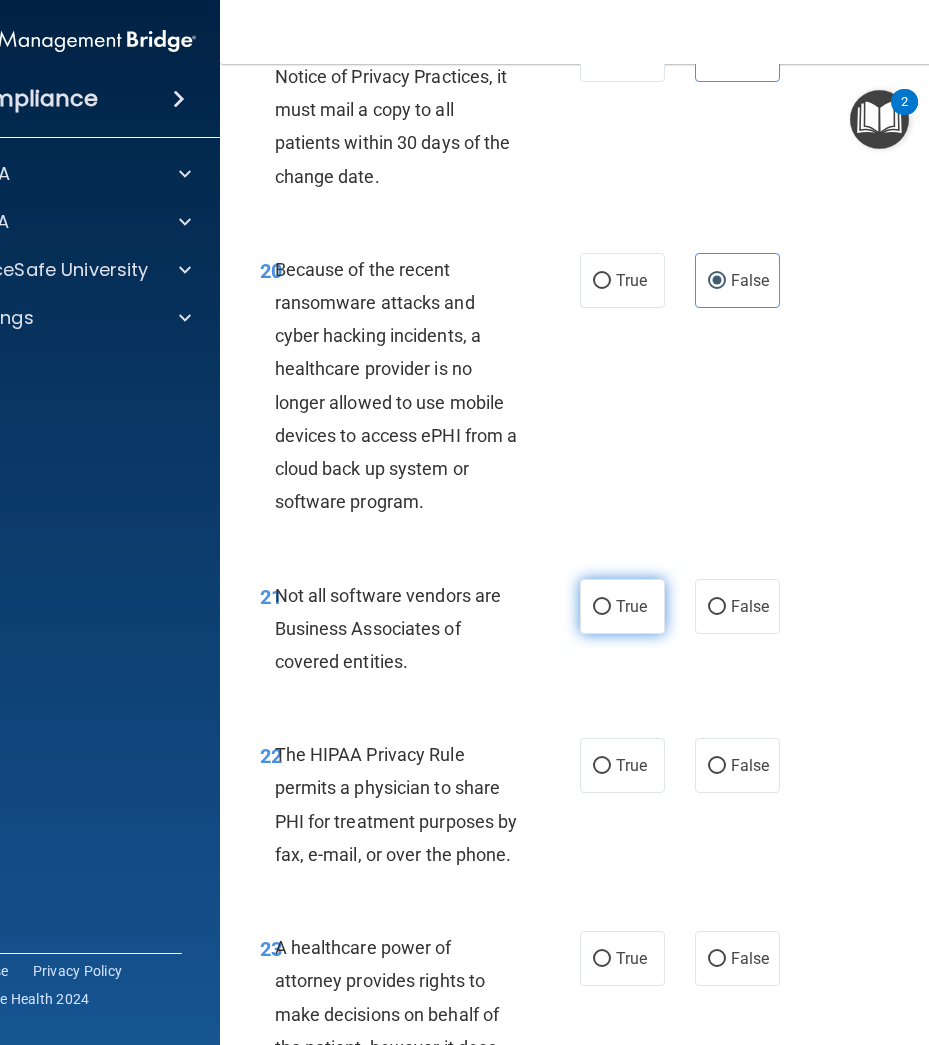 click on "True" at bounding box center [631, 606] 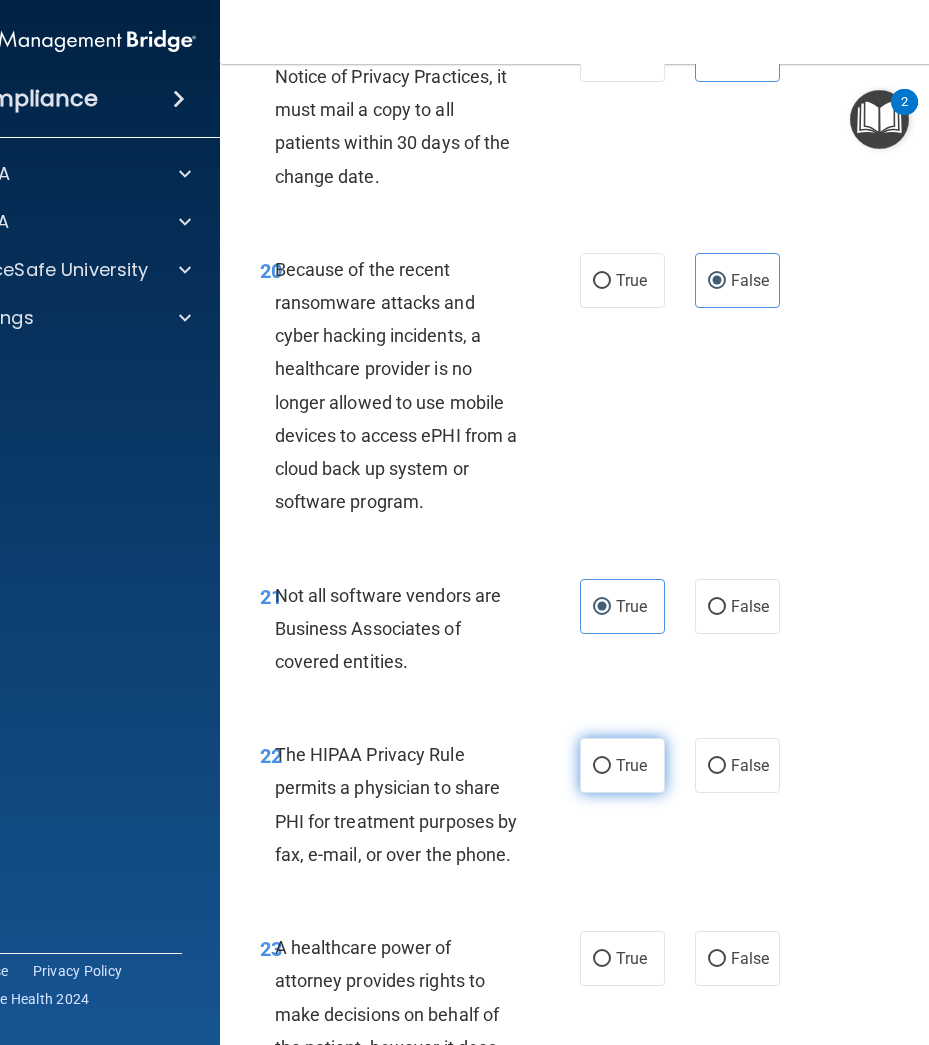 click on "True" at bounding box center (622, 765) 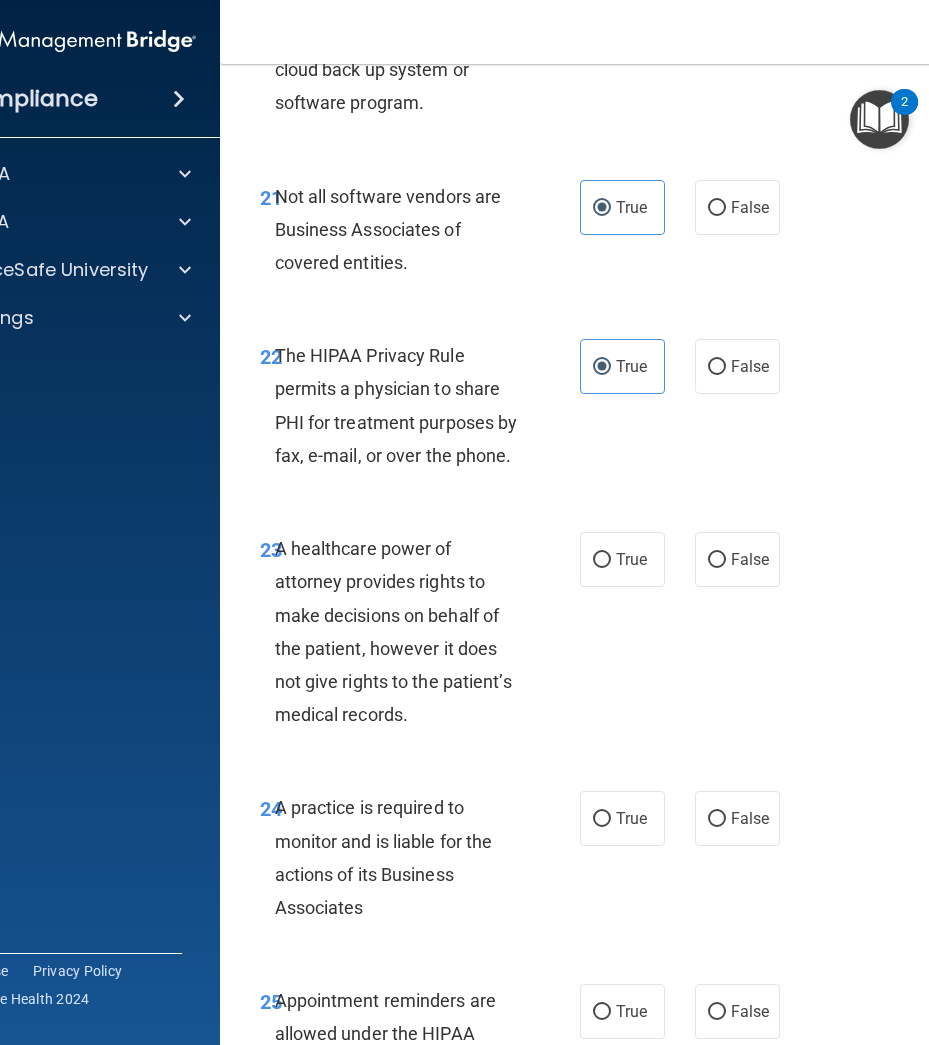 scroll, scrollTop: 5000, scrollLeft: 0, axis: vertical 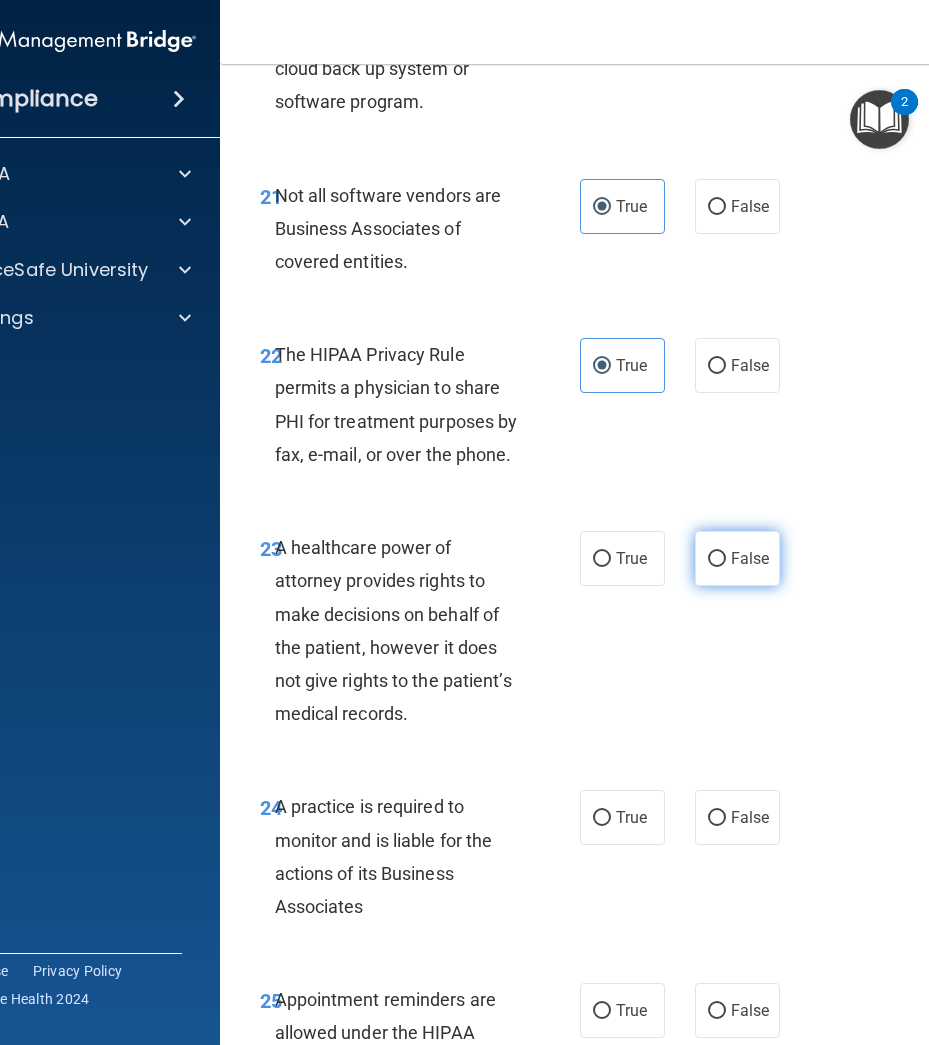 click on "False" at bounding box center [750, 558] 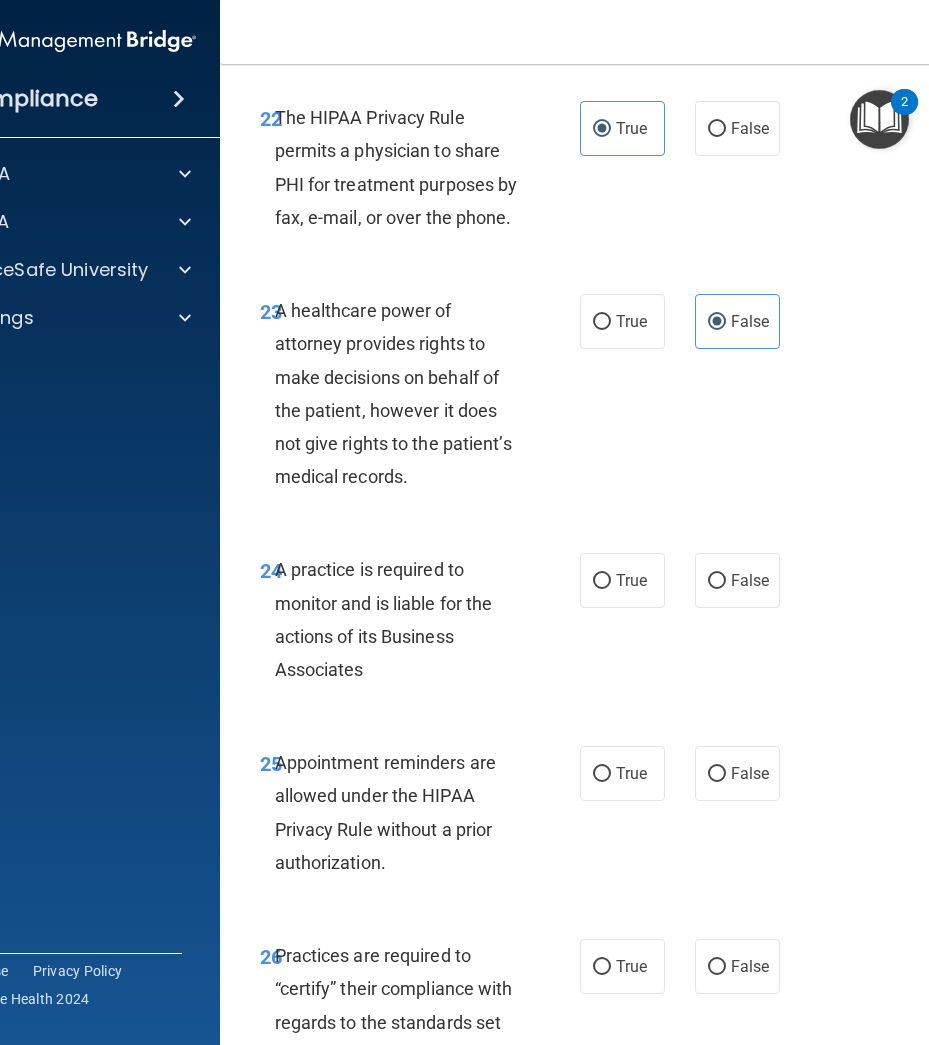 scroll, scrollTop: 5300, scrollLeft: 0, axis: vertical 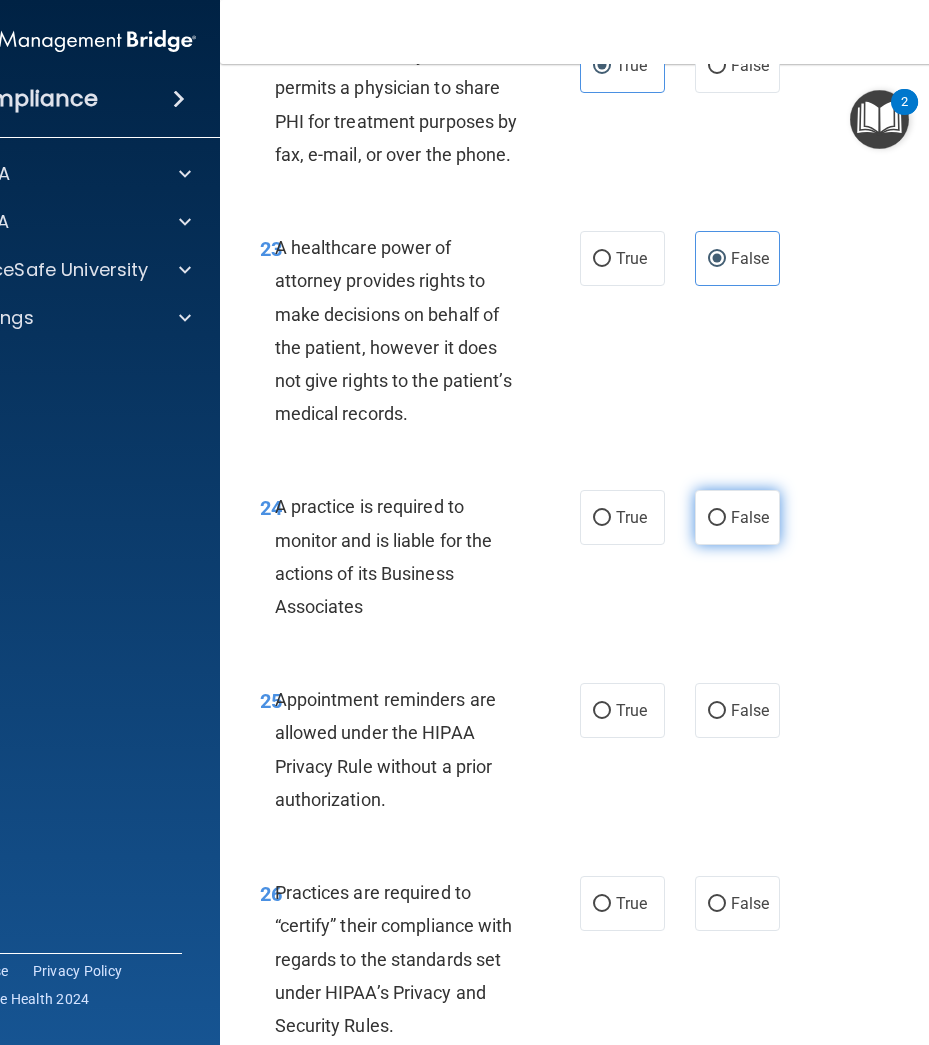 click on "False" at bounding box center (737, 517) 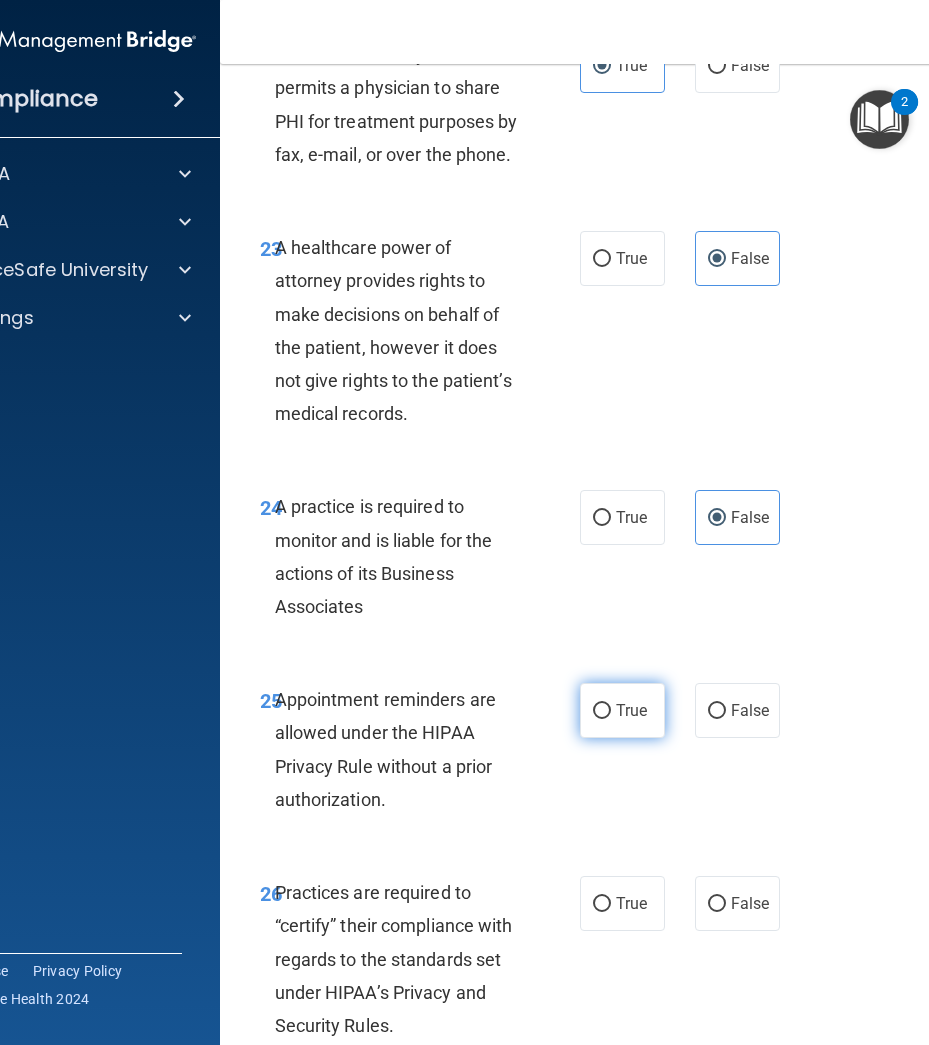 click on "True" at bounding box center (631, 710) 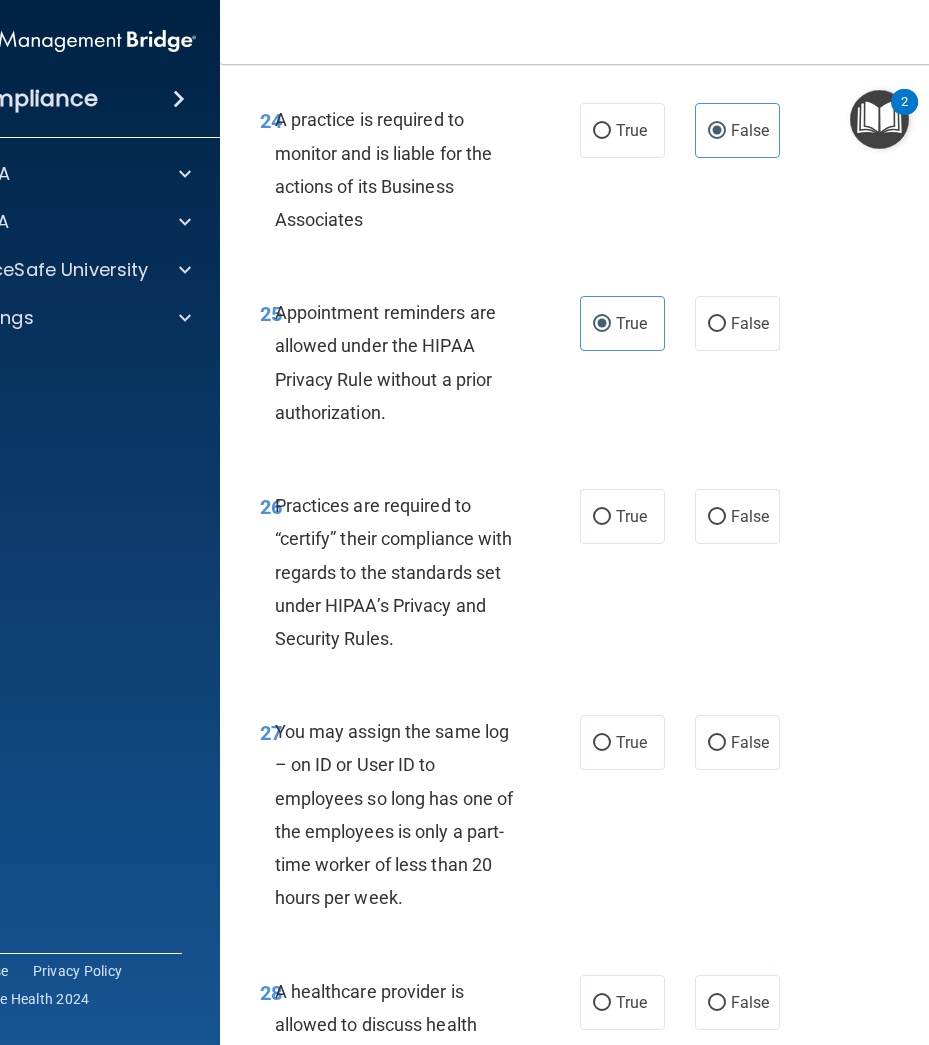 scroll, scrollTop: 5700, scrollLeft: 0, axis: vertical 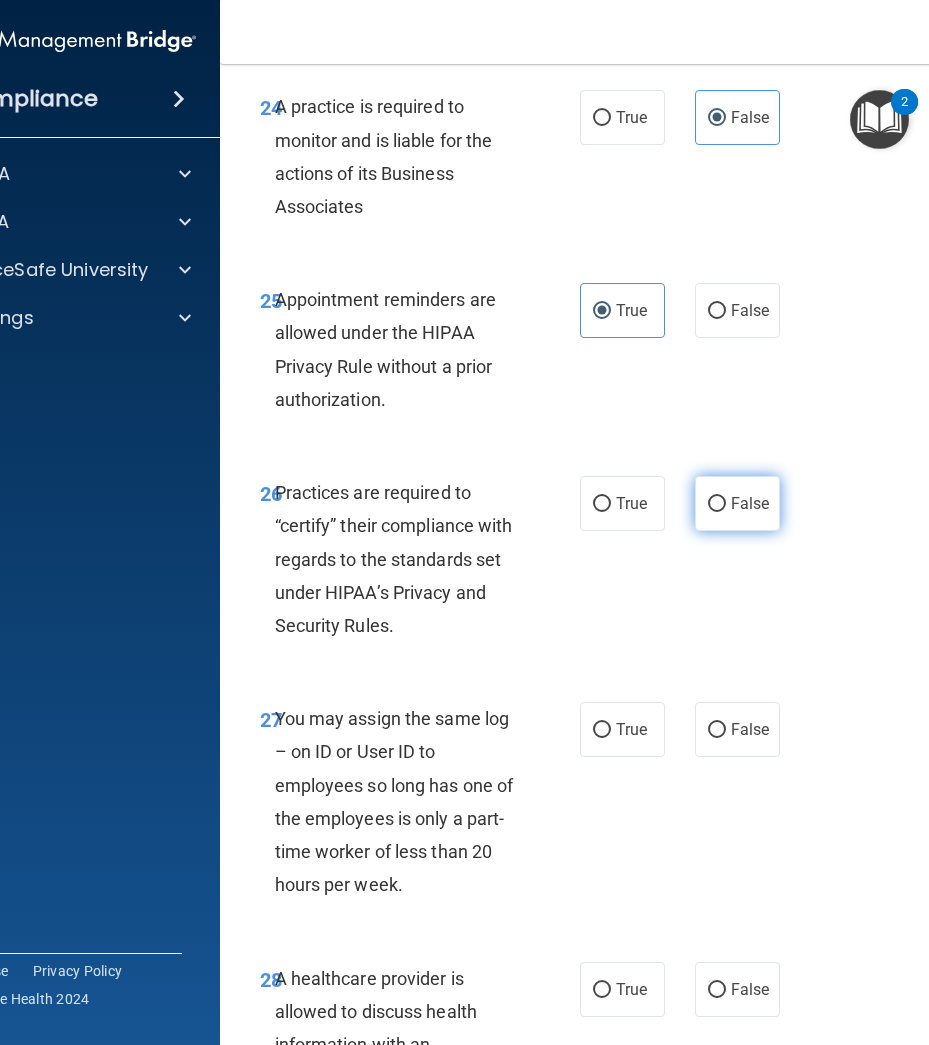 click on "False" at bounding box center (750, 503) 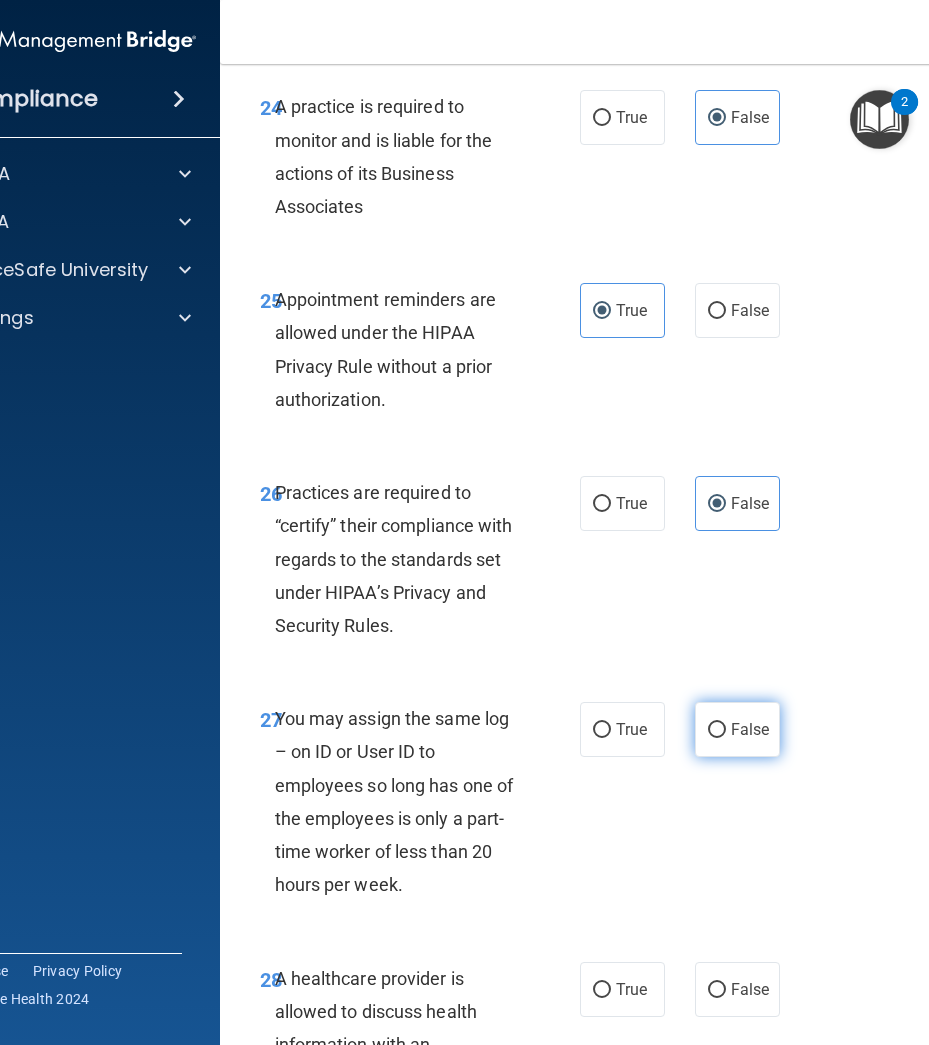 click on "False" at bounding box center [750, 729] 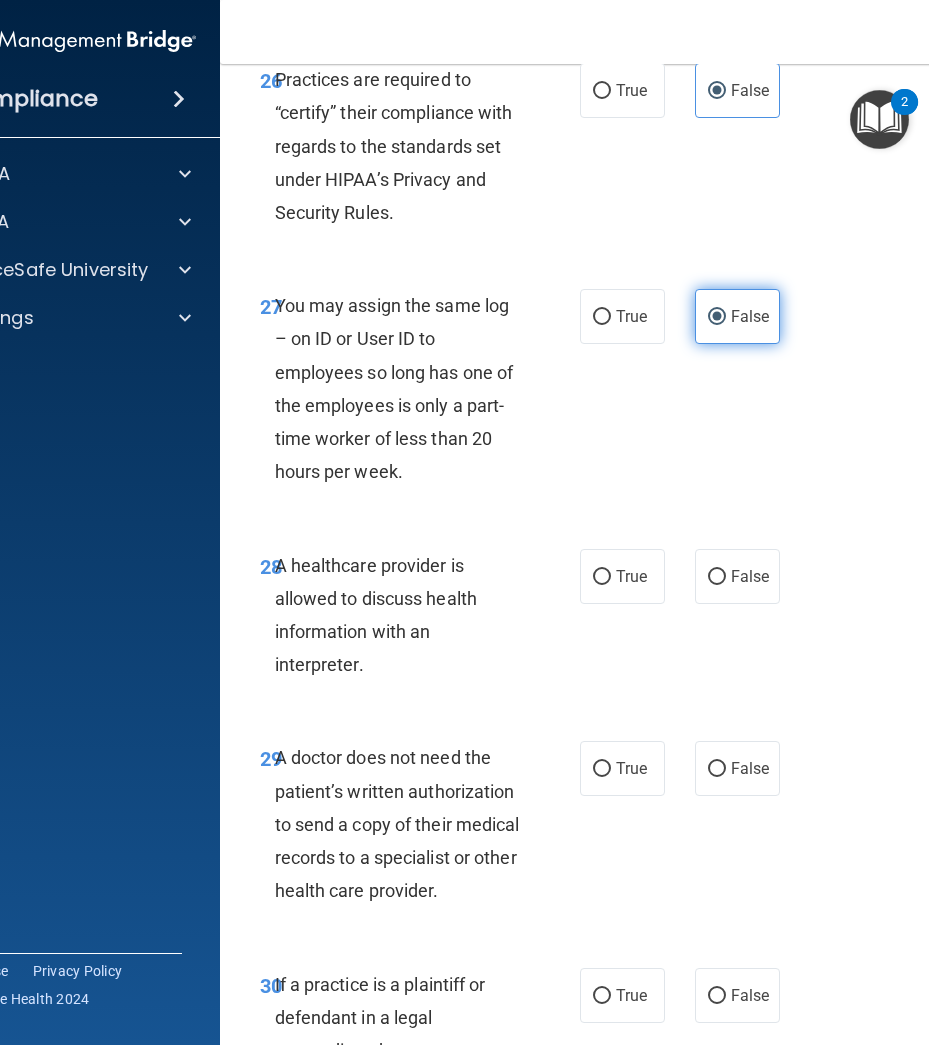 scroll, scrollTop: 6200, scrollLeft: 0, axis: vertical 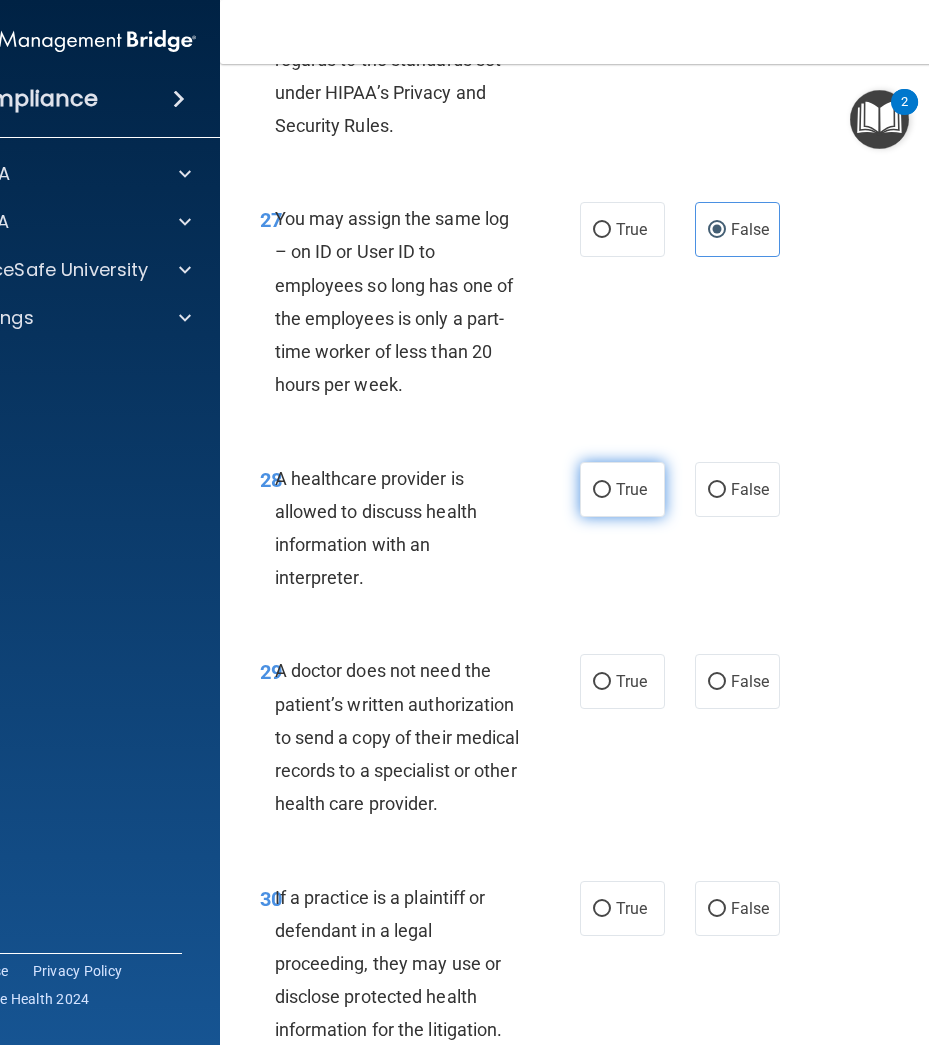click on "True" at bounding box center (631, 489) 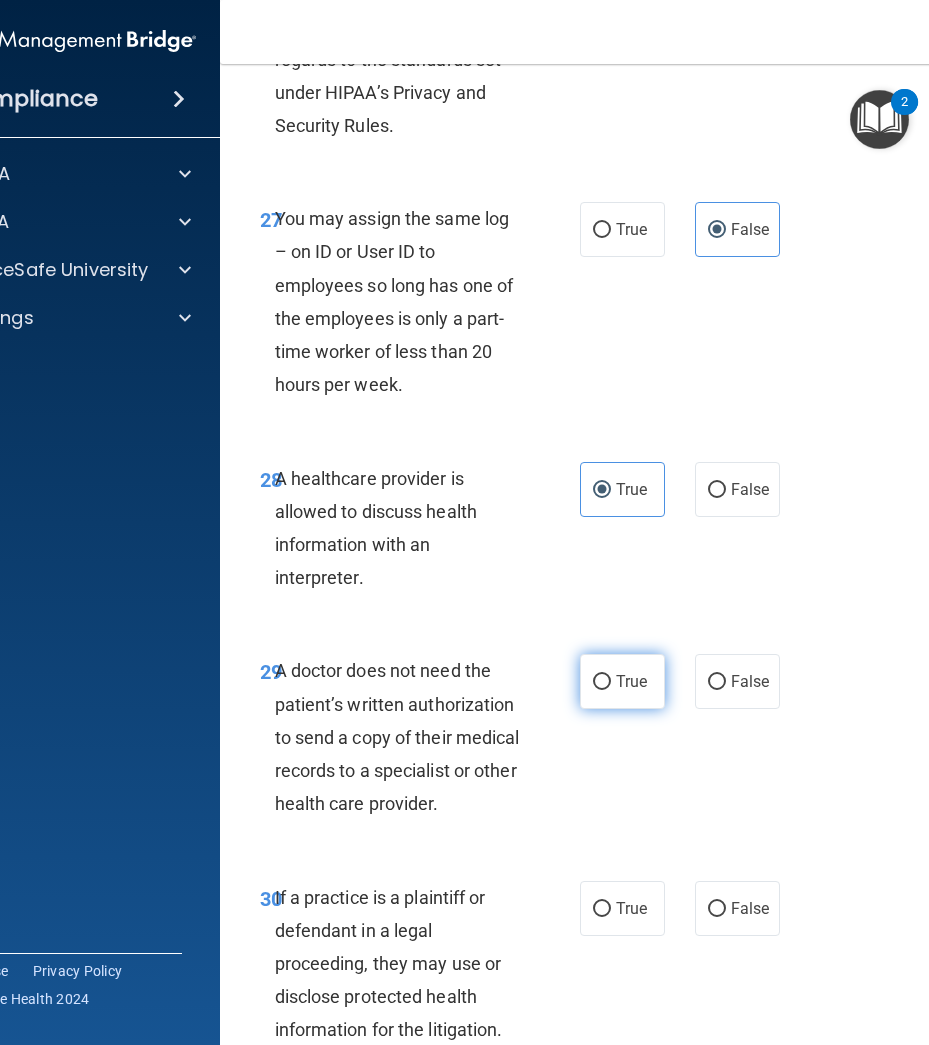 click on "True" at bounding box center [631, 681] 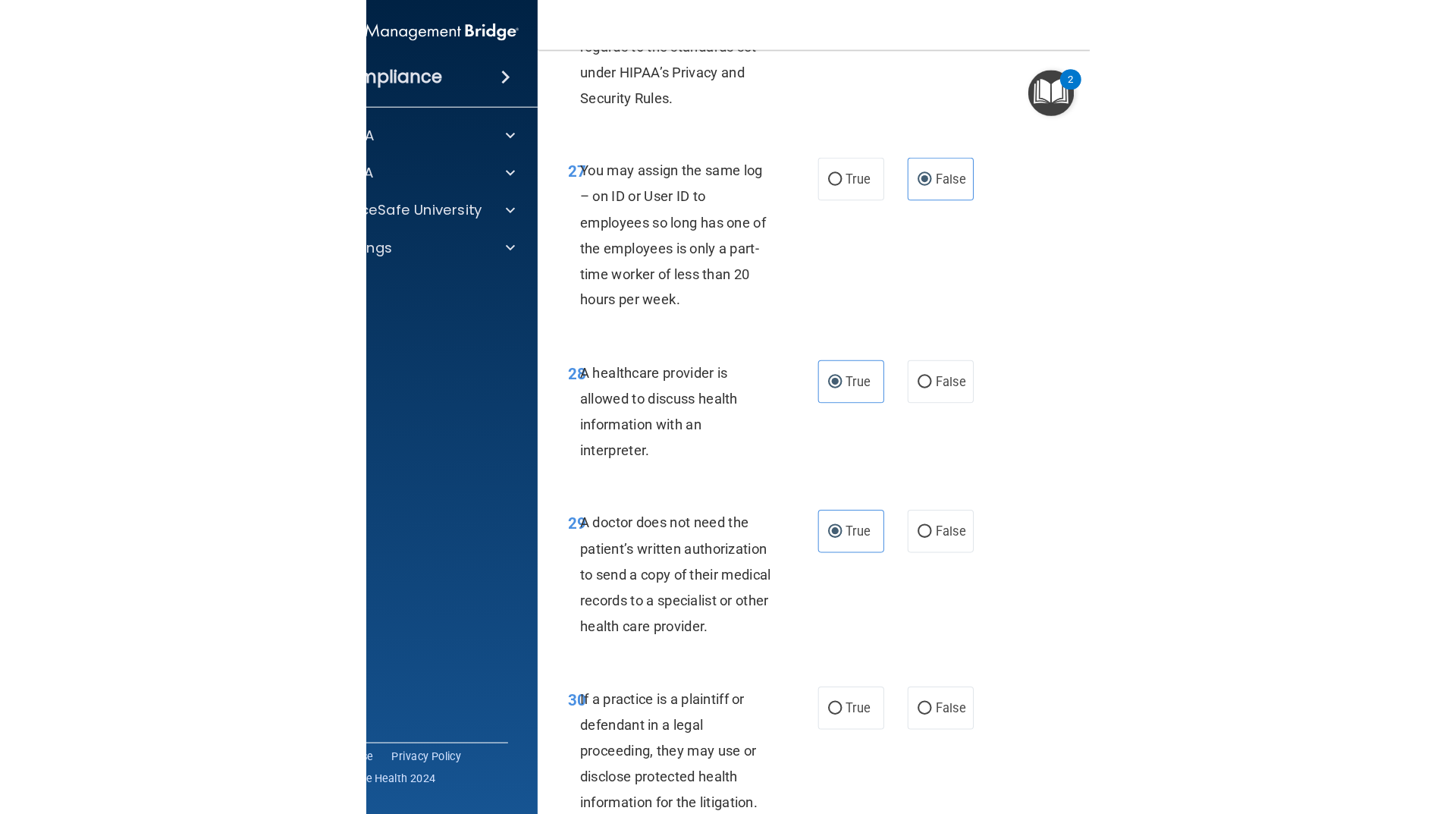 scroll, scrollTop: 4830, scrollLeft: 0, axis: vertical 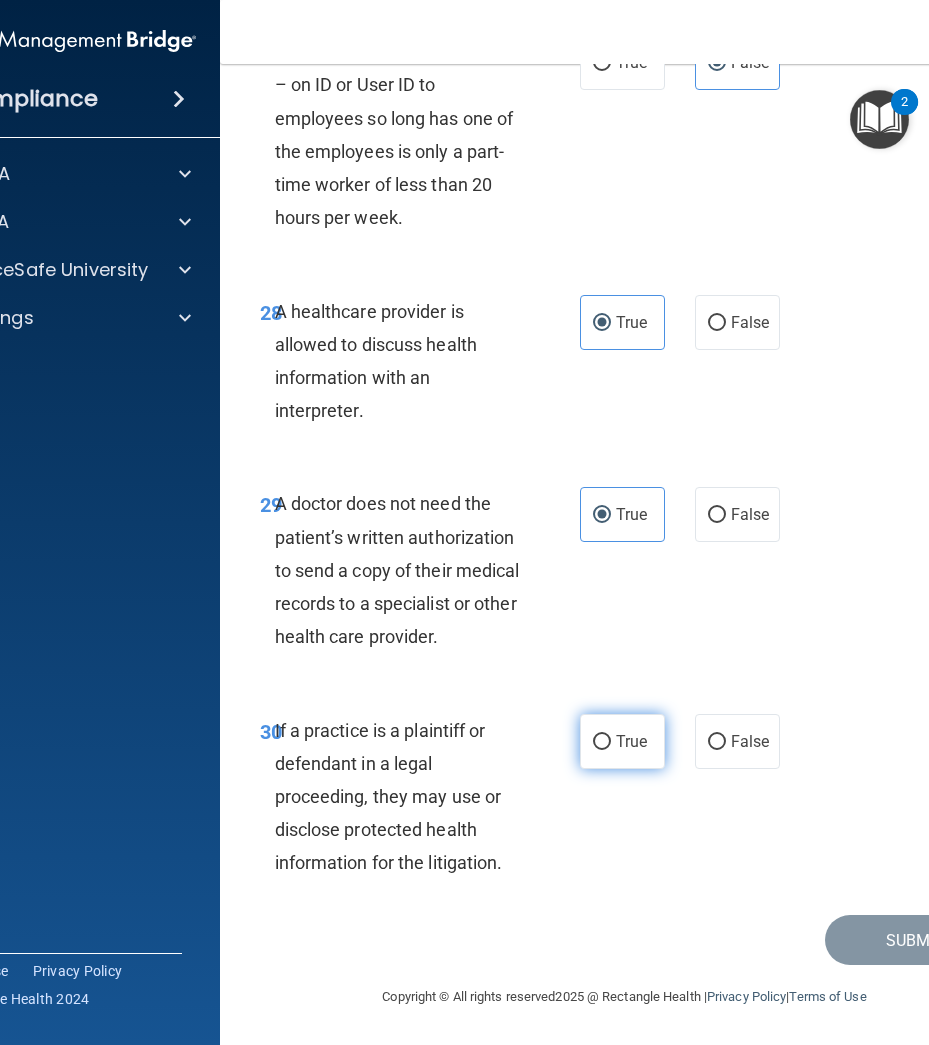 click on "True" at bounding box center [631, 741] 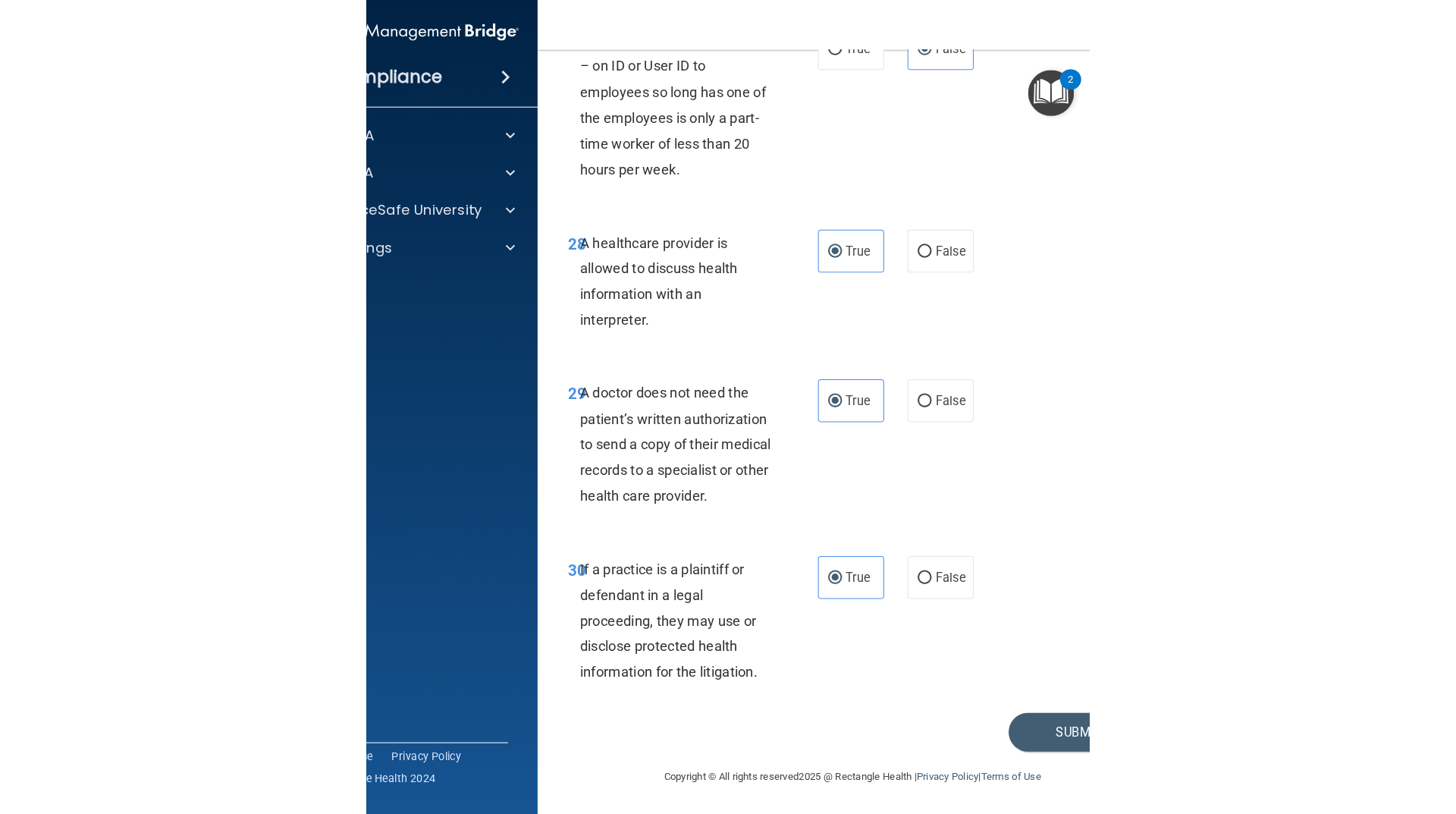 scroll, scrollTop: 2717, scrollLeft: 0, axis: vertical 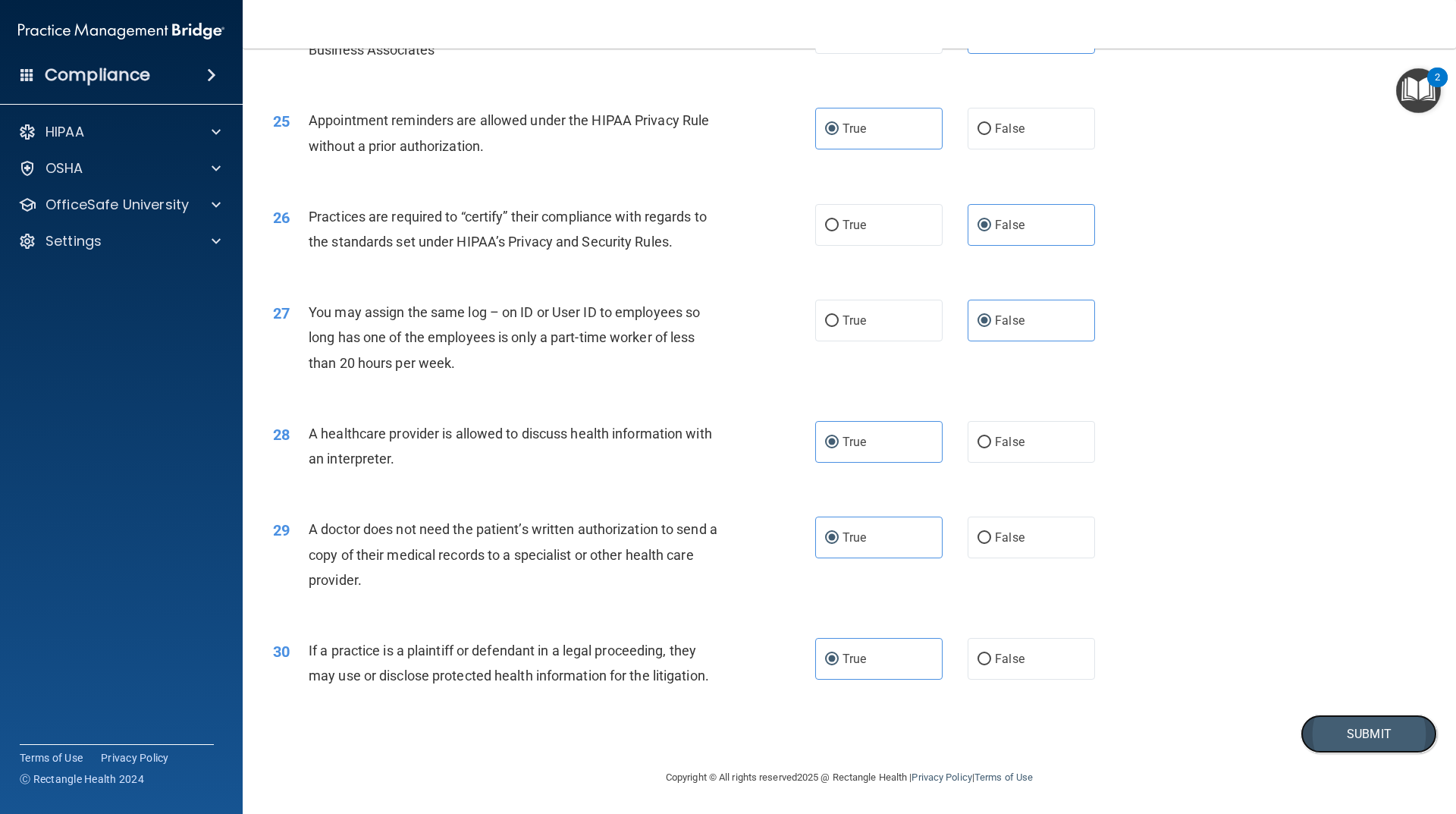 click on "Submit" at bounding box center (1369, 734) 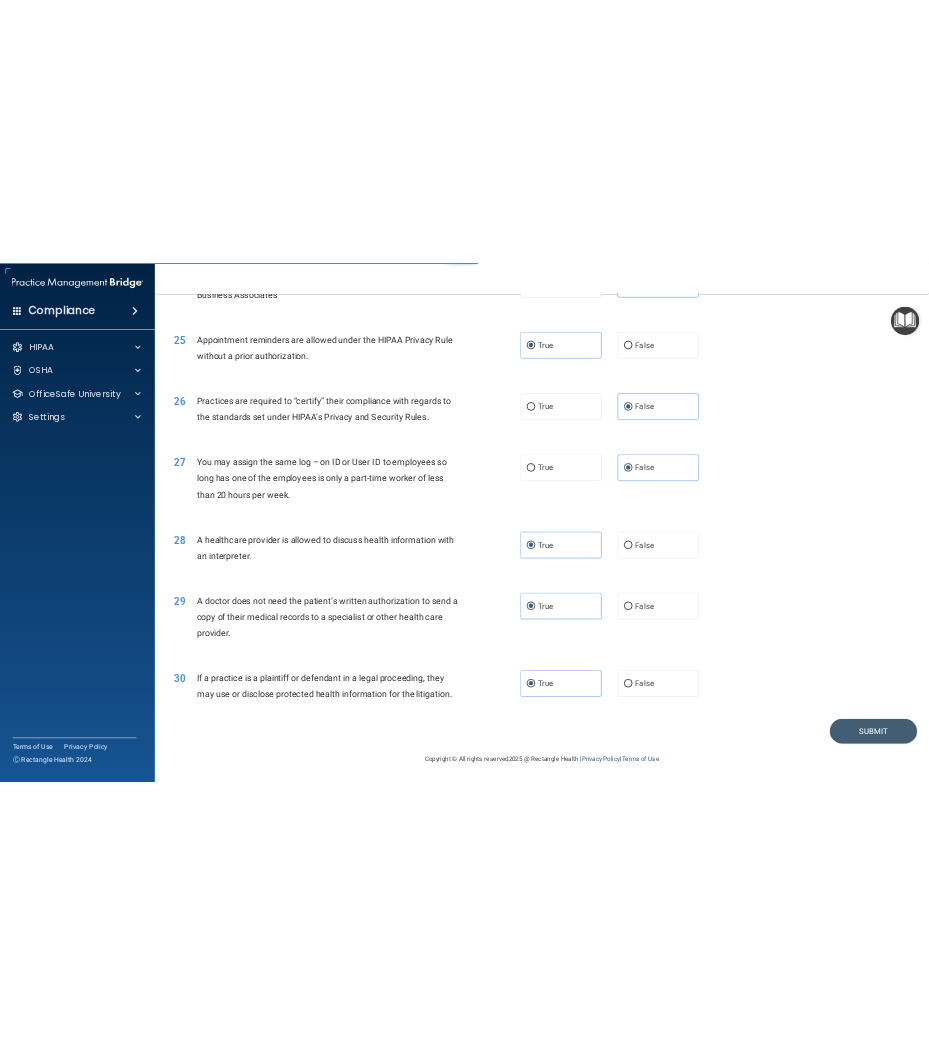 scroll, scrollTop: 0, scrollLeft: 0, axis: both 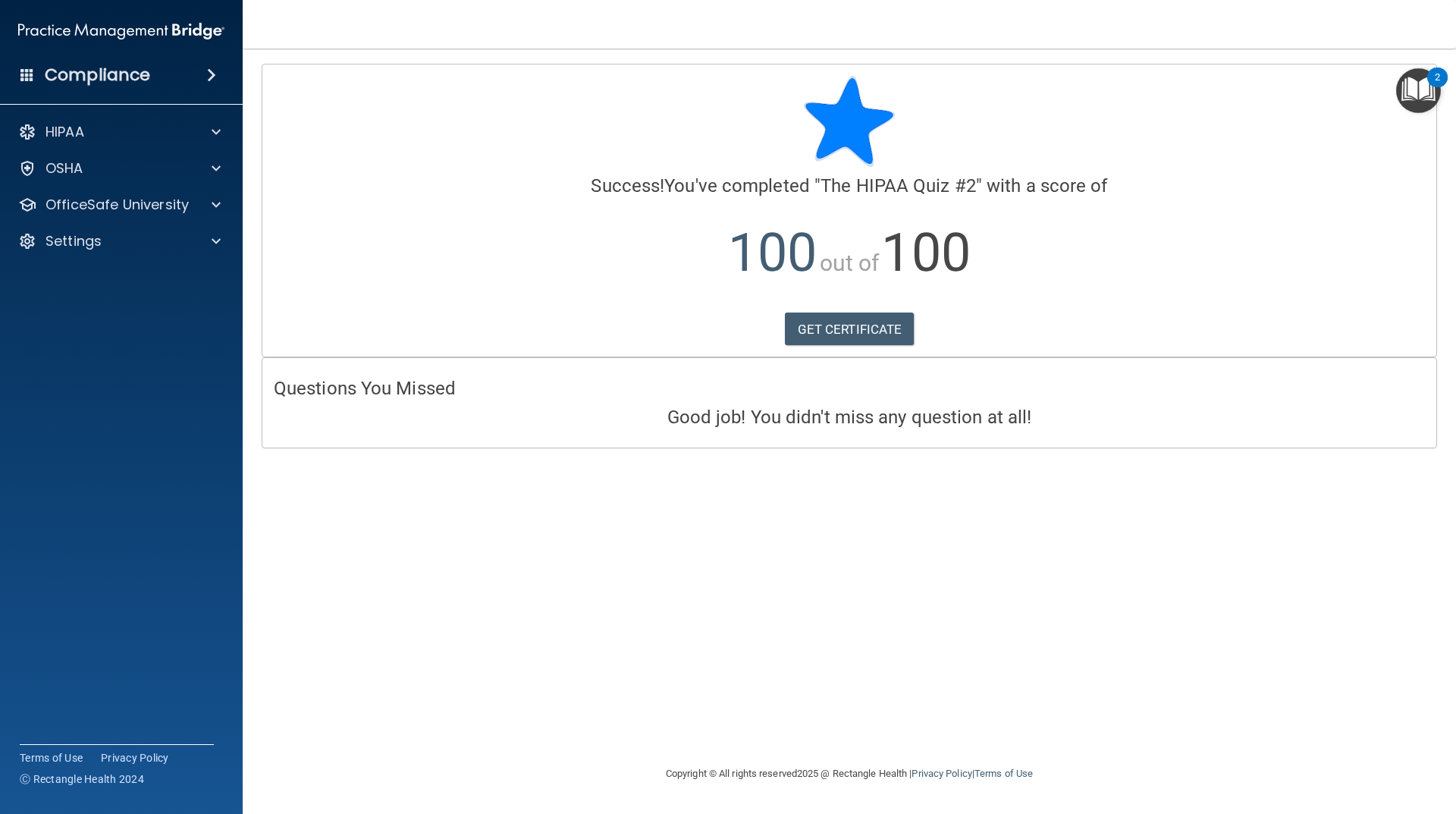 click on "Calculating your score....                     Success!  You've completed " The HIPAA Quiz #2 " with a score of            100     out of     100       GET CERTIFICATE                 Questions You Missed         Good job! You didn't miss any question at all!" at bounding box center [849, 407] 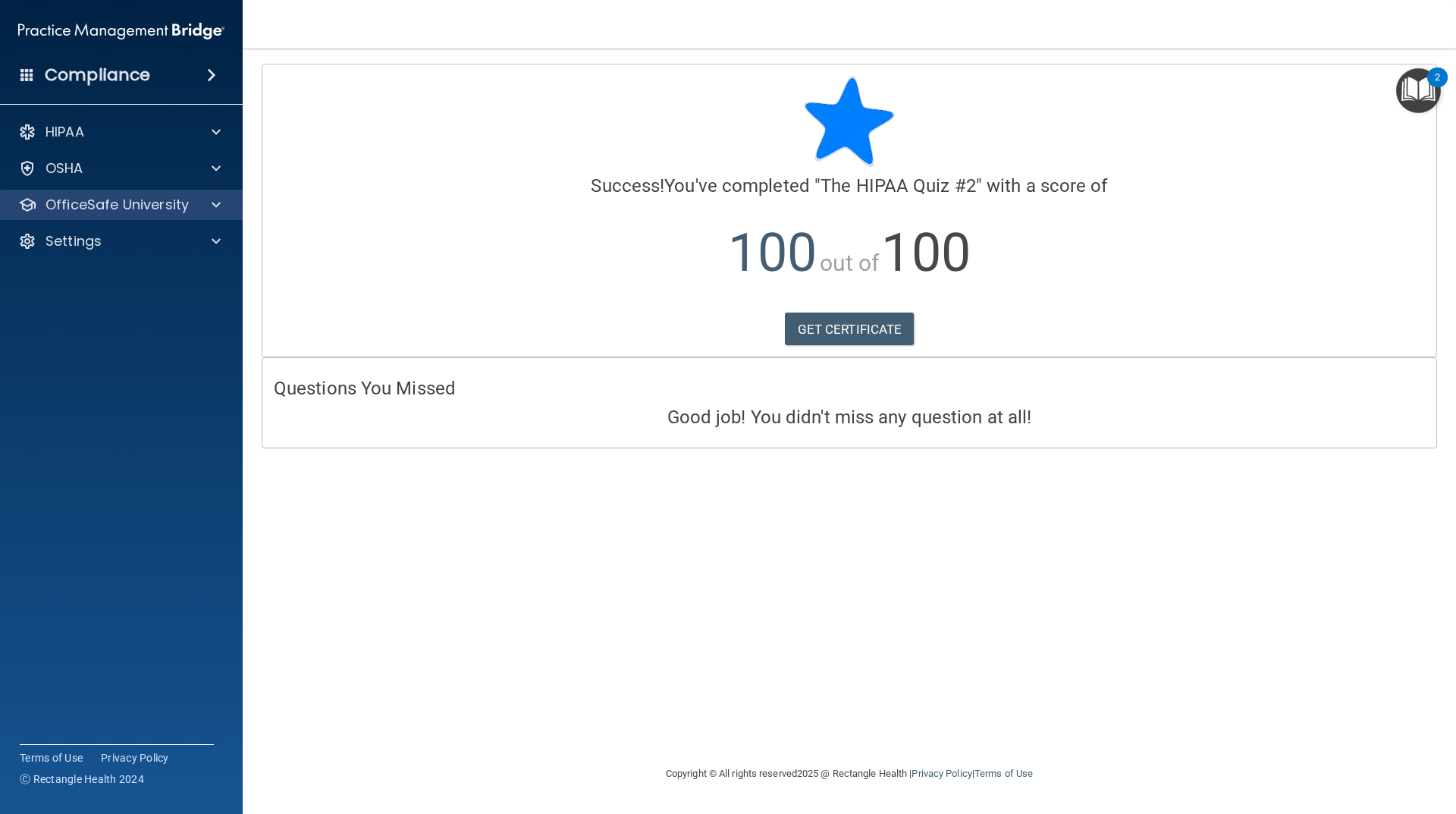 click on "OfficeSafe University" at bounding box center [121, 205] 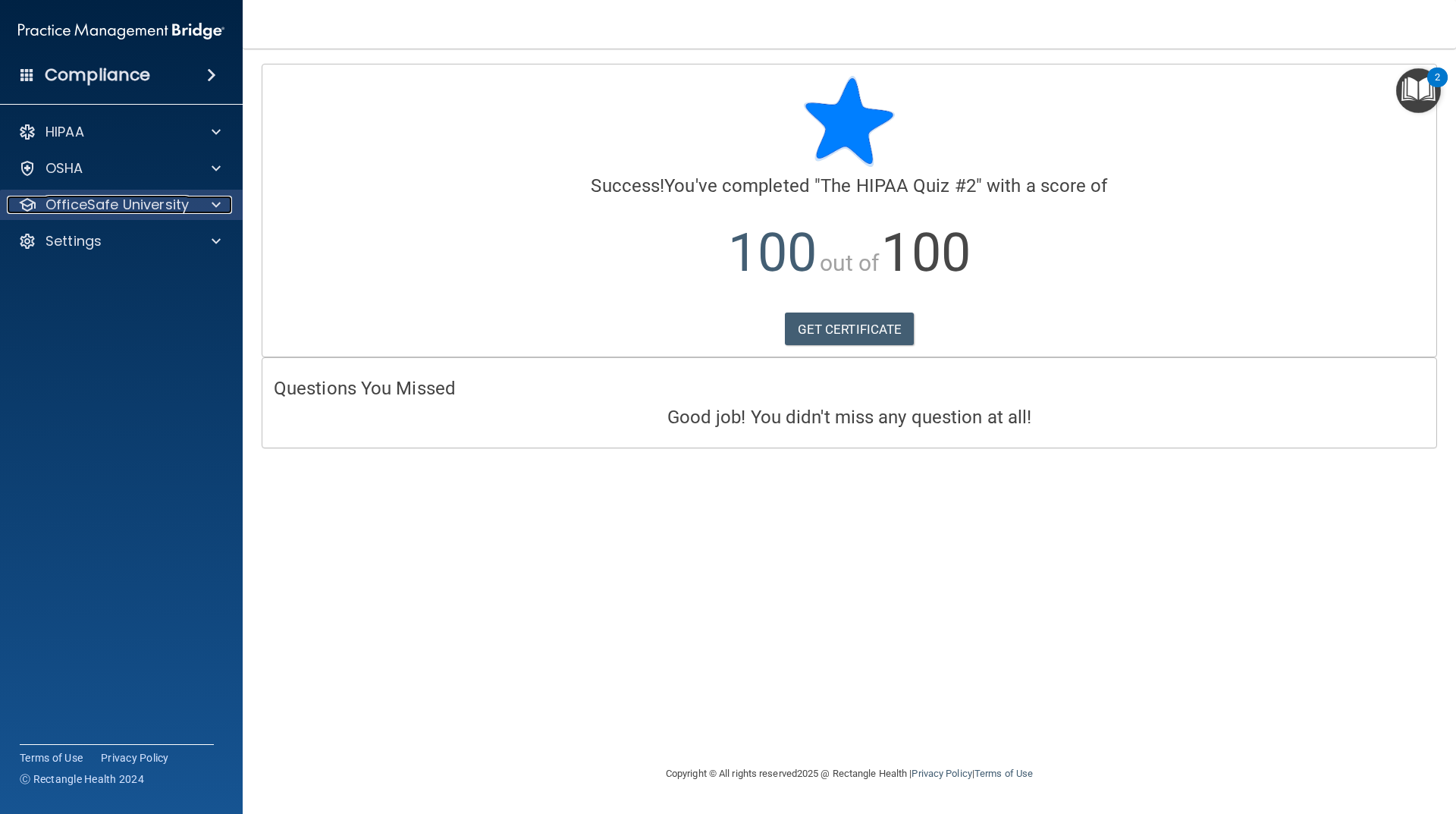 click at bounding box center (216, 205) 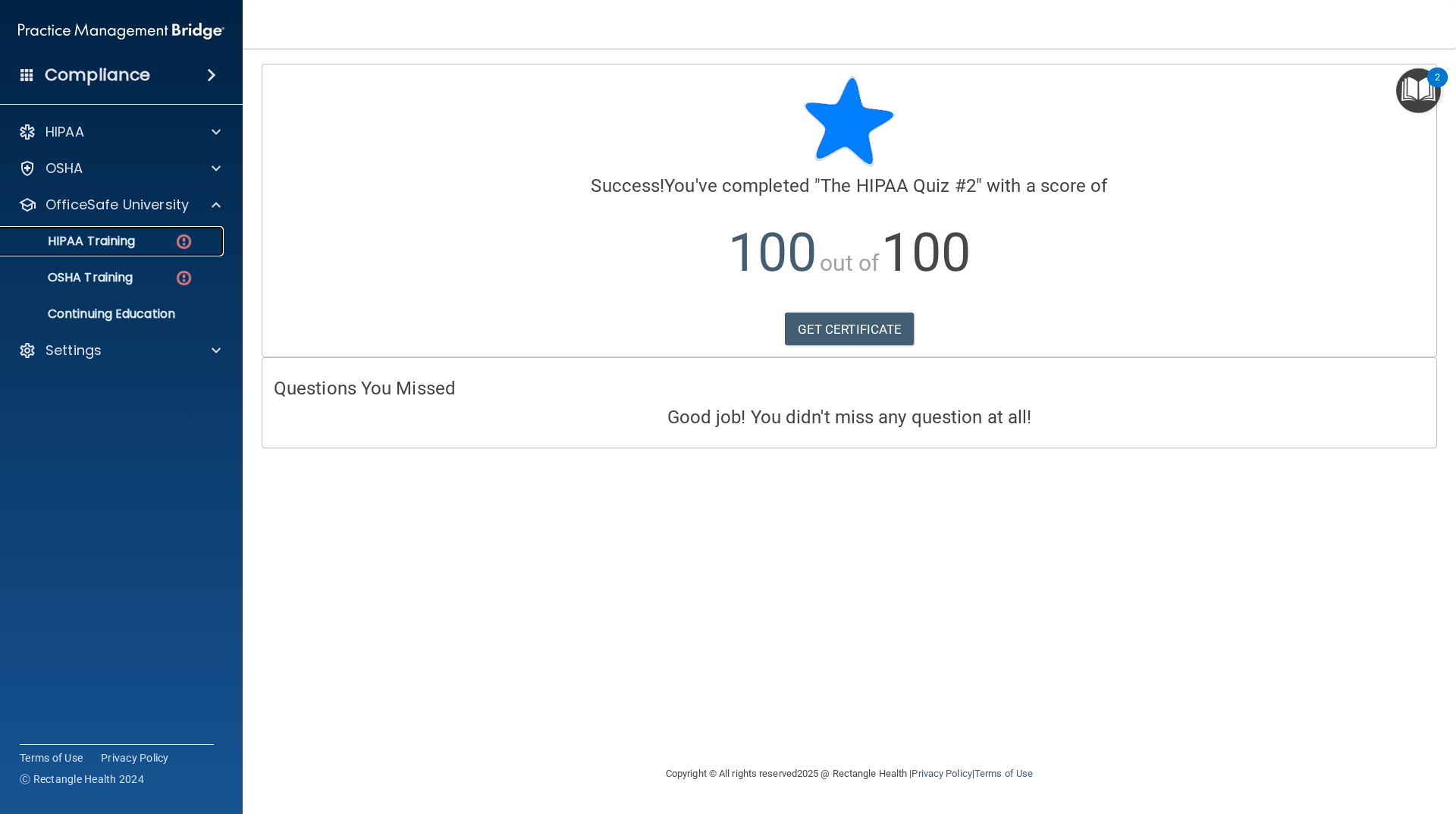 click on "HIPAA Training" at bounding box center (113, 241) 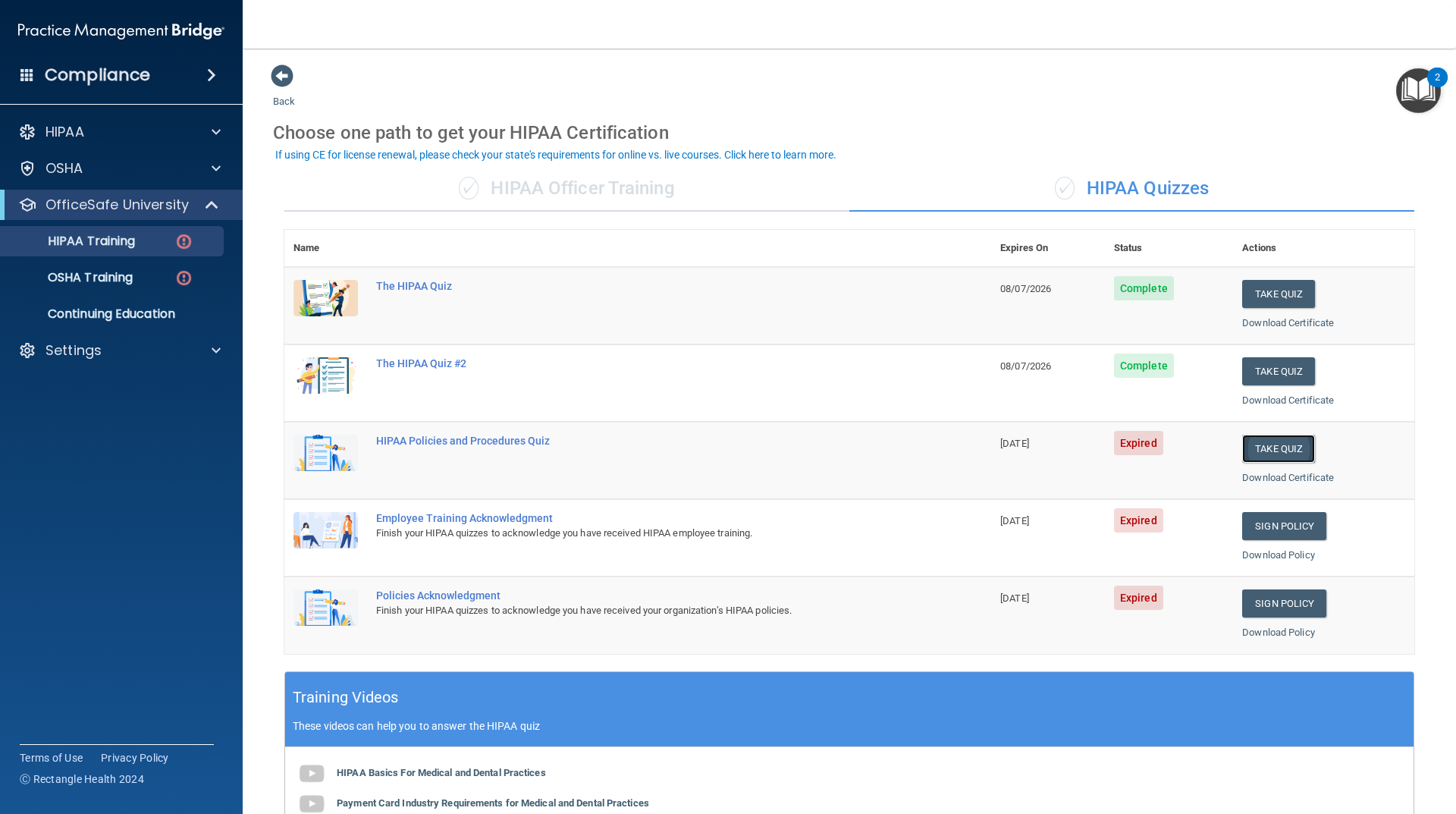click on "Take Quiz" at bounding box center (1279, 448) 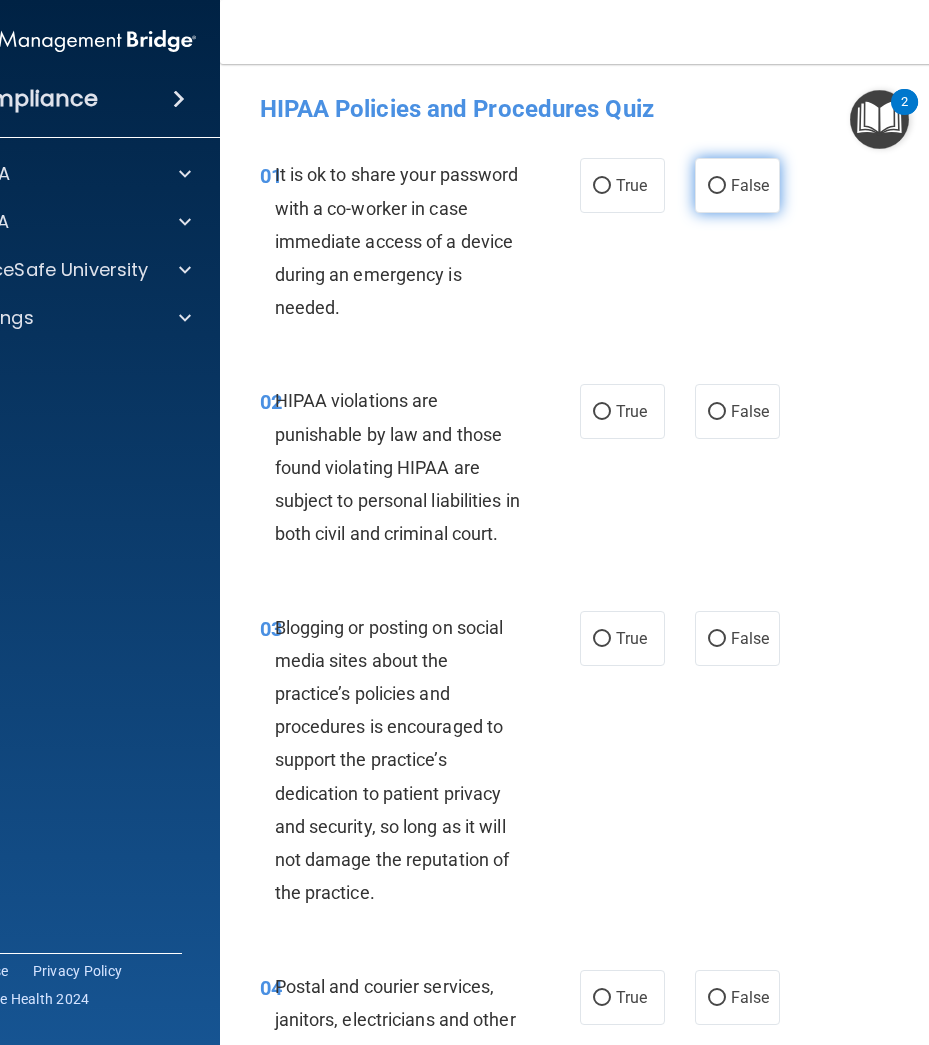 click on "False" at bounding box center (717, 186) 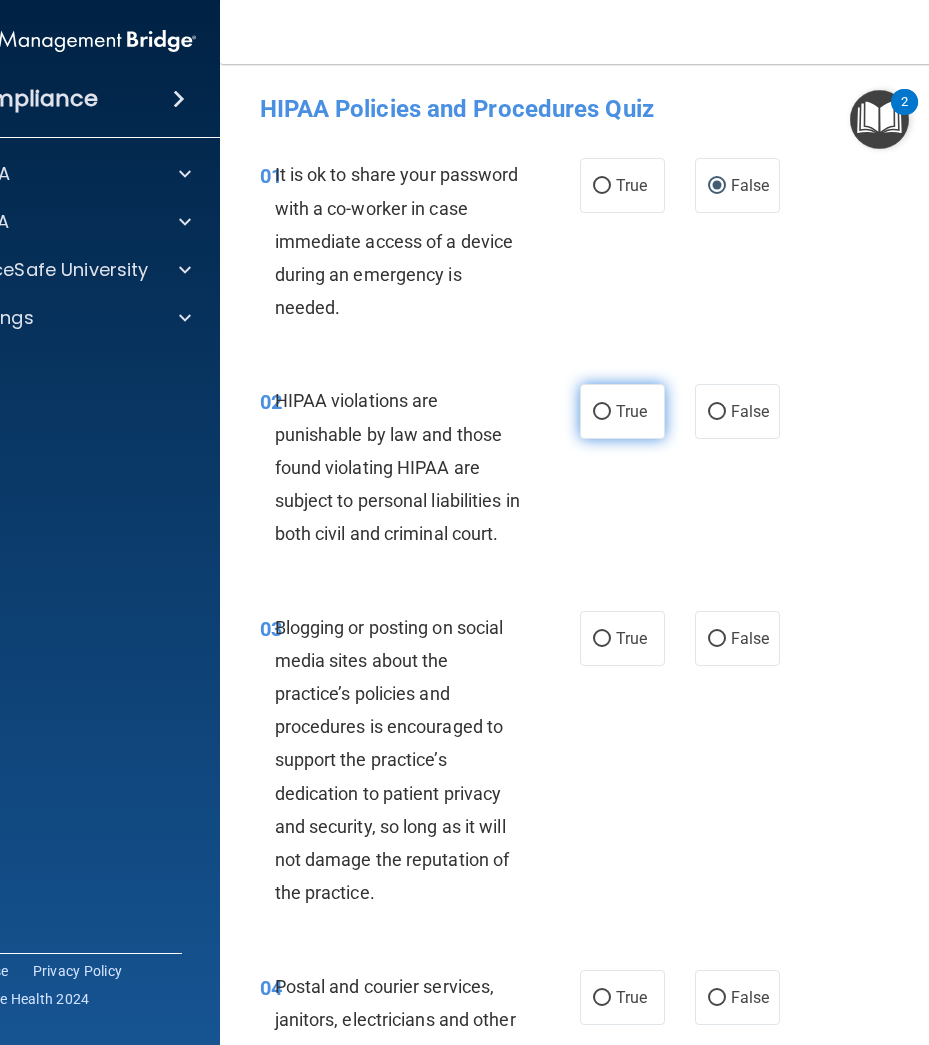 click on "True" at bounding box center (622, 411) 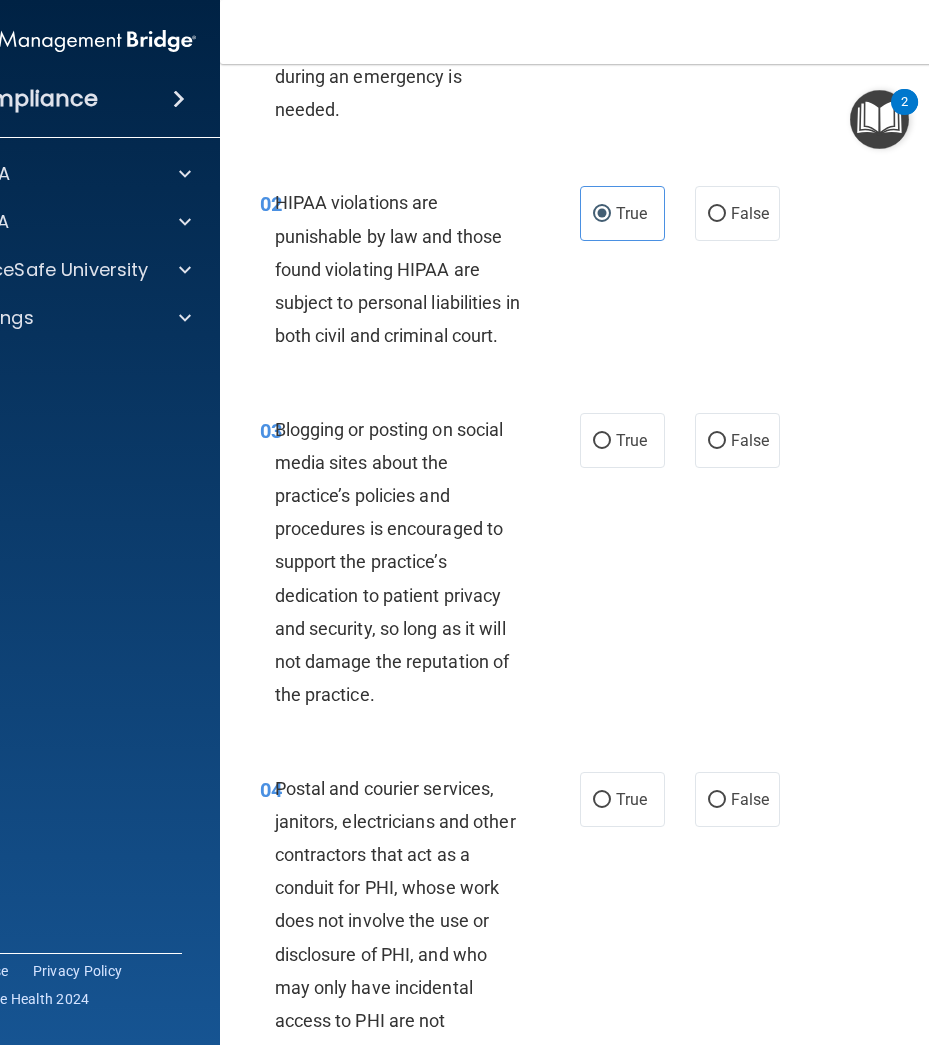 scroll, scrollTop: 200, scrollLeft: 0, axis: vertical 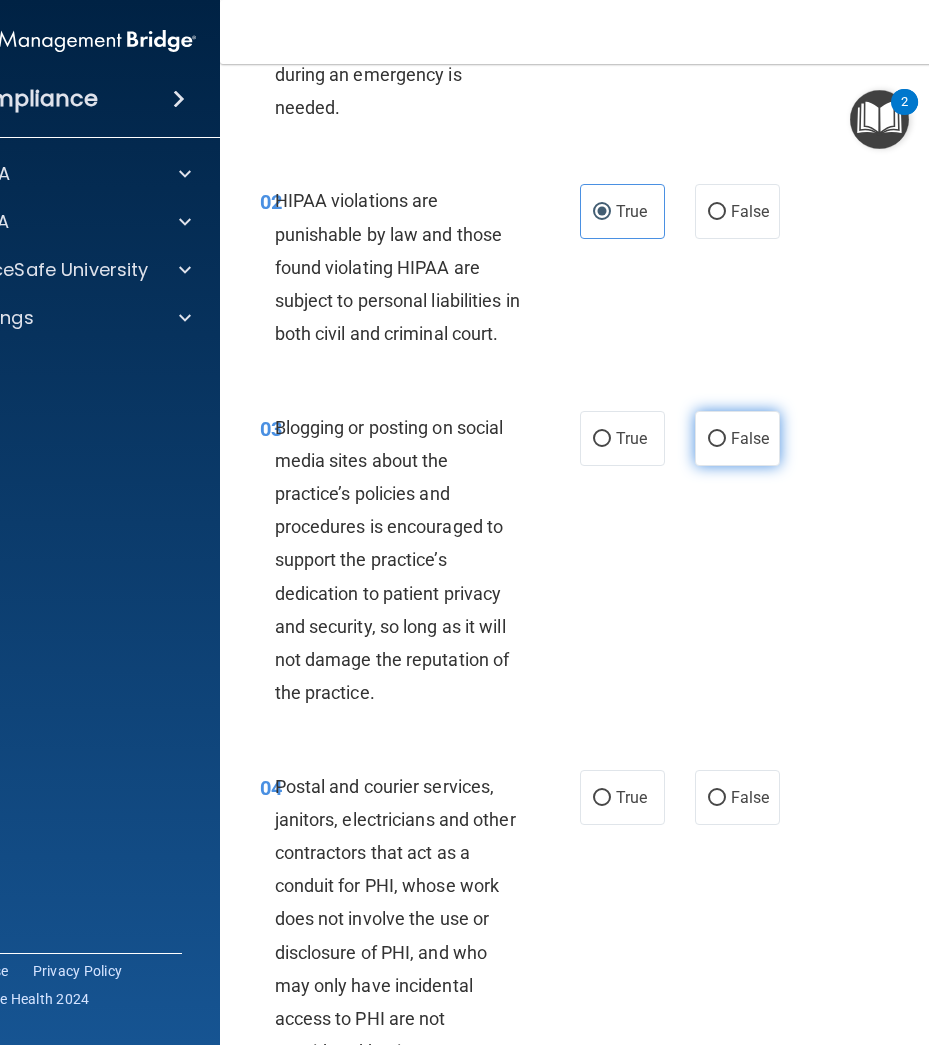 click on "False" at bounding box center [737, 438] 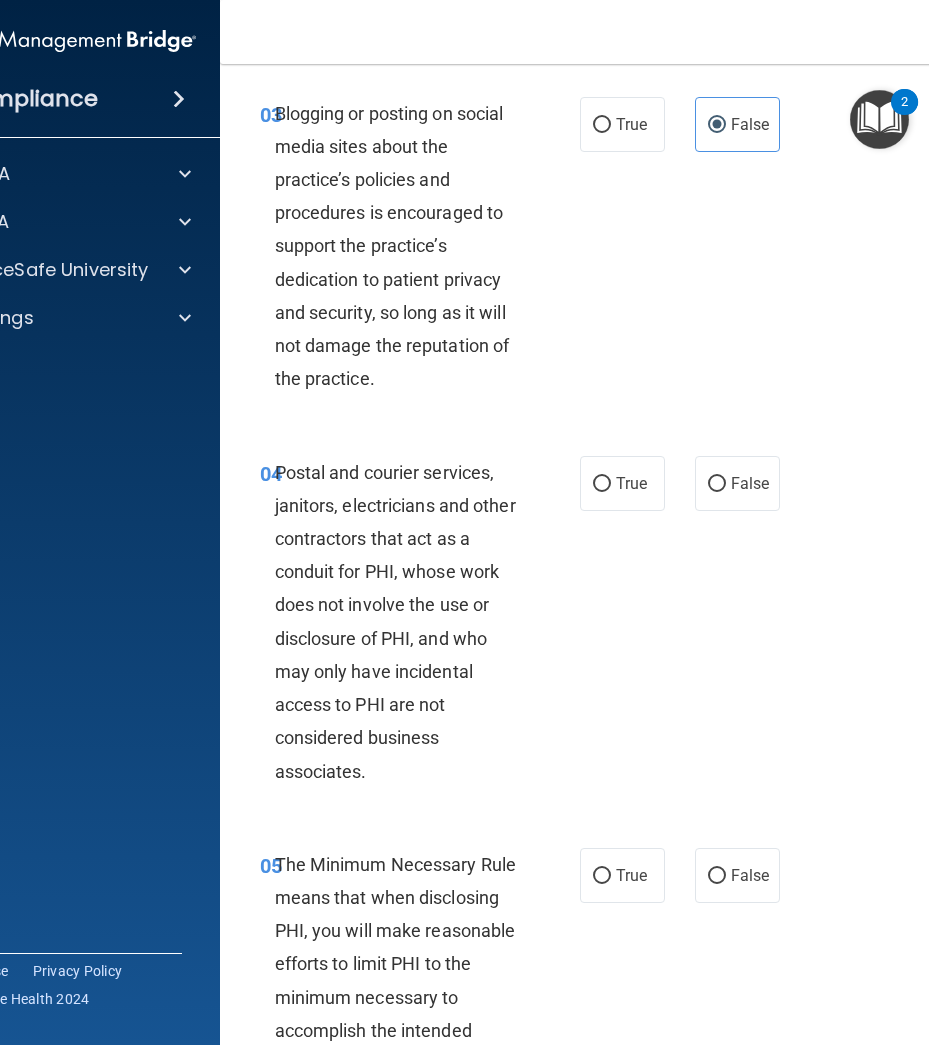 scroll, scrollTop: 600, scrollLeft: 0, axis: vertical 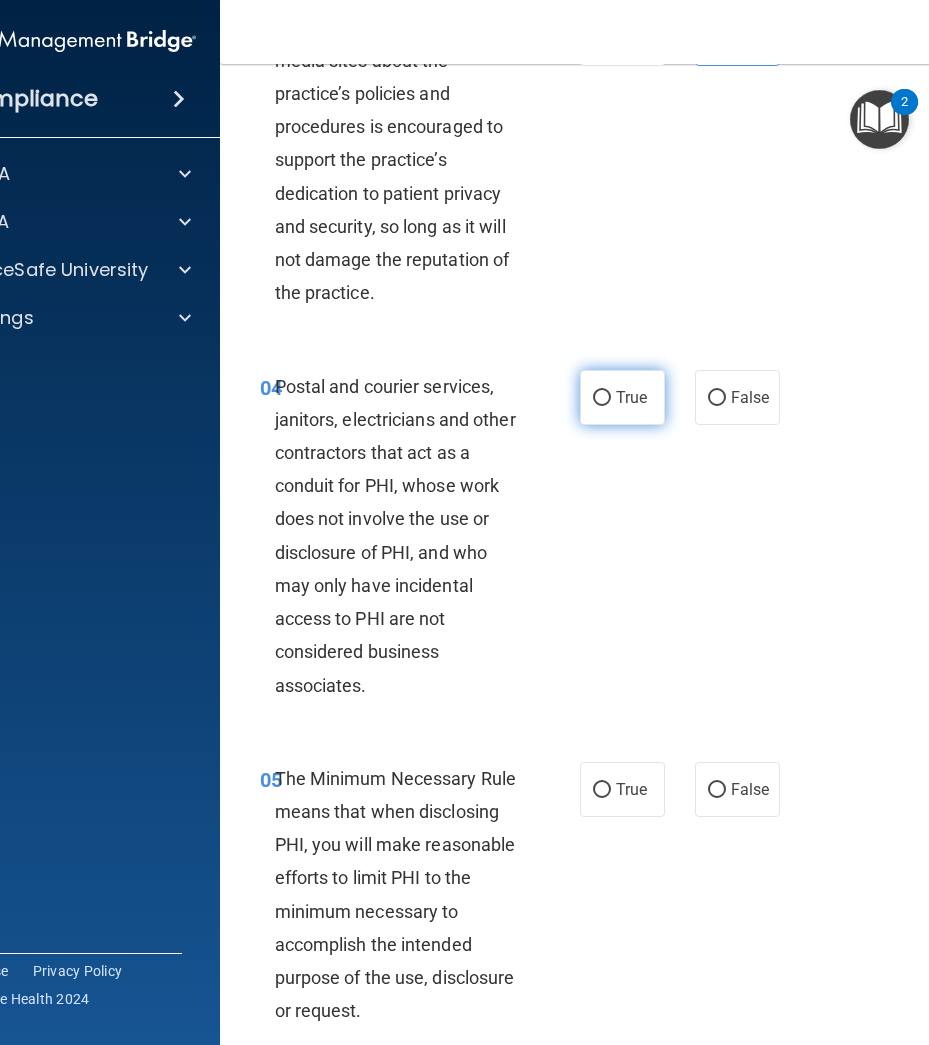 click on "True" at bounding box center [622, 397] 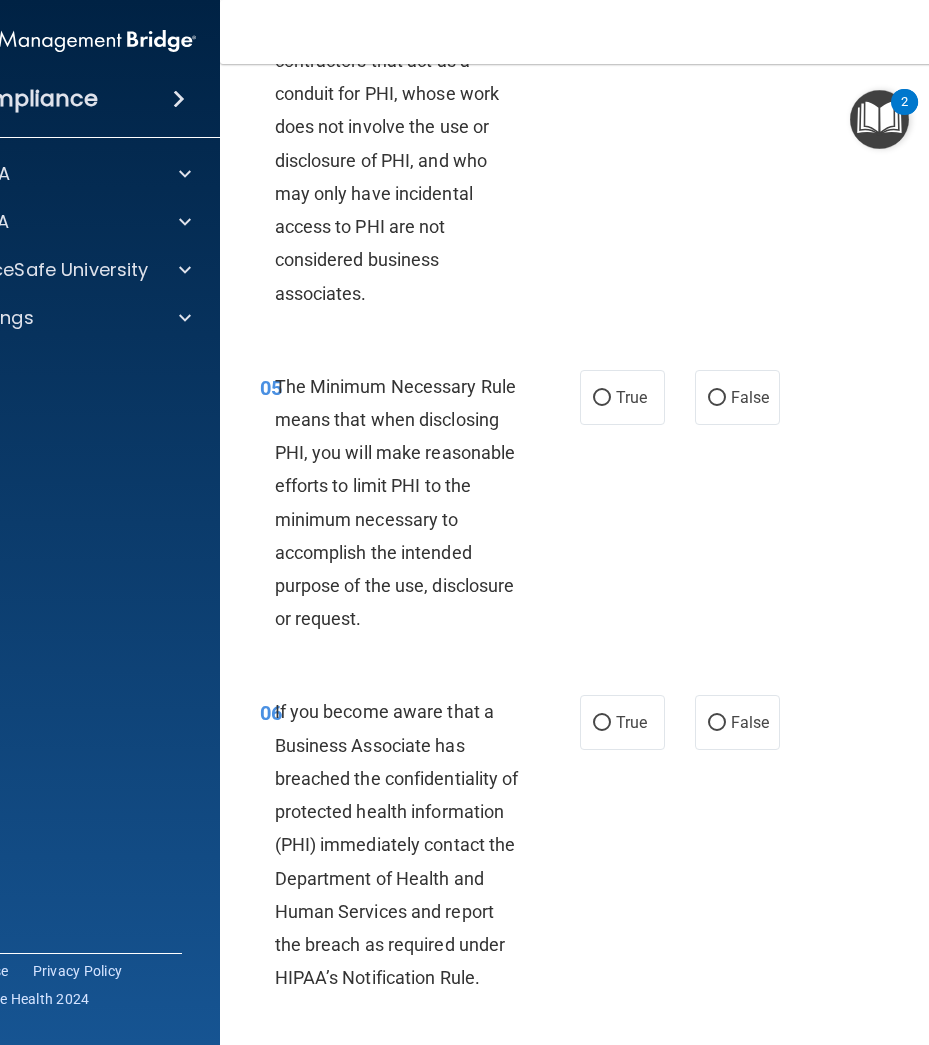 scroll, scrollTop: 1000, scrollLeft: 0, axis: vertical 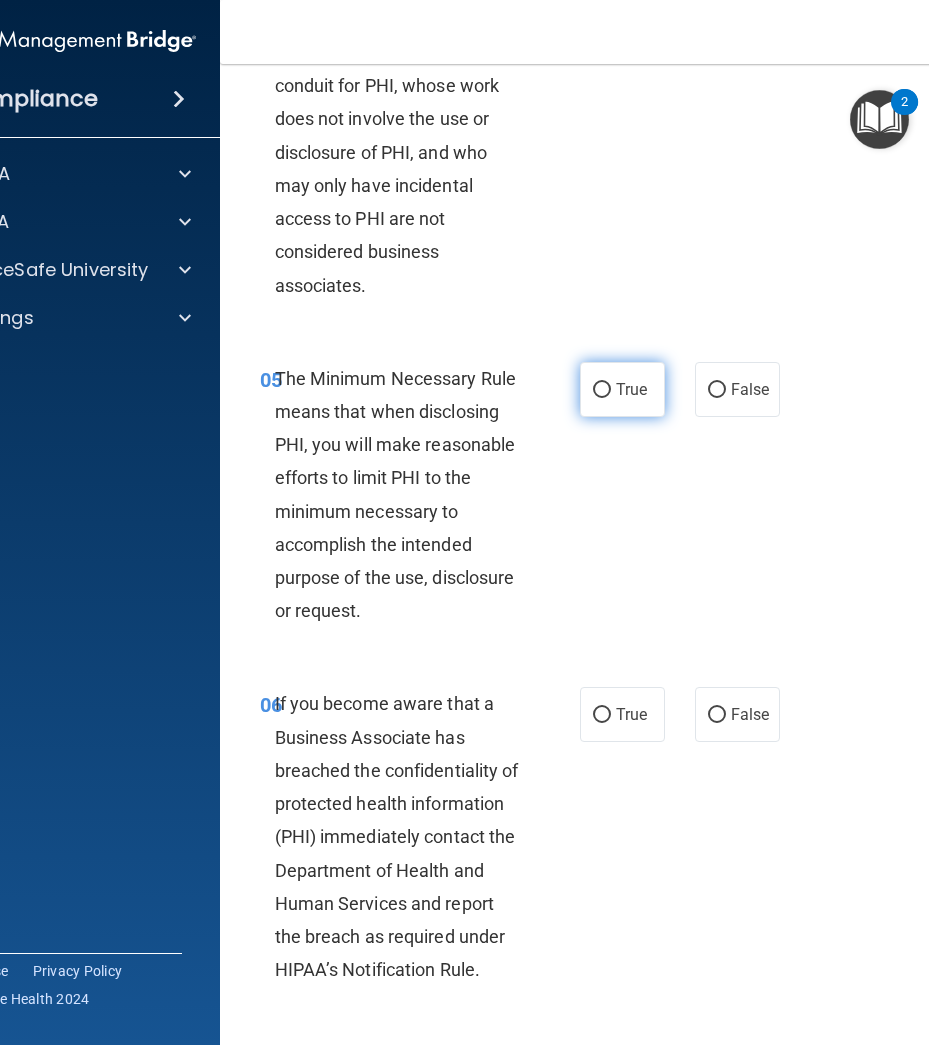 click on "True" at bounding box center [622, 389] 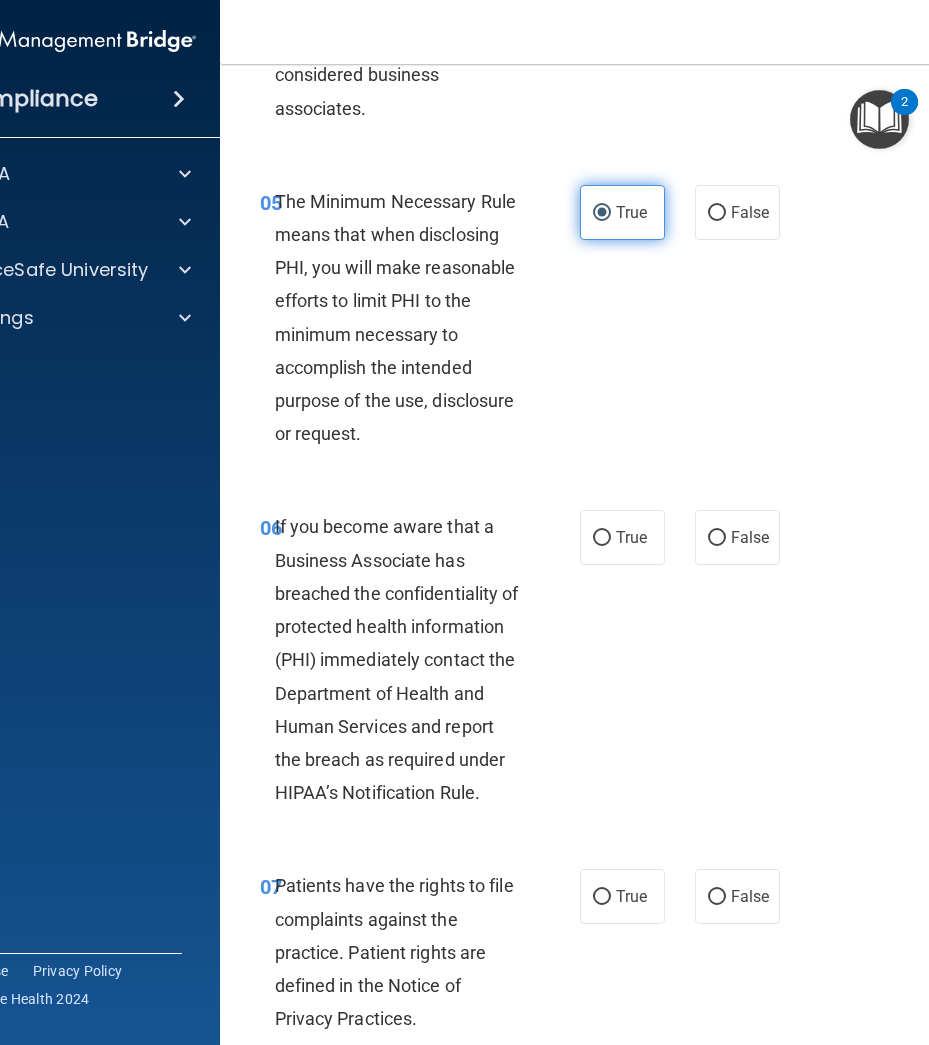 scroll, scrollTop: 1300, scrollLeft: 0, axis: vertical 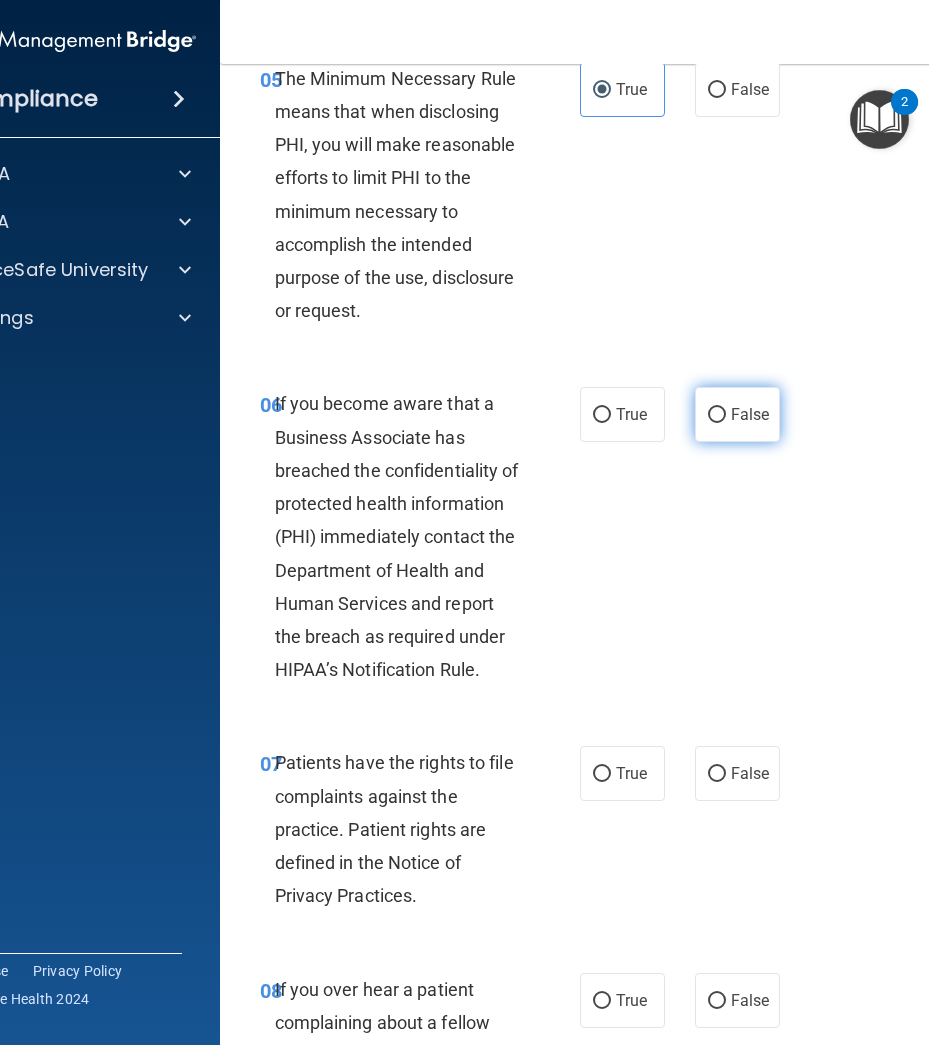 click on "False" at bounding box center [717, 415] 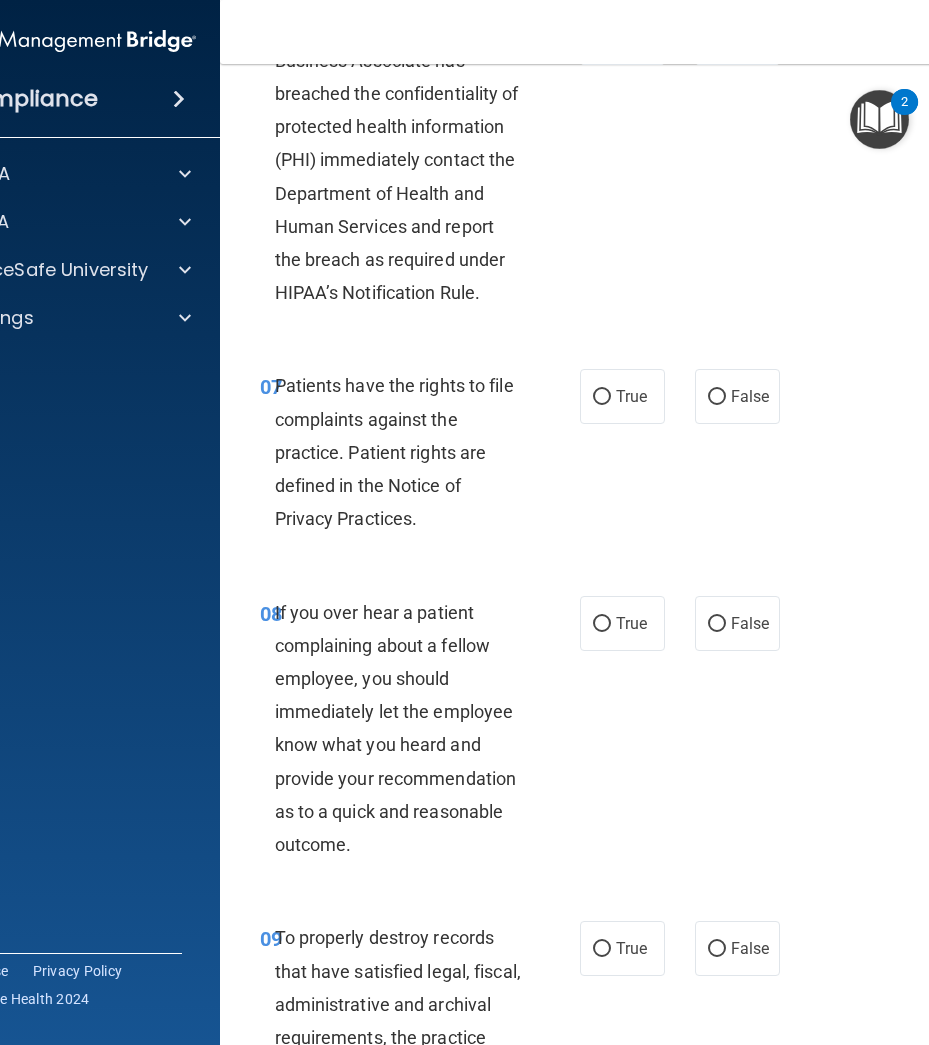 scroll, scrollTop: 1700, scrollLeft: 0, axis: vertical 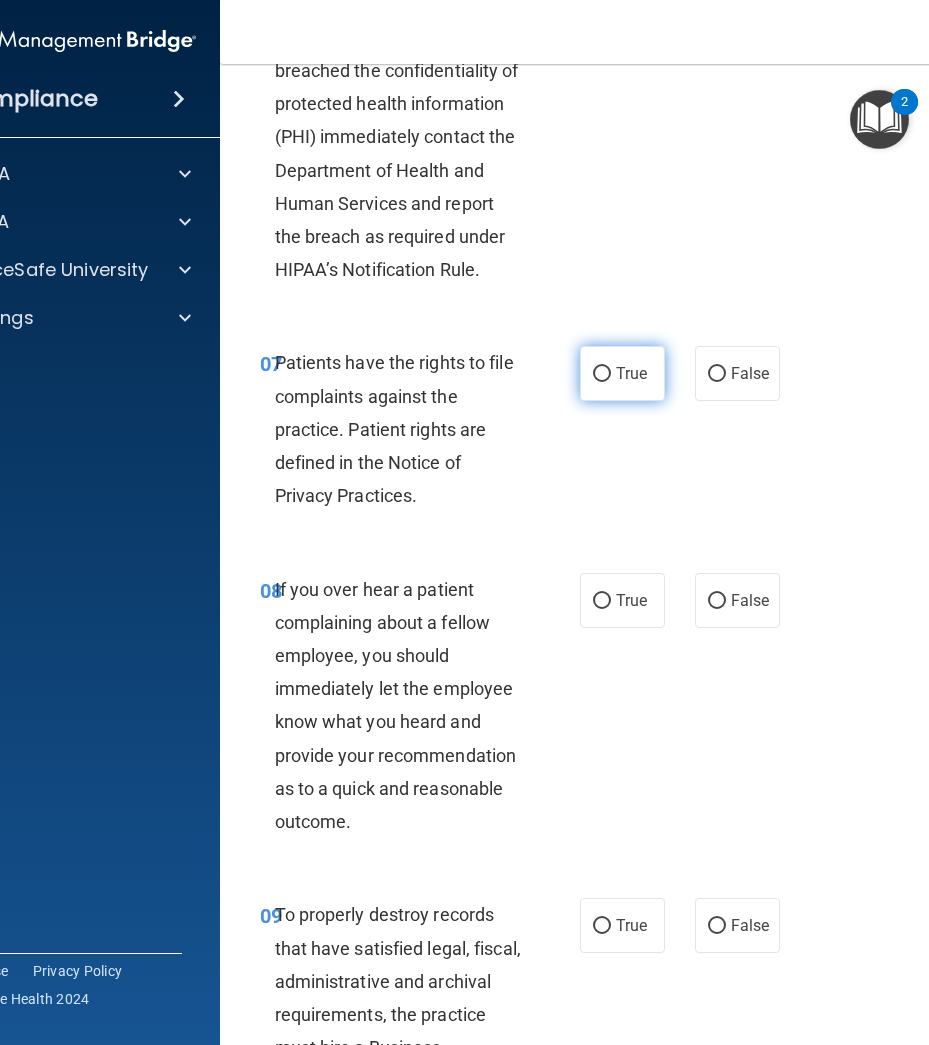 click on "True" at bounding box center (622, 373) 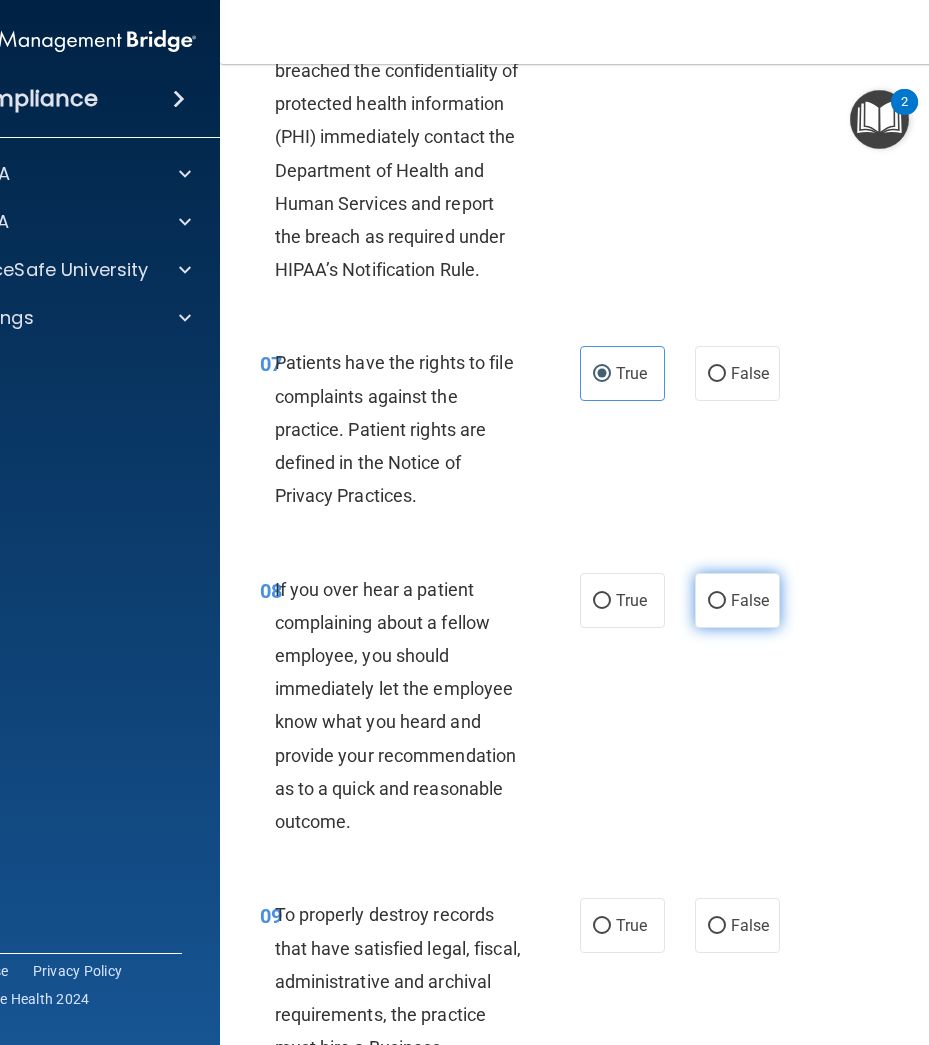 drag, startPoint x: 702, startPoint y: 614, endPoint x: 724, endPoint y: 566, distance: 52.801514 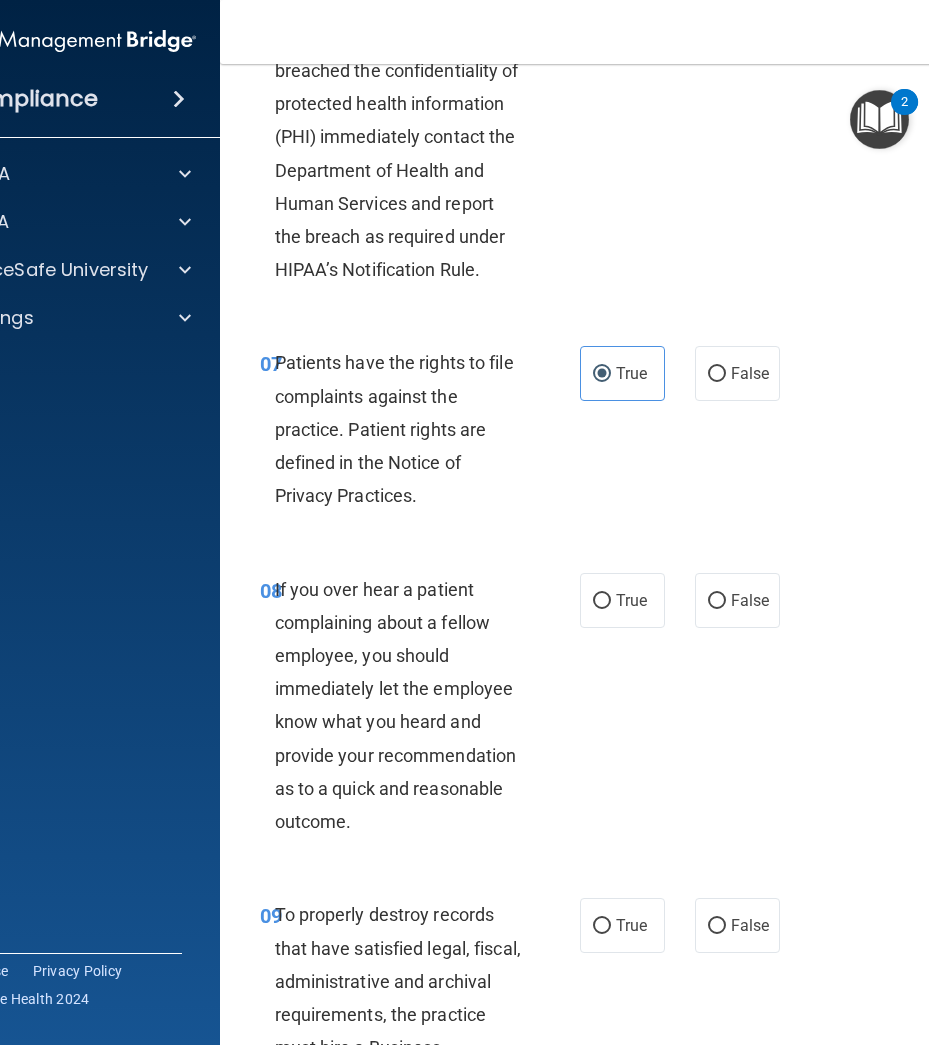 click on "False" at bounding box center [717, 601] 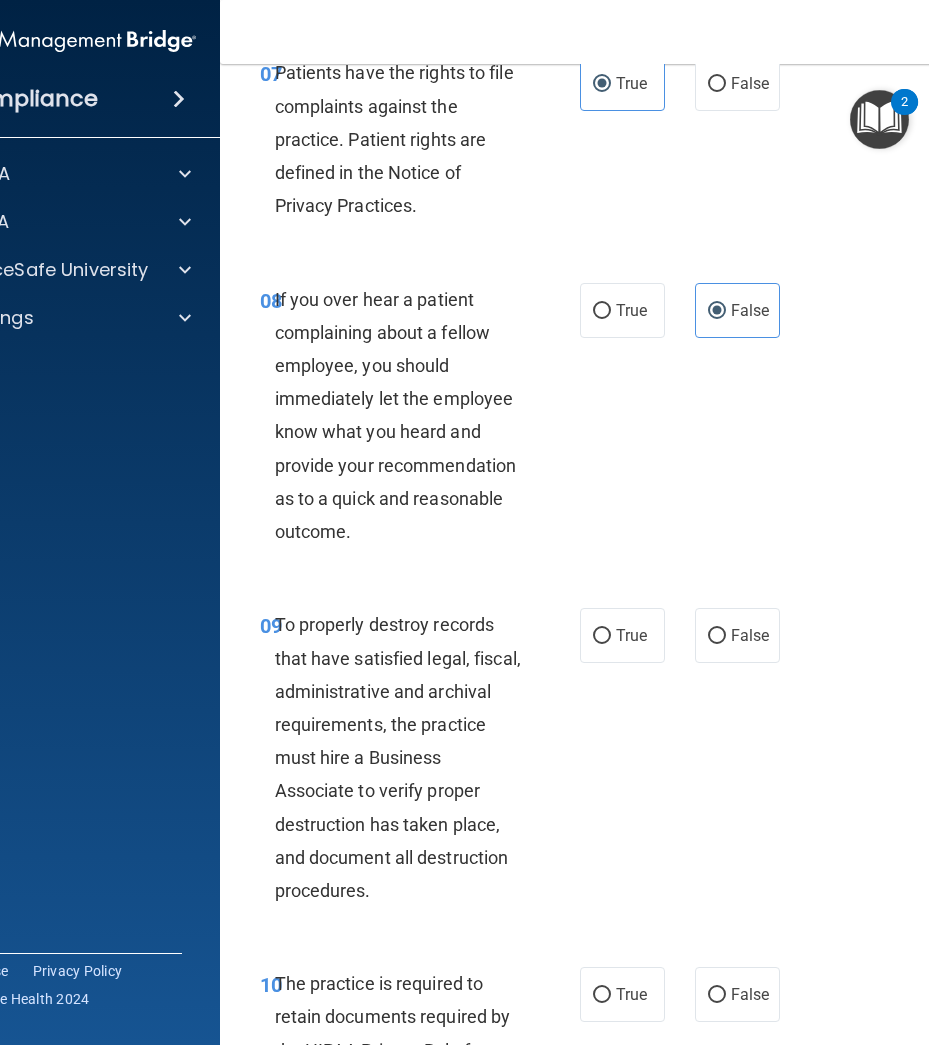 scroll, scrollTop: 2000, scrollLeft: 0, axis: vertical 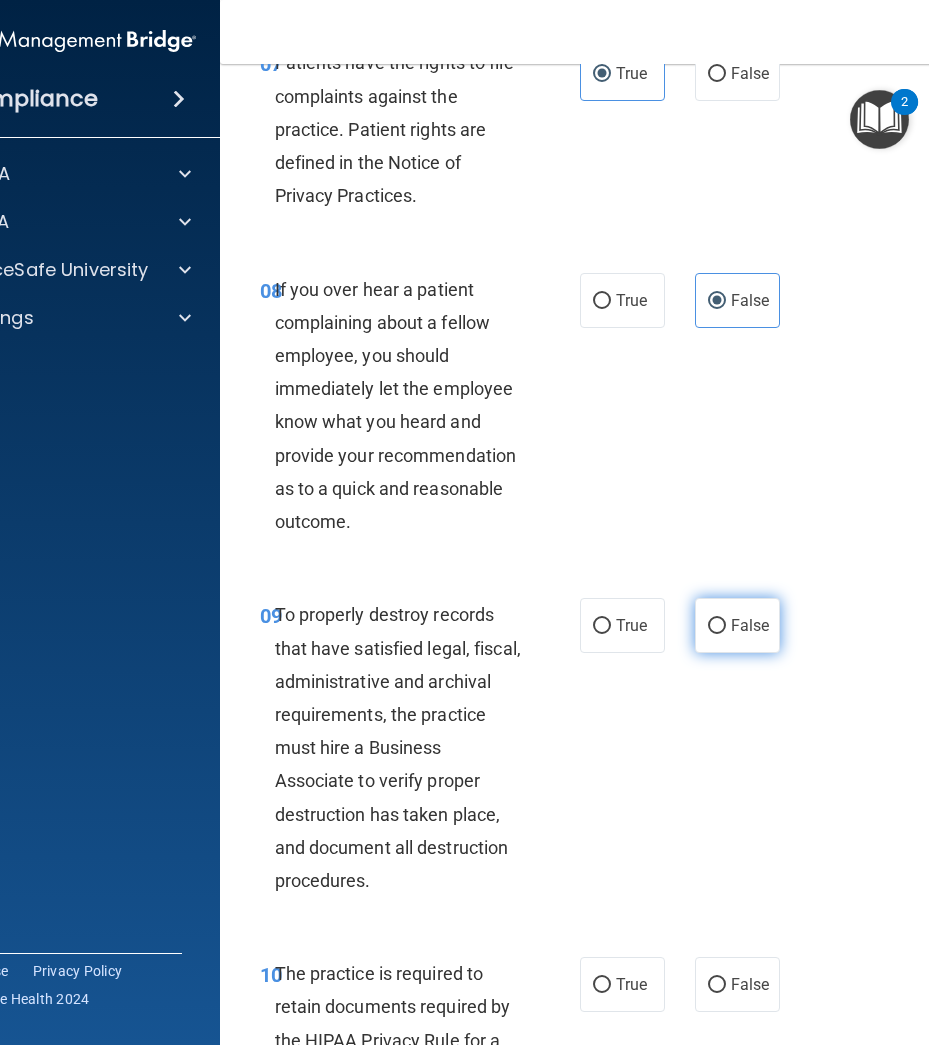 click on "False" at bounding box center [737, 625] 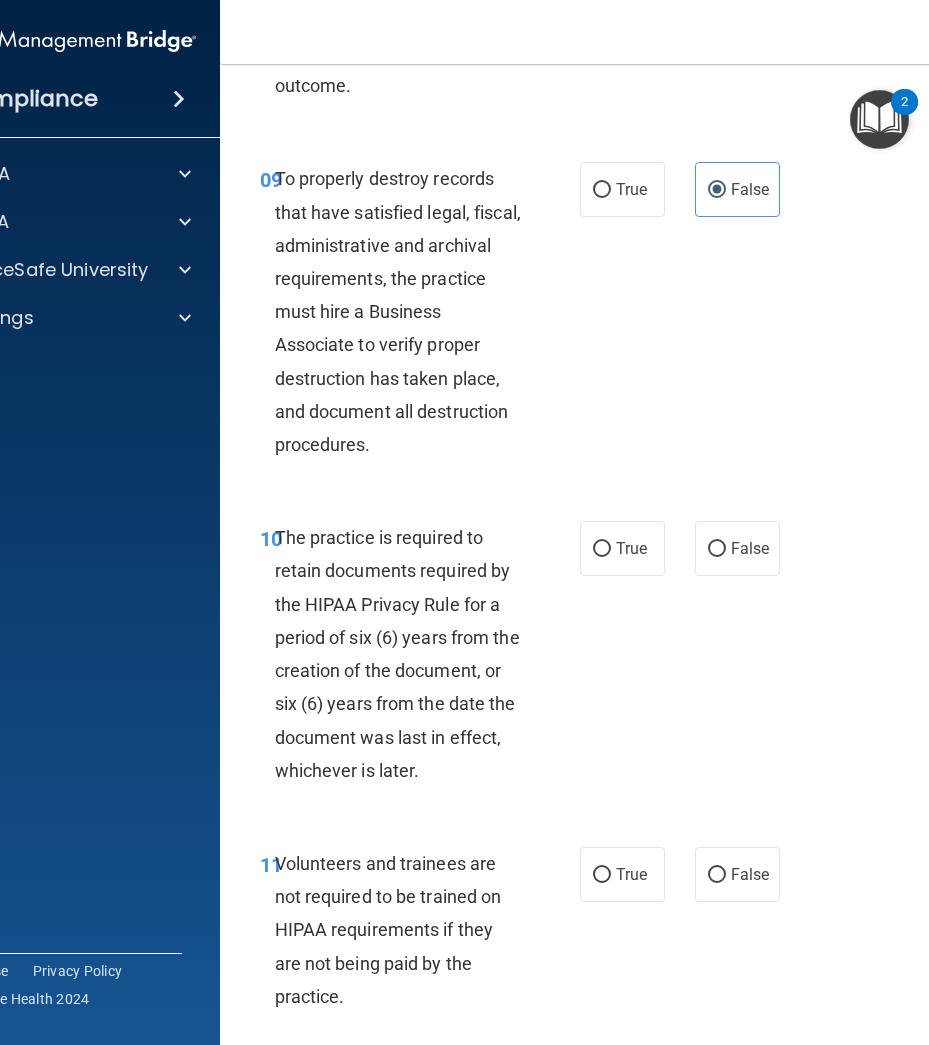 scroll, scrollTop: 2500, scrollLeft: 0, axis: vertical 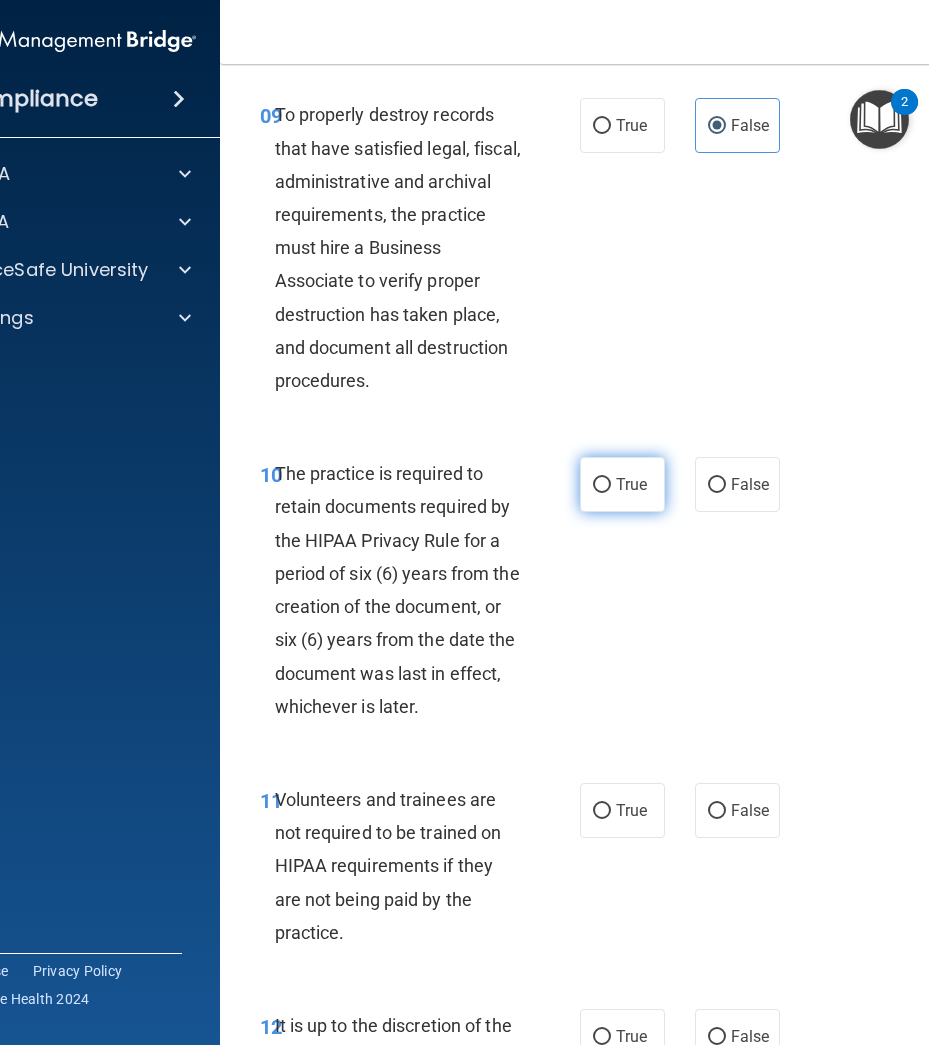 click on "True" at bounding box center (631, 484) 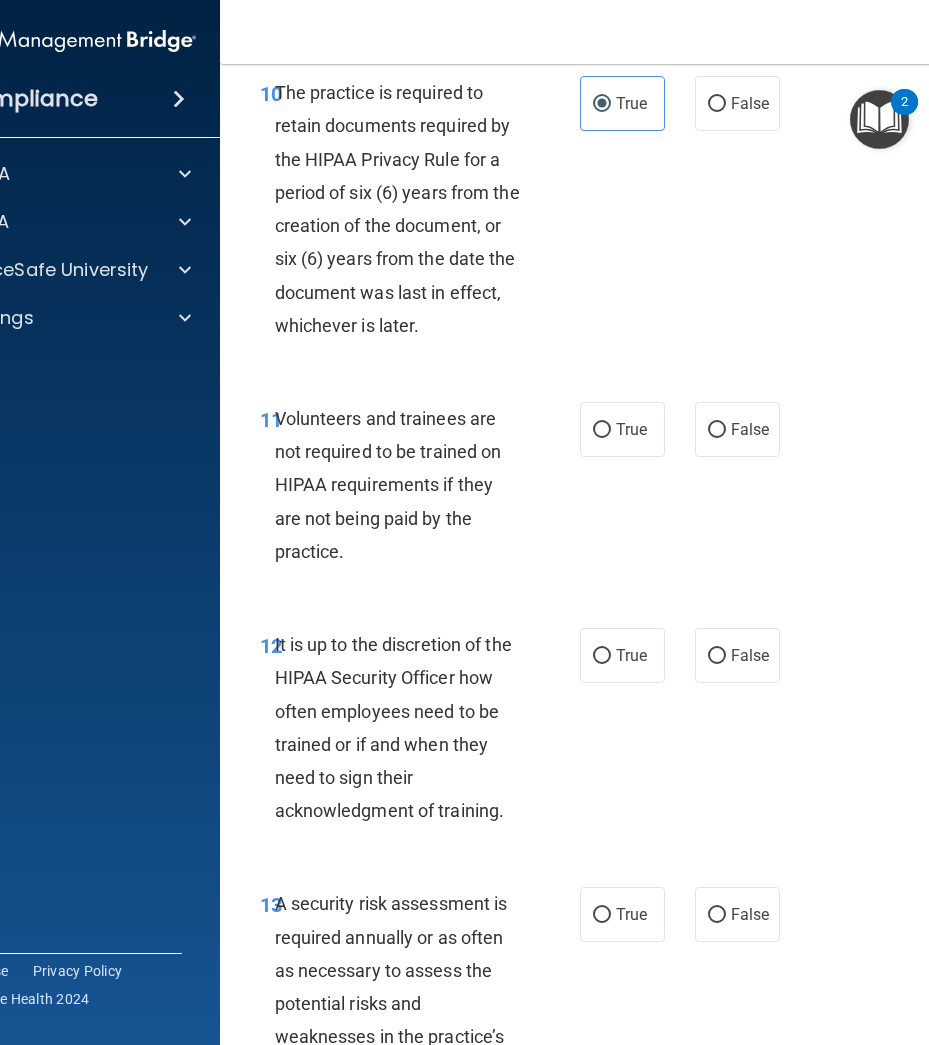 scroll, scrollTop: 2900, scrollLeft: 0, axis: vertical 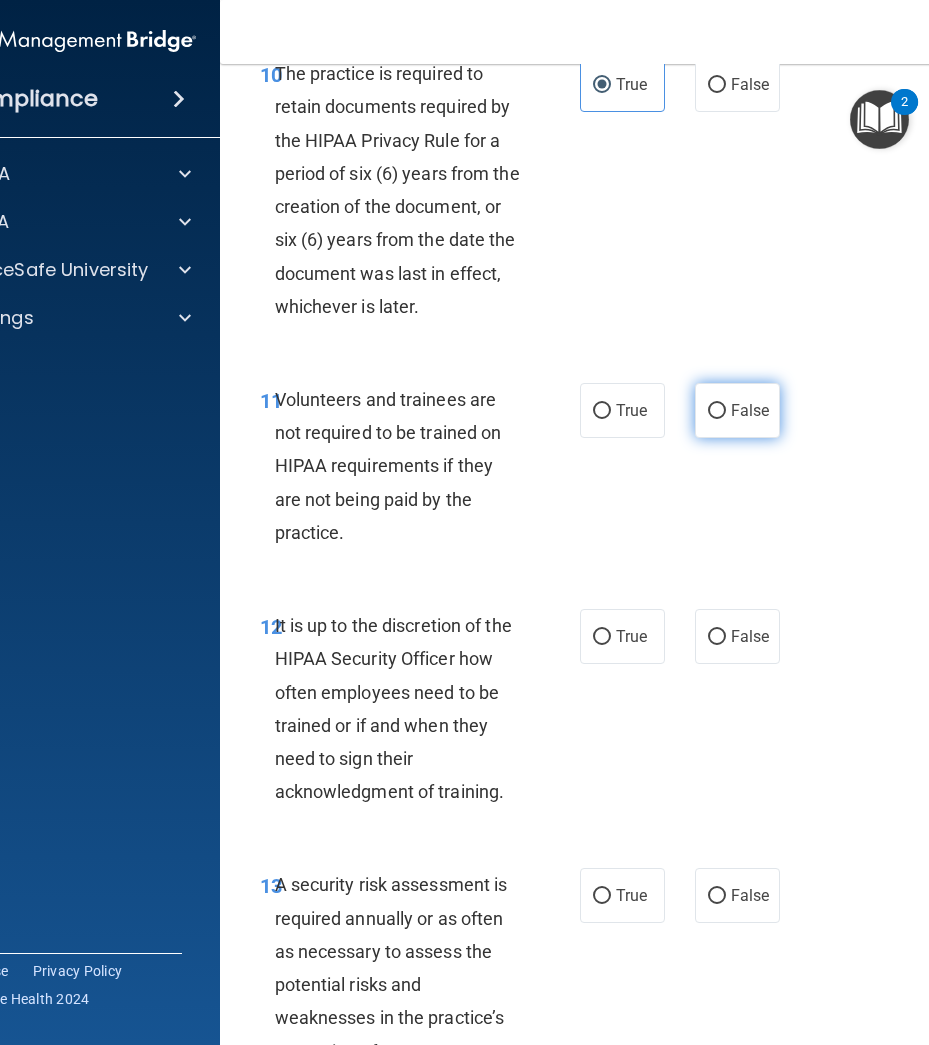 click on "False" at bounding box center (750, 410) 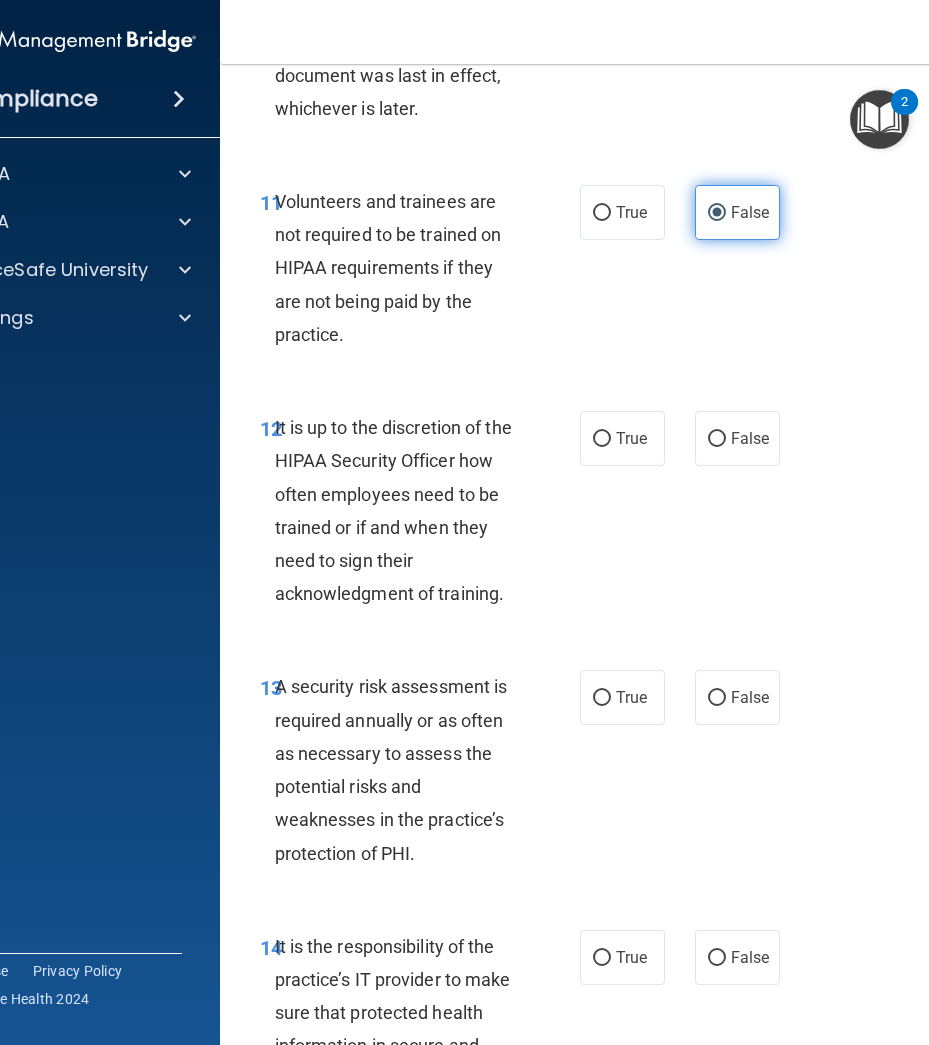 scroll, scrollTop: 3100, scrollLeft: 0, axis: vertical 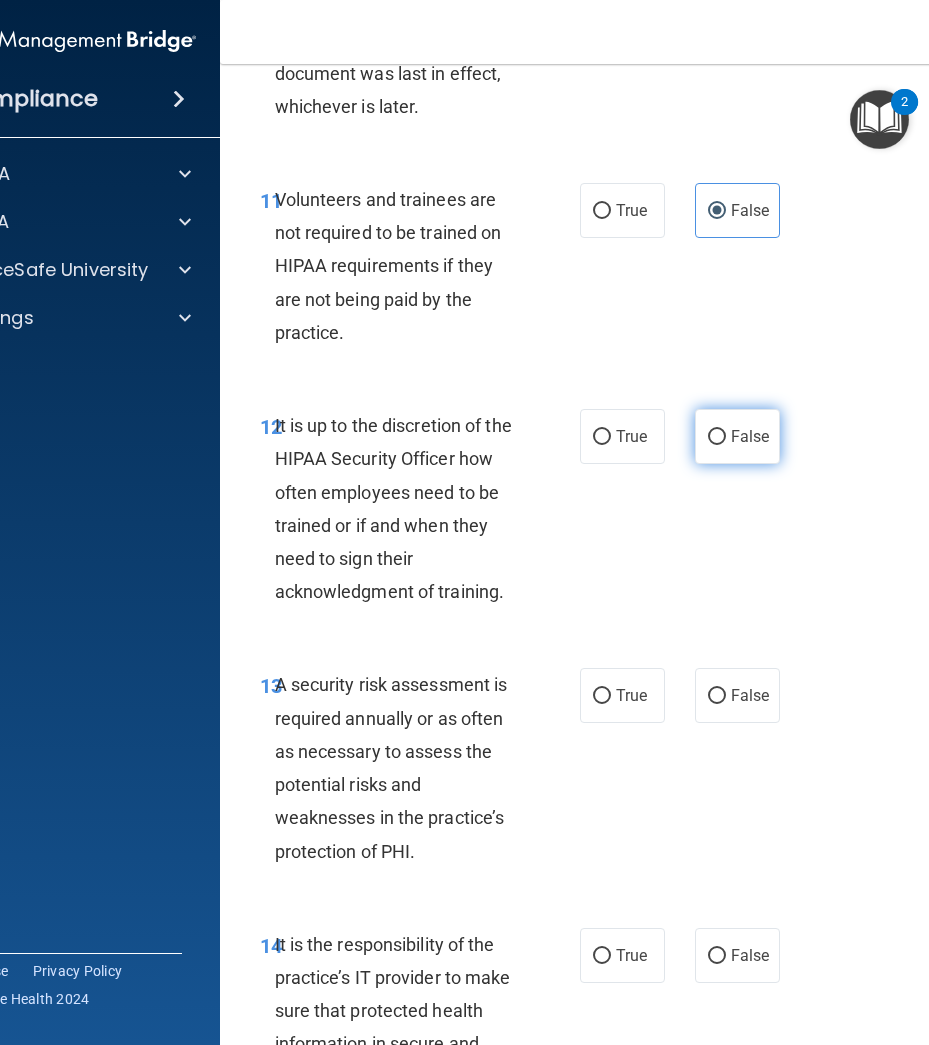 click on "False" at bounding box center (750, 436) 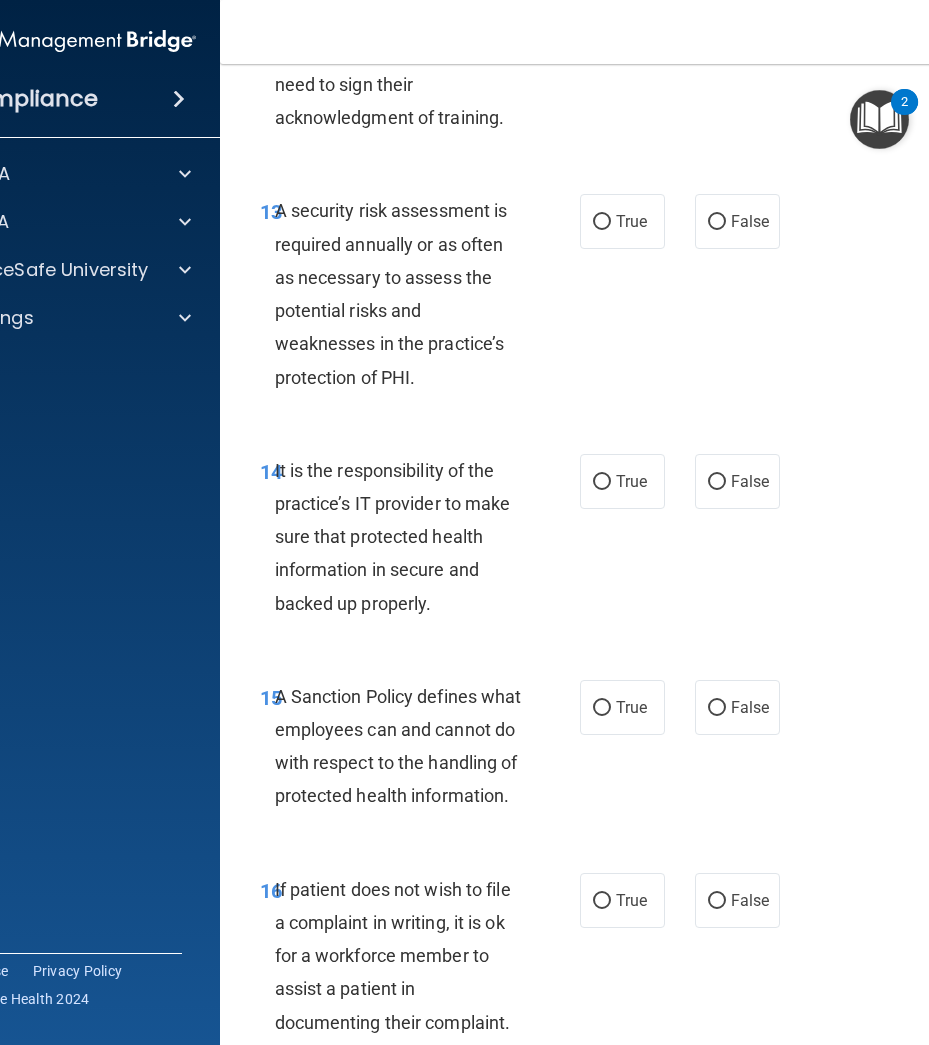 scroll, scrollTop: 3600, scrollLeft: 0, axis: vertical 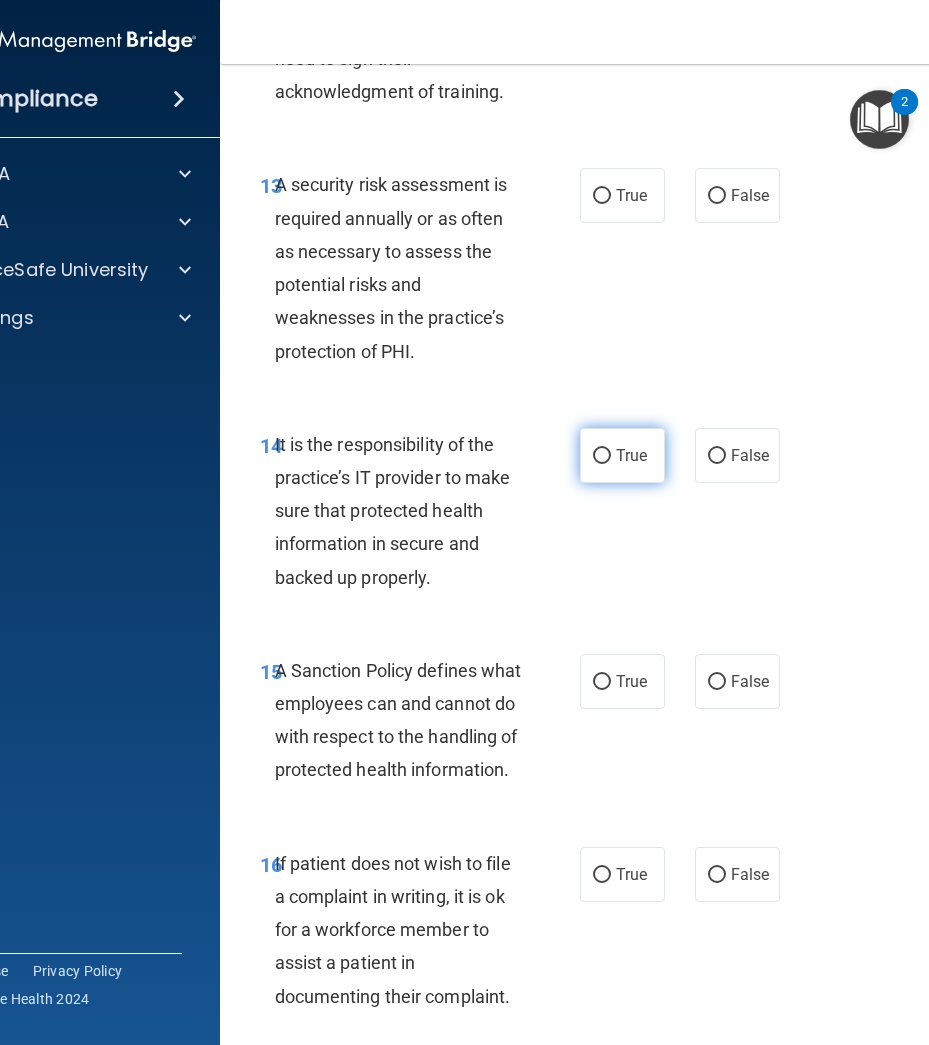 click on "True" at bounding box center [631, 455] 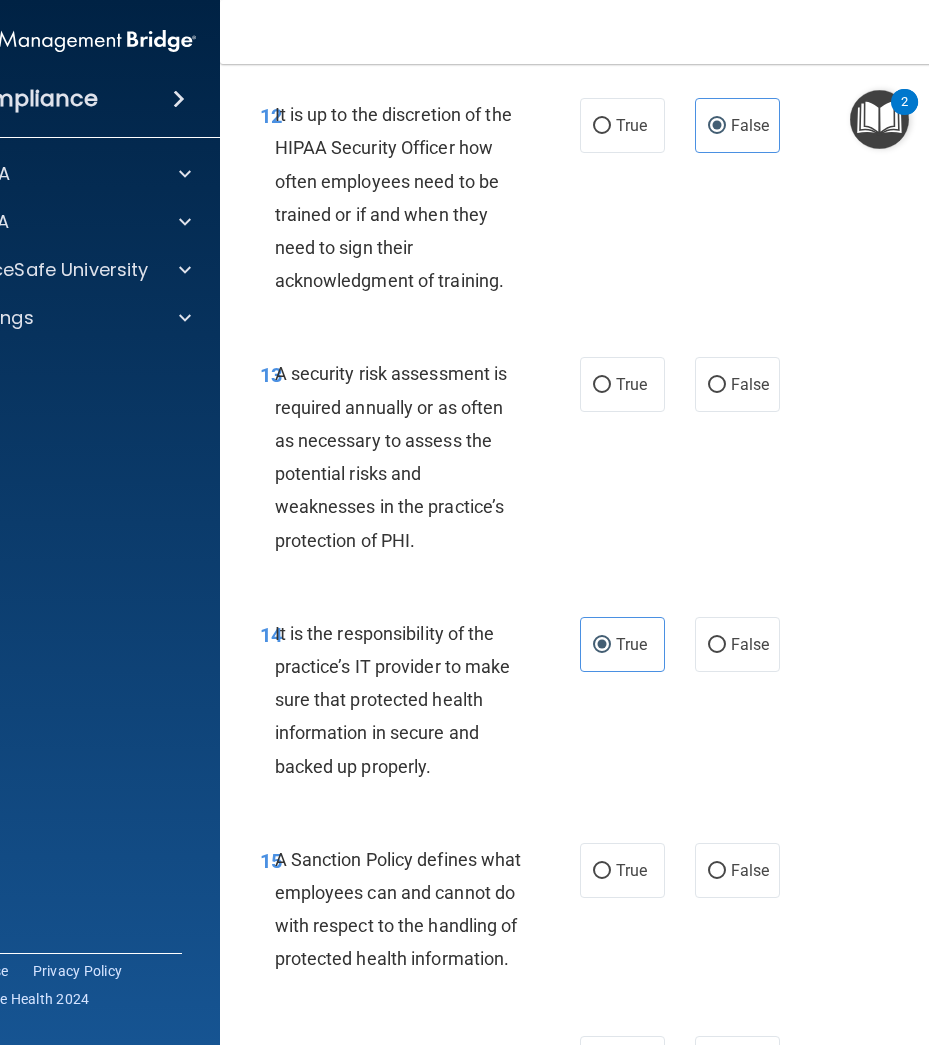 scroll, scrollTop: 3400, scrollLeft: 0, axis: vertical 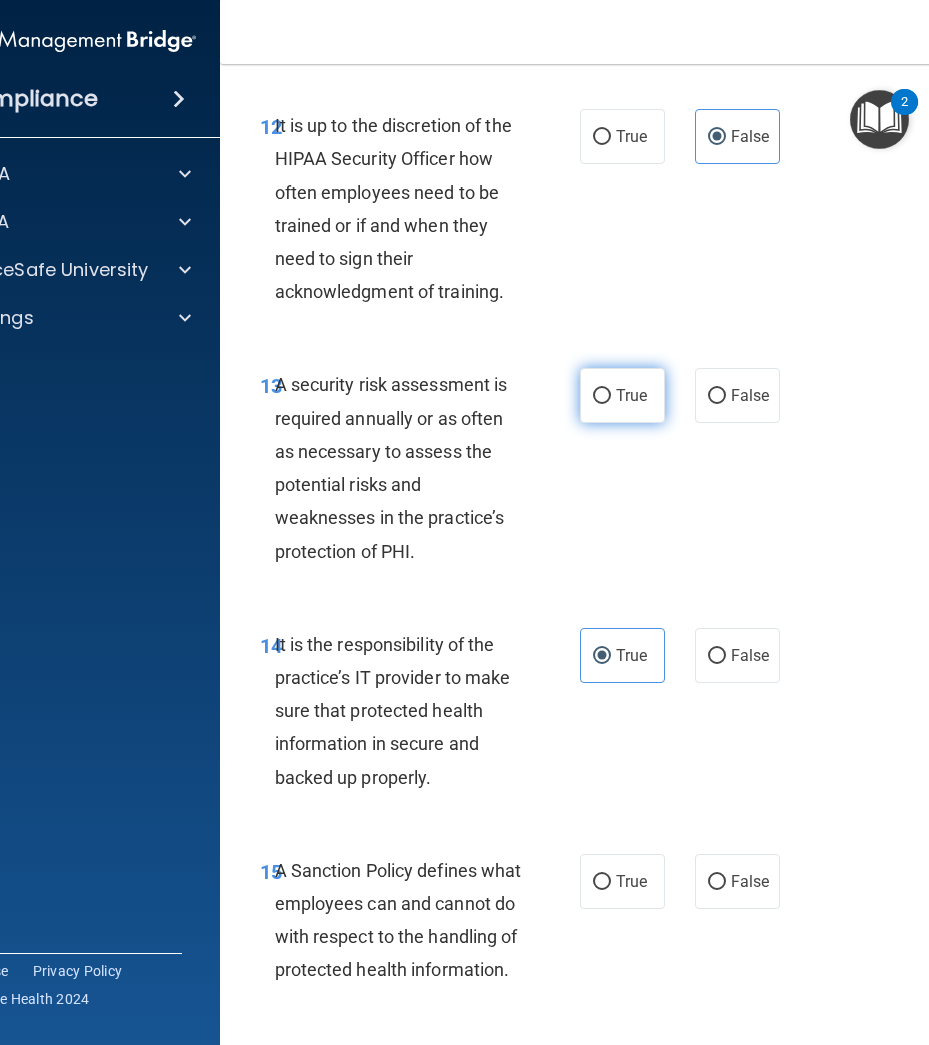 click on "True" at bounding box center [622, 395] 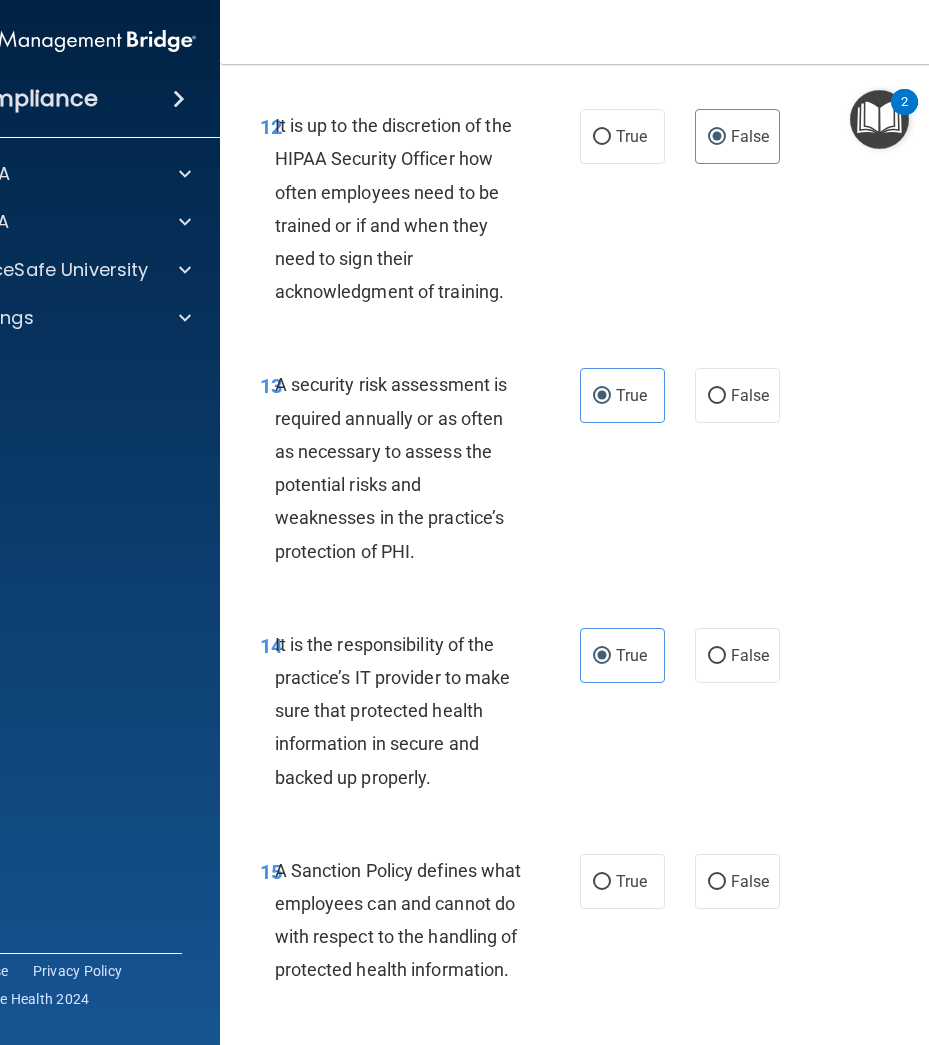 click on "False" at bounding box center (750, 655) 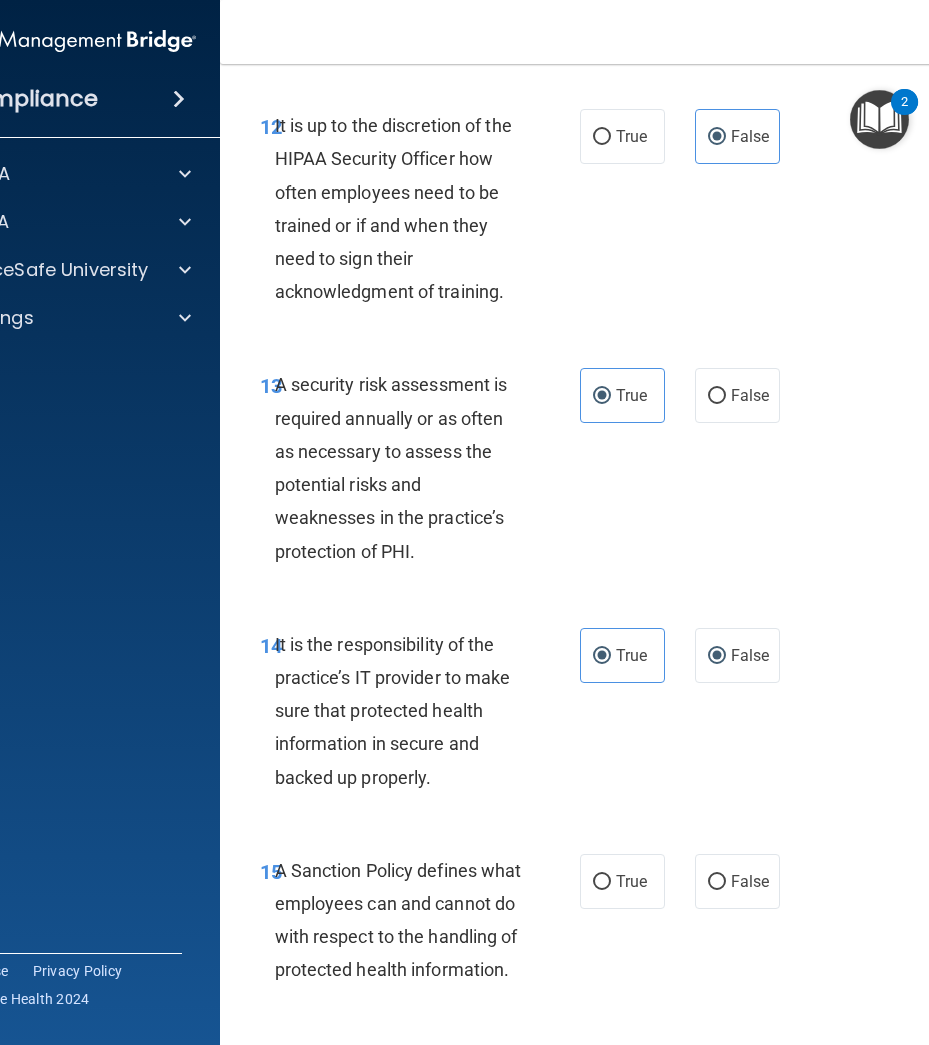 radio on "false" 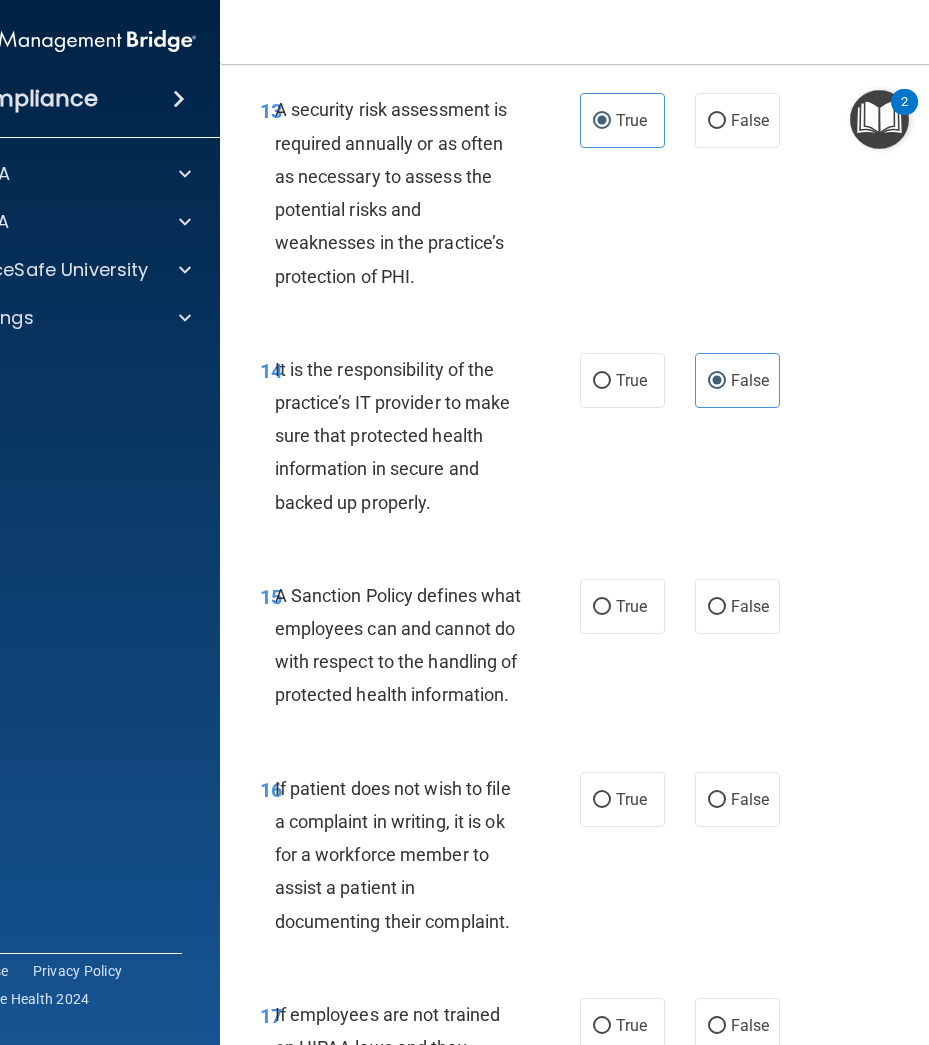 scroll, scrollTop: 3700, scrollLeft: 0, axis: vertical 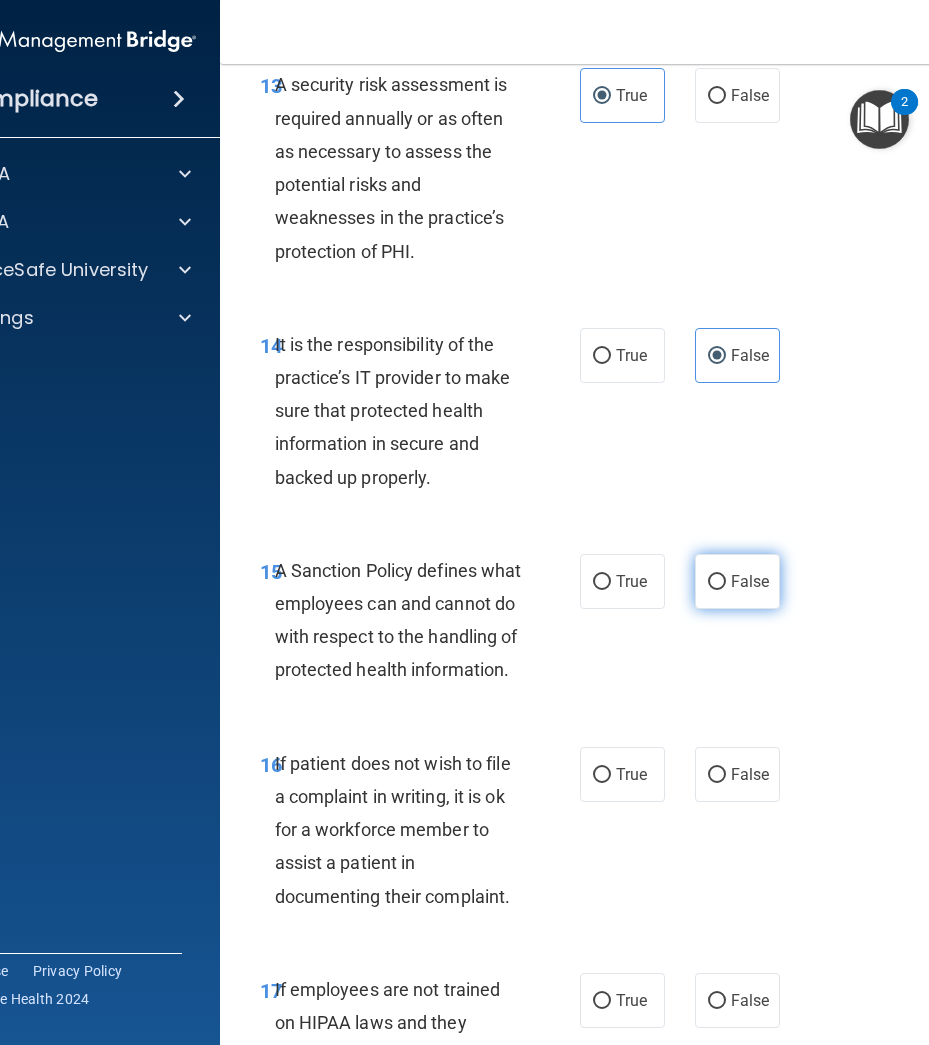 click on "False" at bounding box center (737, 581) 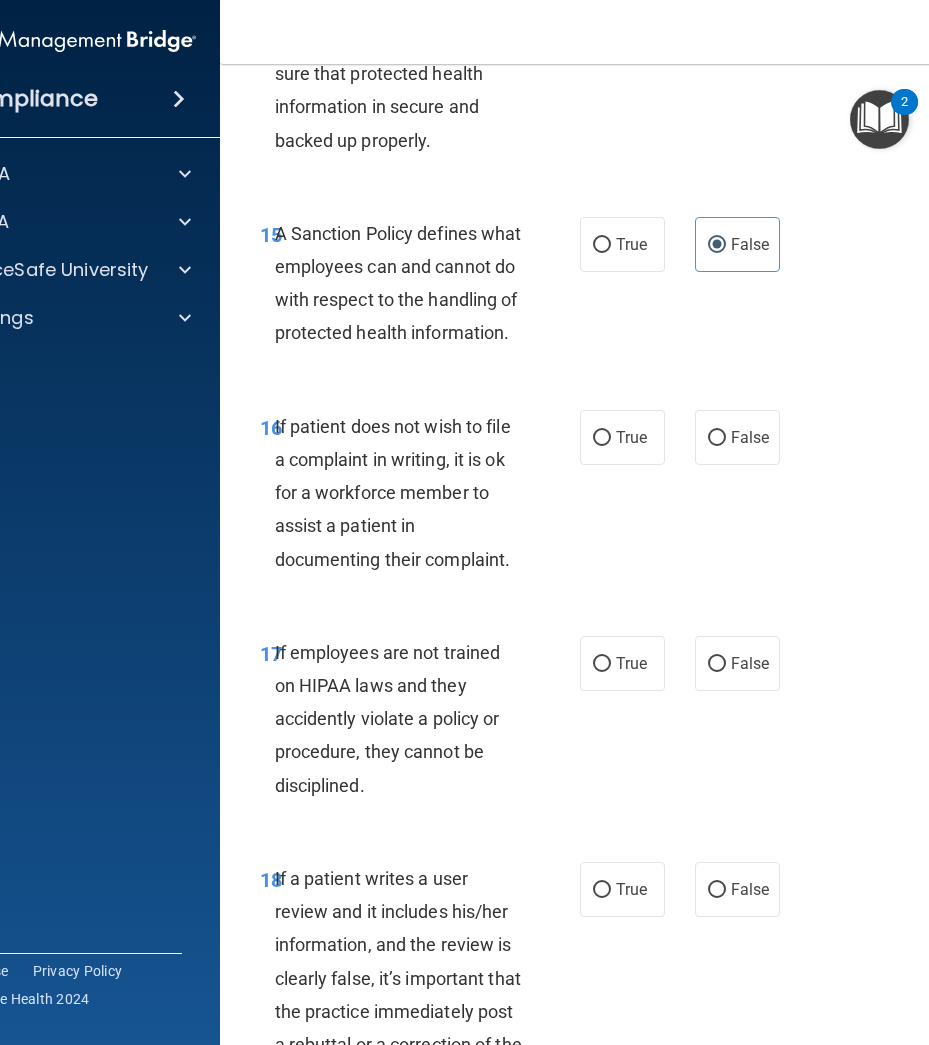 scroll, scrollTop: 4100, scrollLeft: 0, axis: vertical 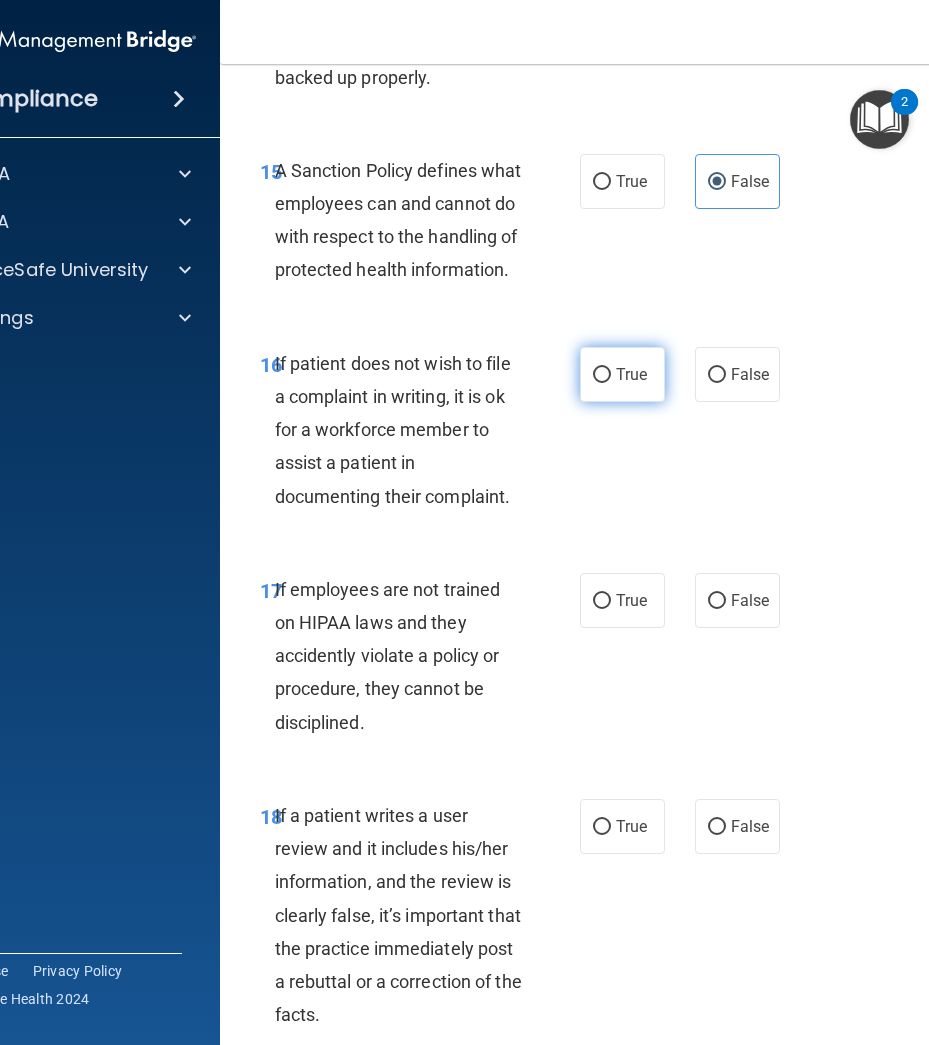 click on "True" at bounding box center [622, 374] 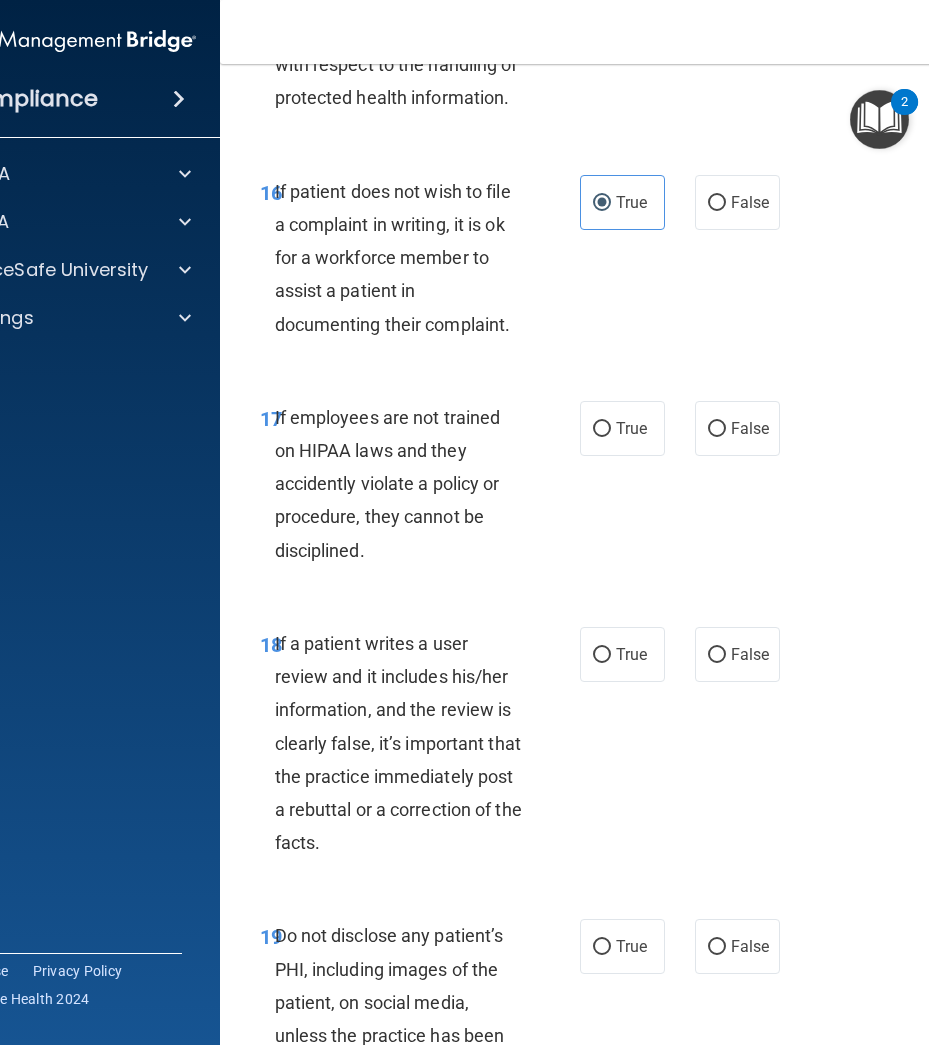 scroll, scrollTop: 4300, scrollLeft: 0, axis: vertical 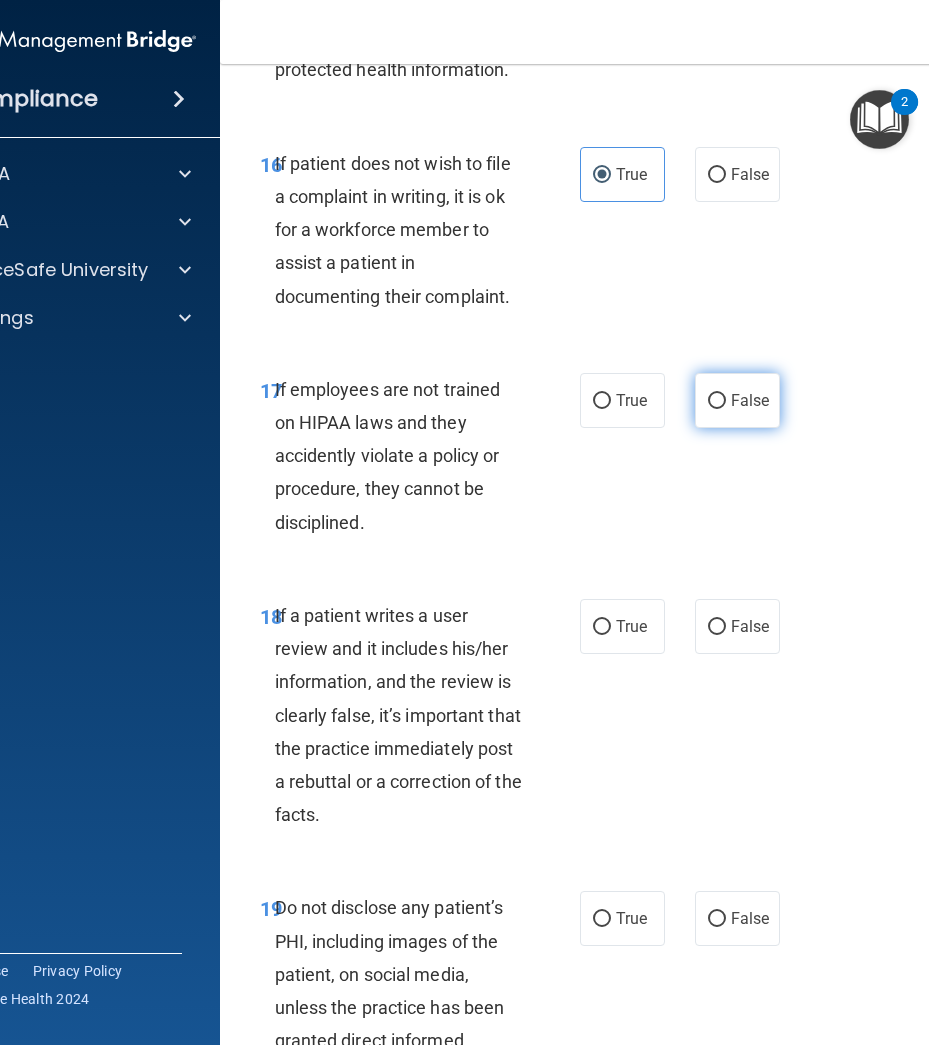 click on "False" at bounding box center (750, 400) 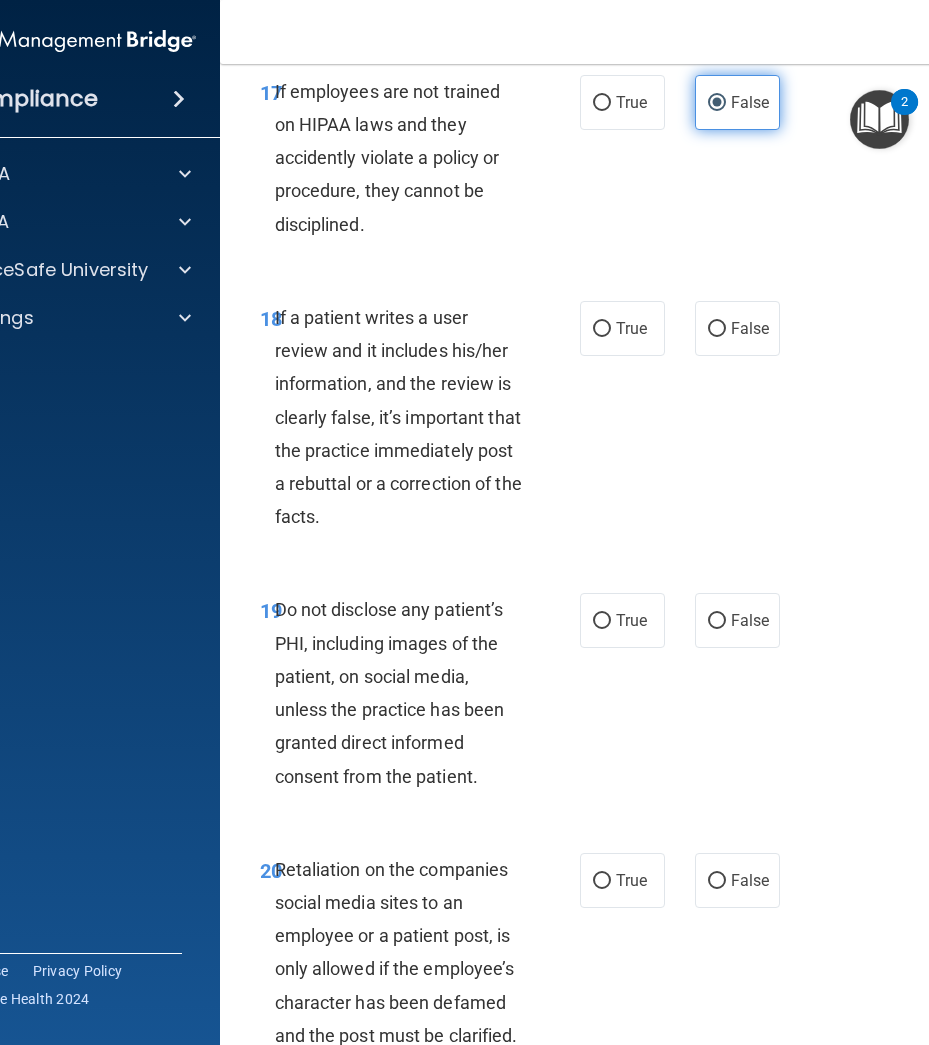 scroll, scrollTop: 4600, scrollLeft: 0, axis: vertical 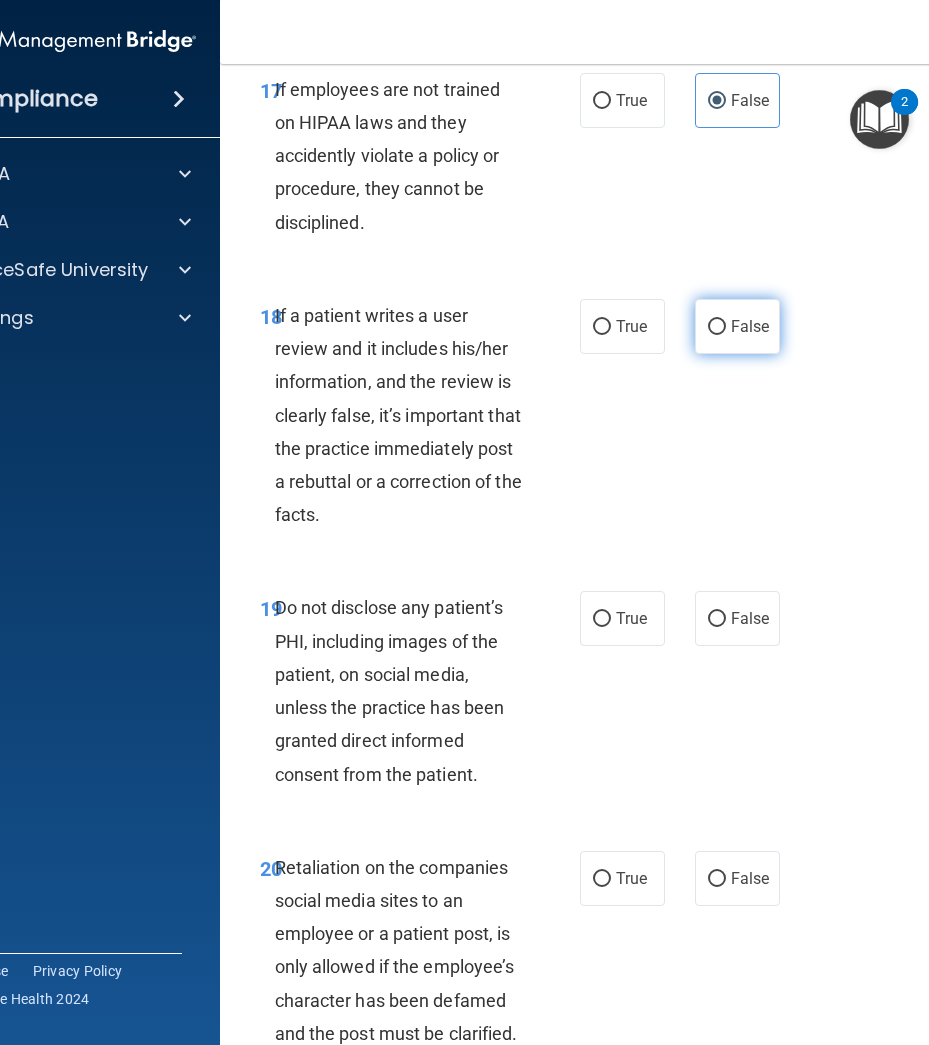 click on "False" at bounding box center [737, 326] 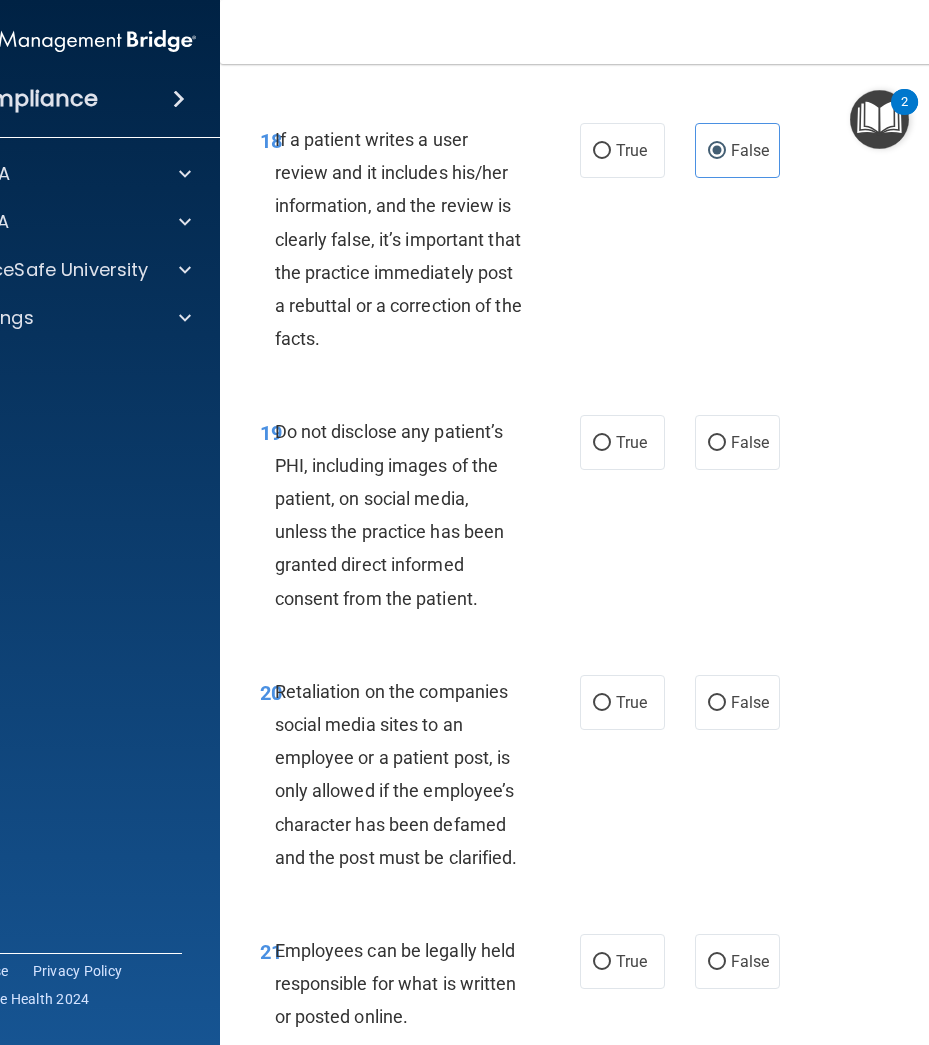 scroll, scrollTop: 4800, scrollLeft: 0, axis: vertical 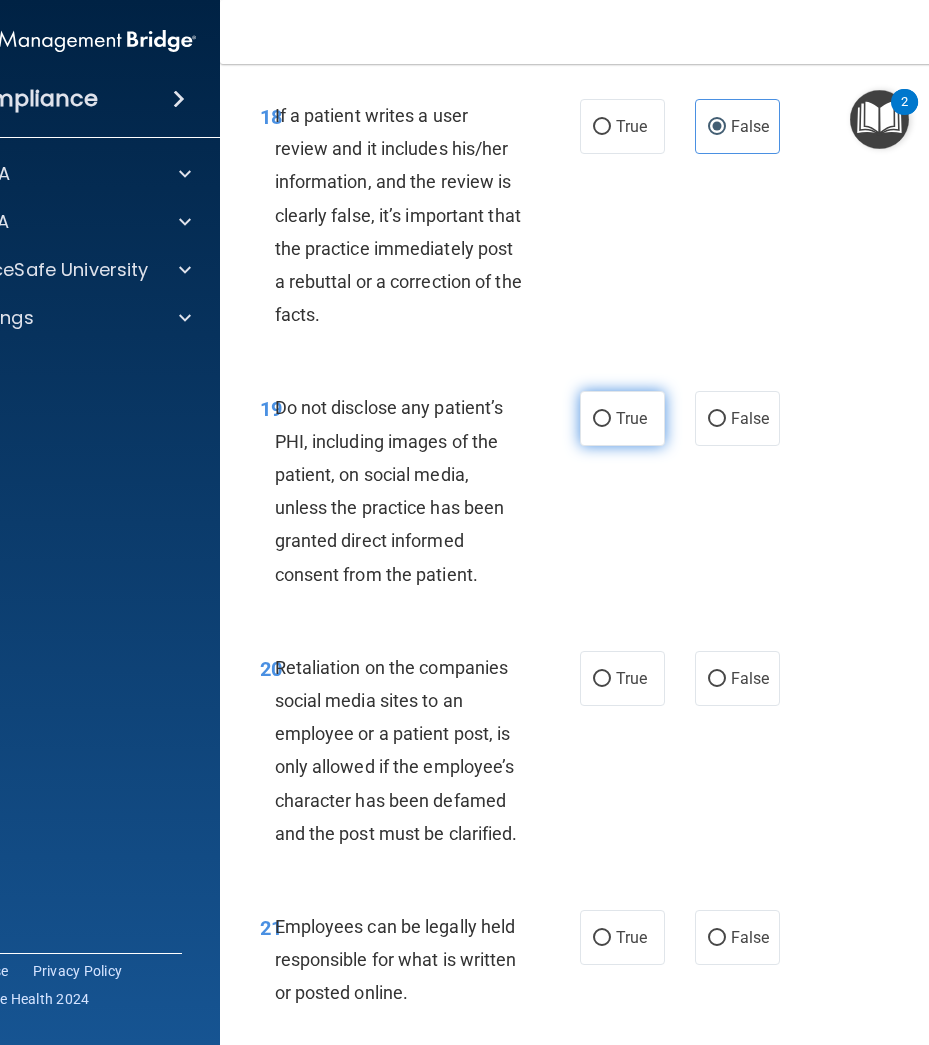 click on "True" at bounding box center (631, 418) 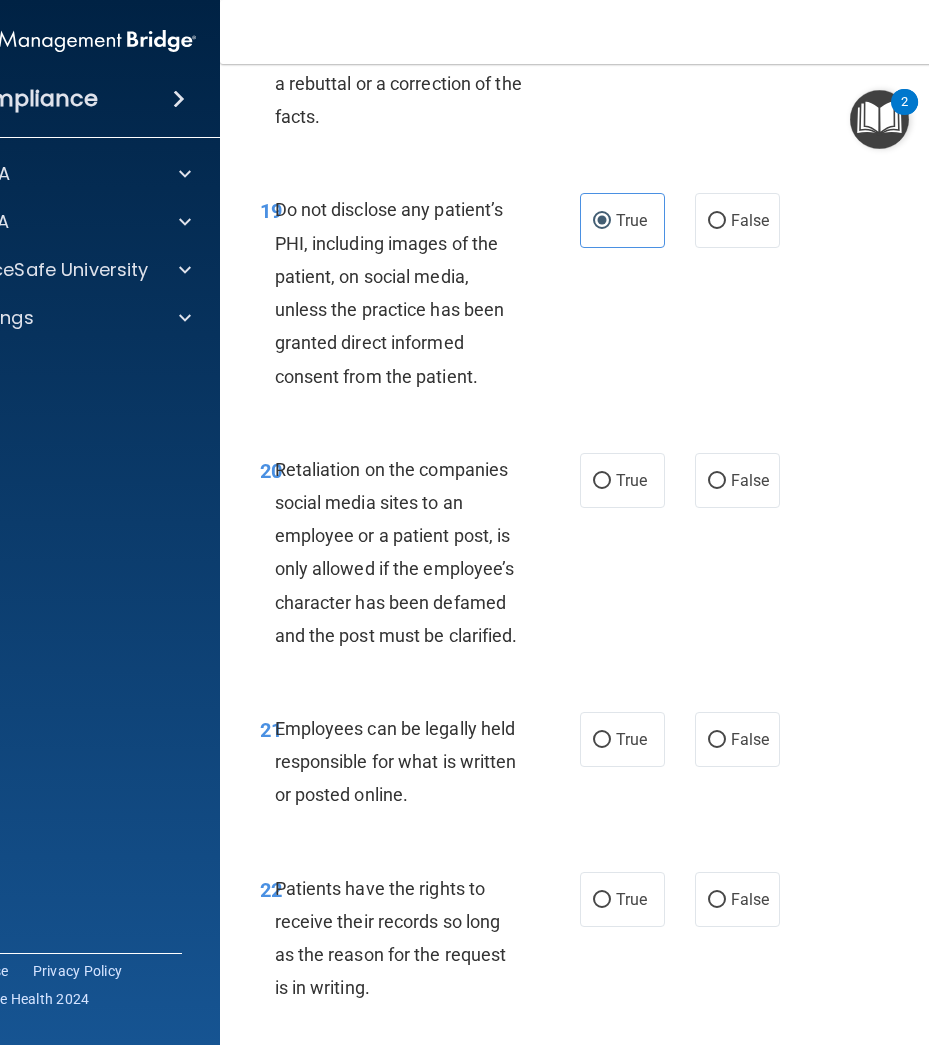 scroll, scrollTop: 5100, scrollLeft: 0, axis: vertical 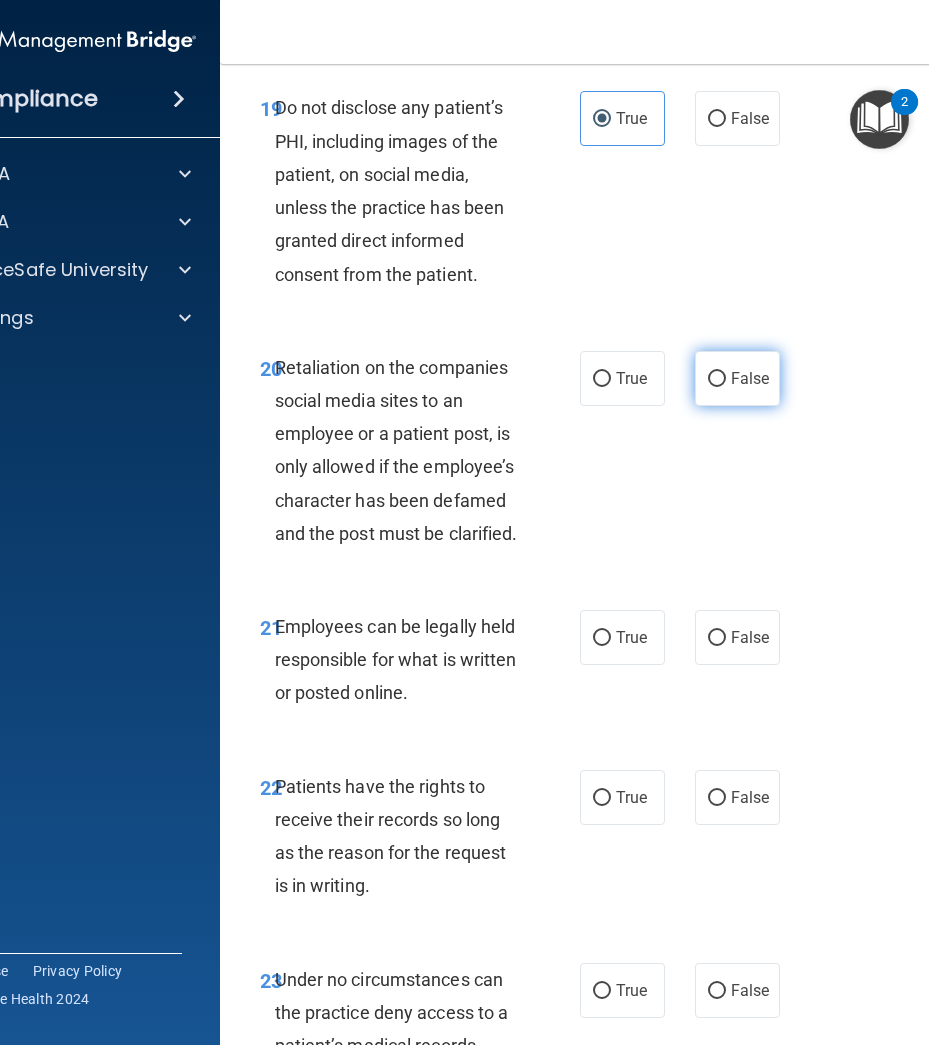 click on "False" at bounding box center (737, 378) 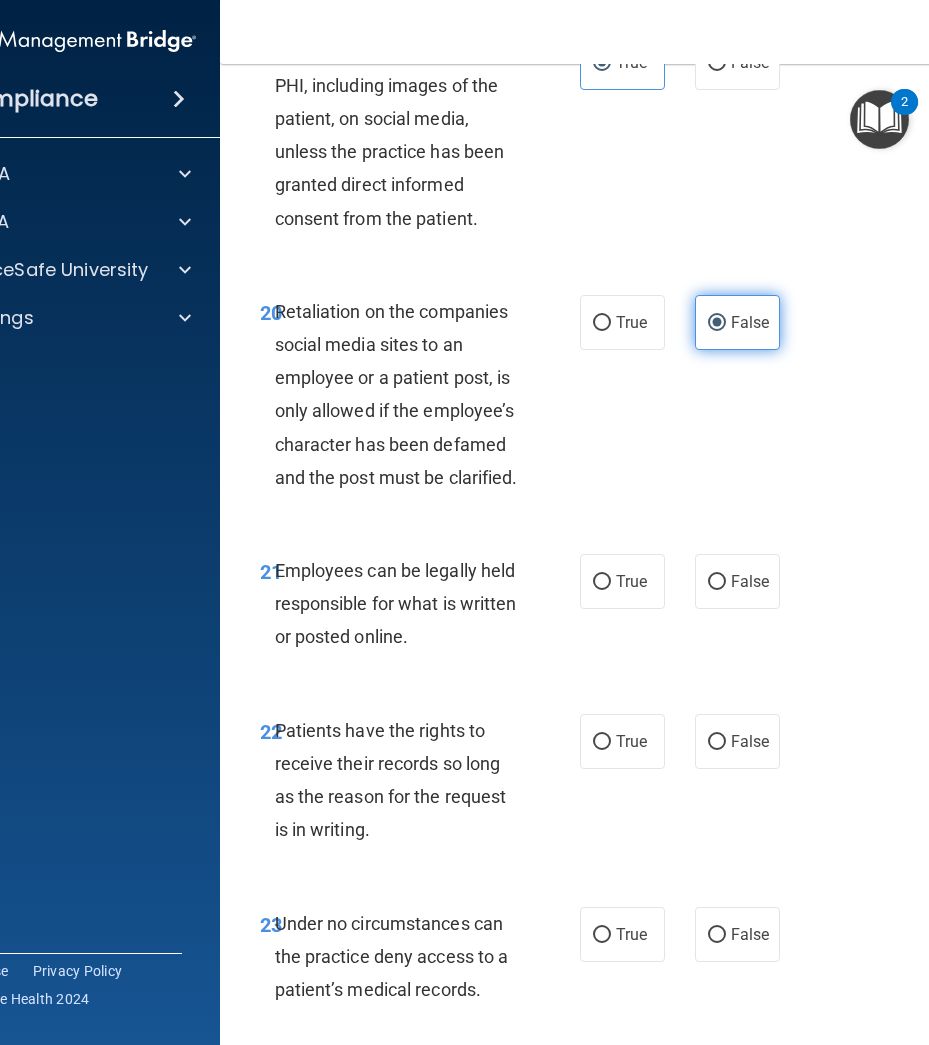 scroll, scrollTop: 5300, scrollLeft: 0, axis: vertical 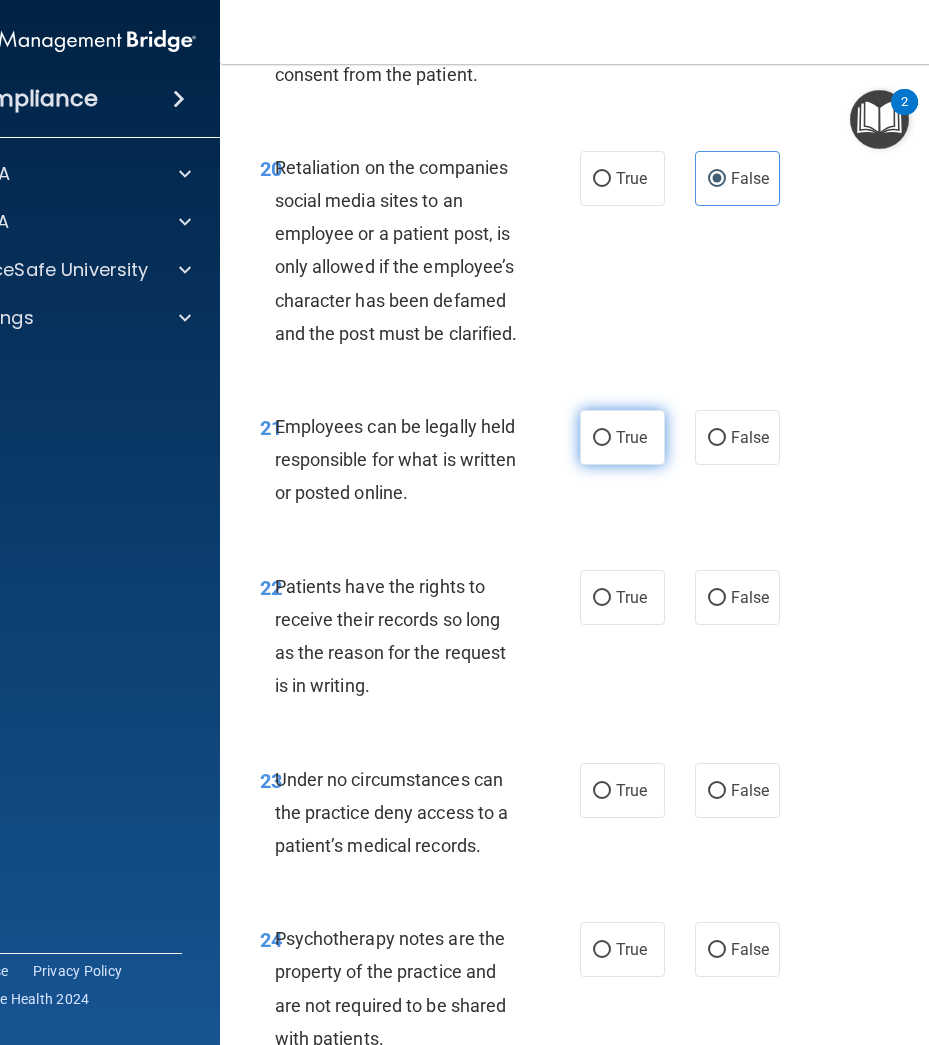 click on "True" at bounding box center [631, 437] 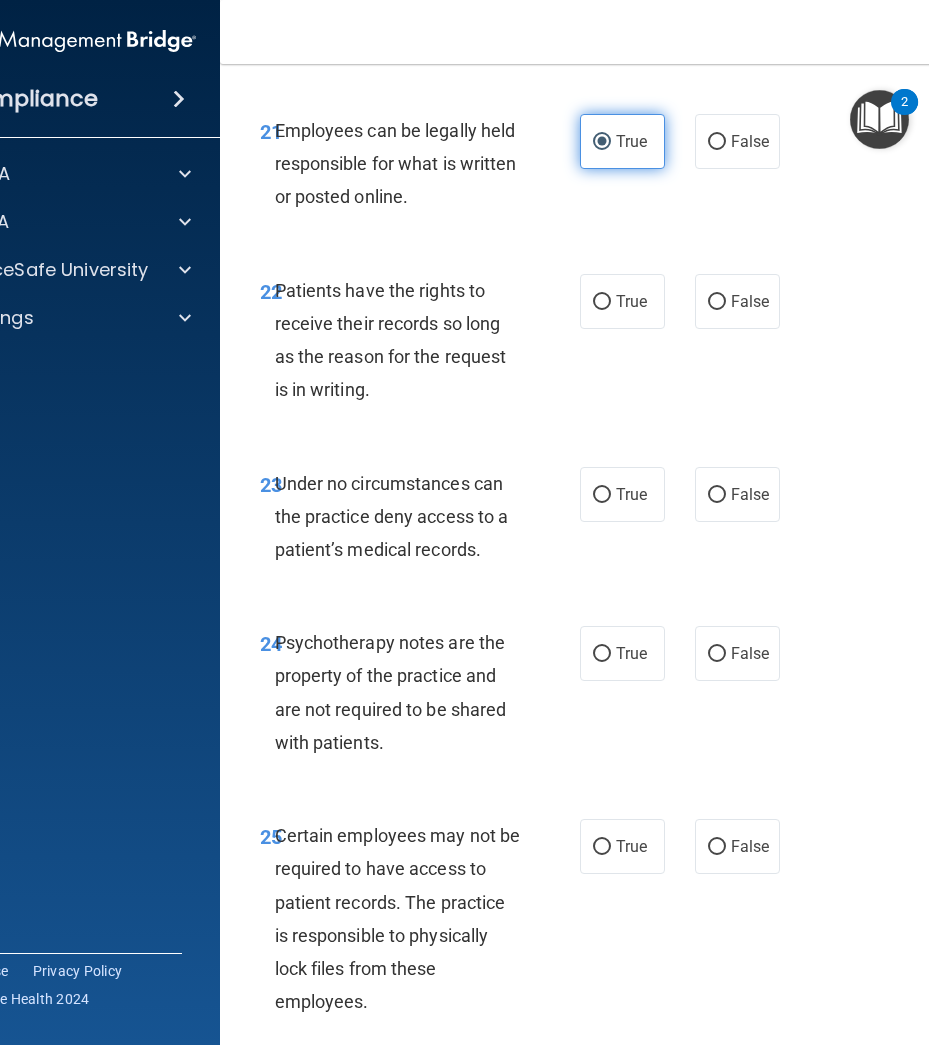 scroll, scrollTop: 5600, scrollLeft: 0, axis: vertical 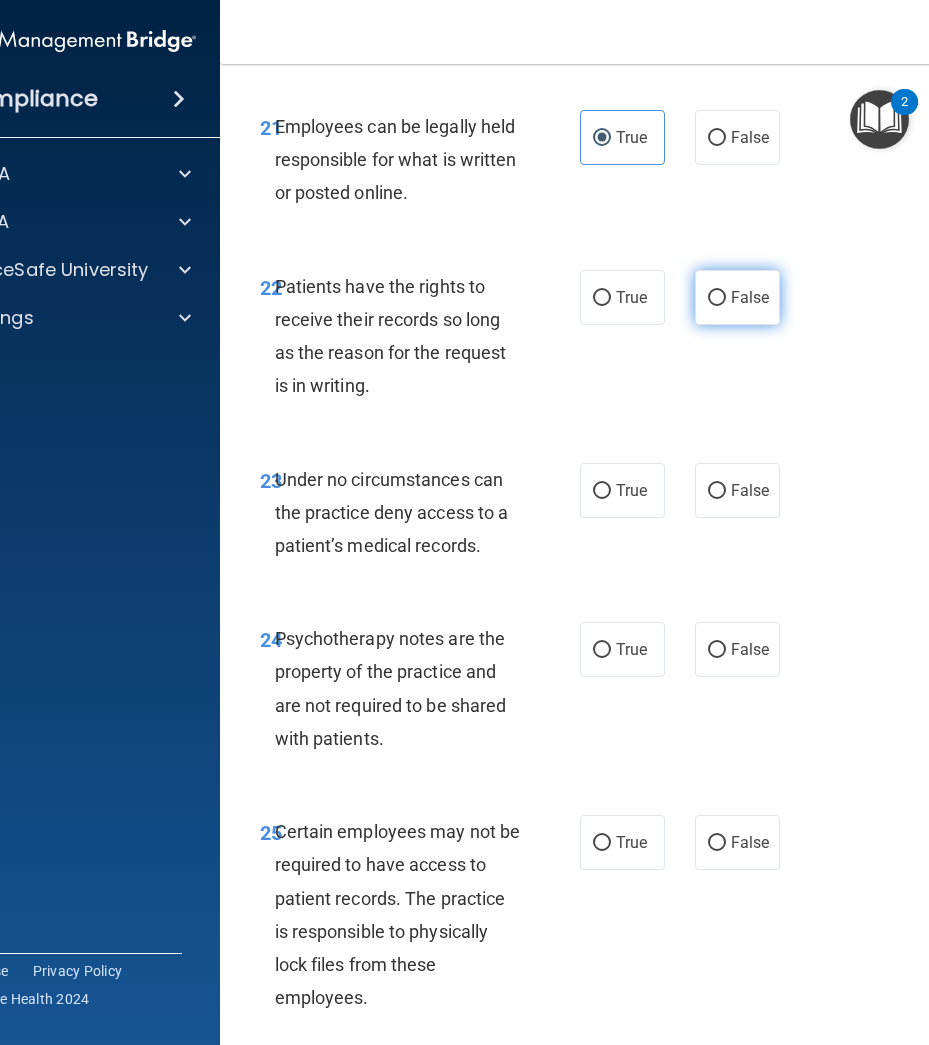 click on "False" at bounding box center (737, 297) 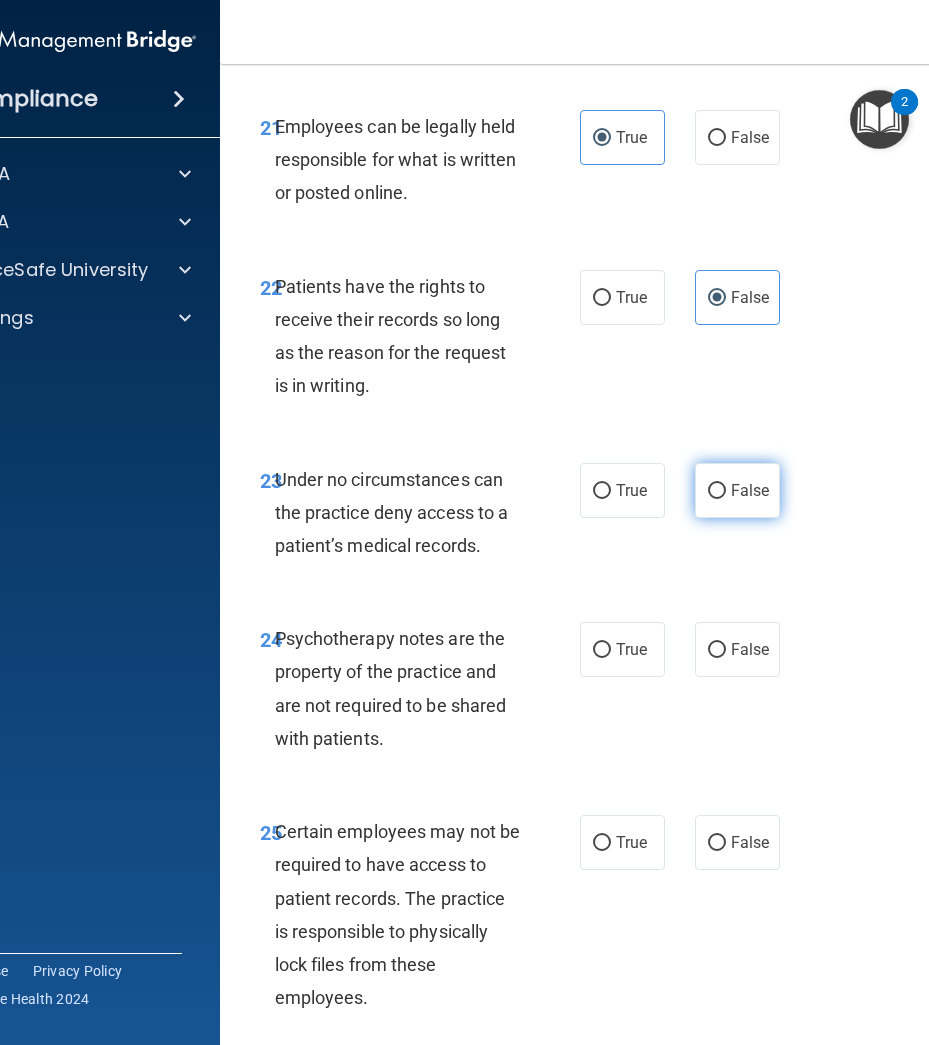 click on "False" at bounding box center (737, 490) 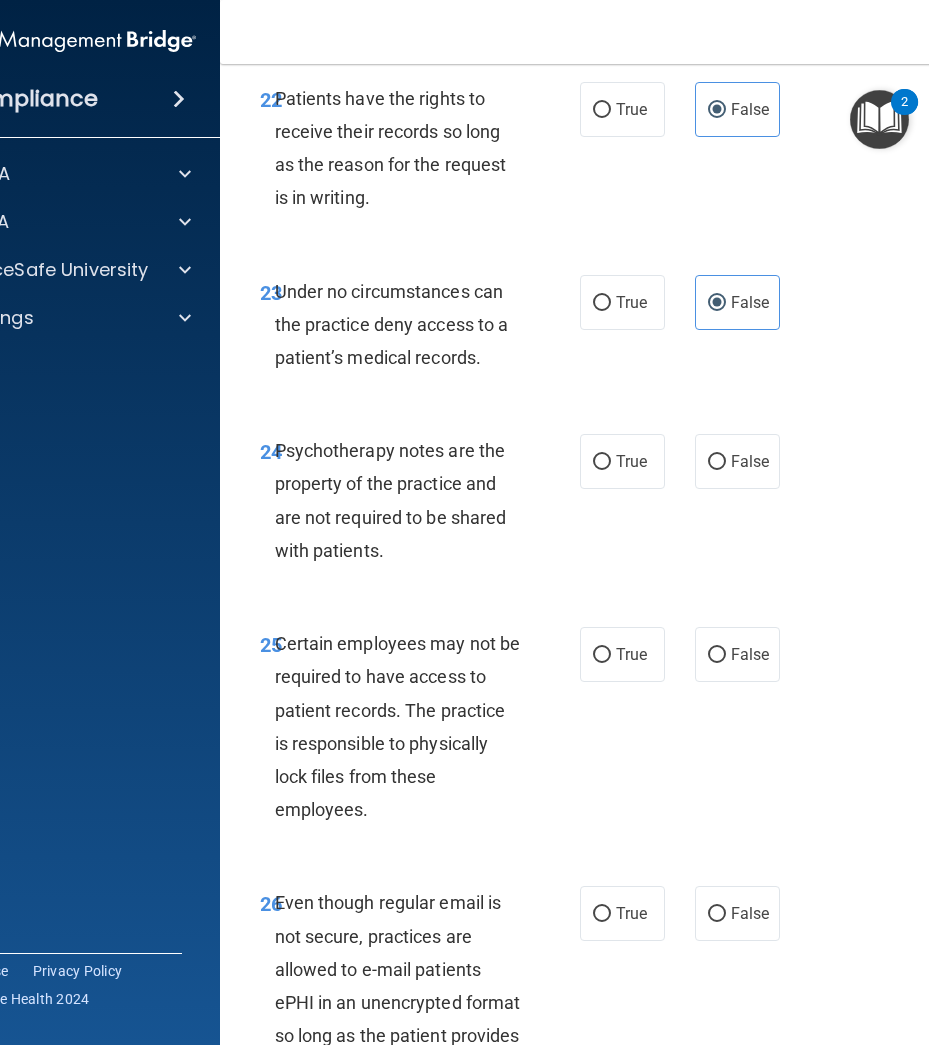 scroll, scrollTop: 5900, scrollLeft: 0, axis: vertical 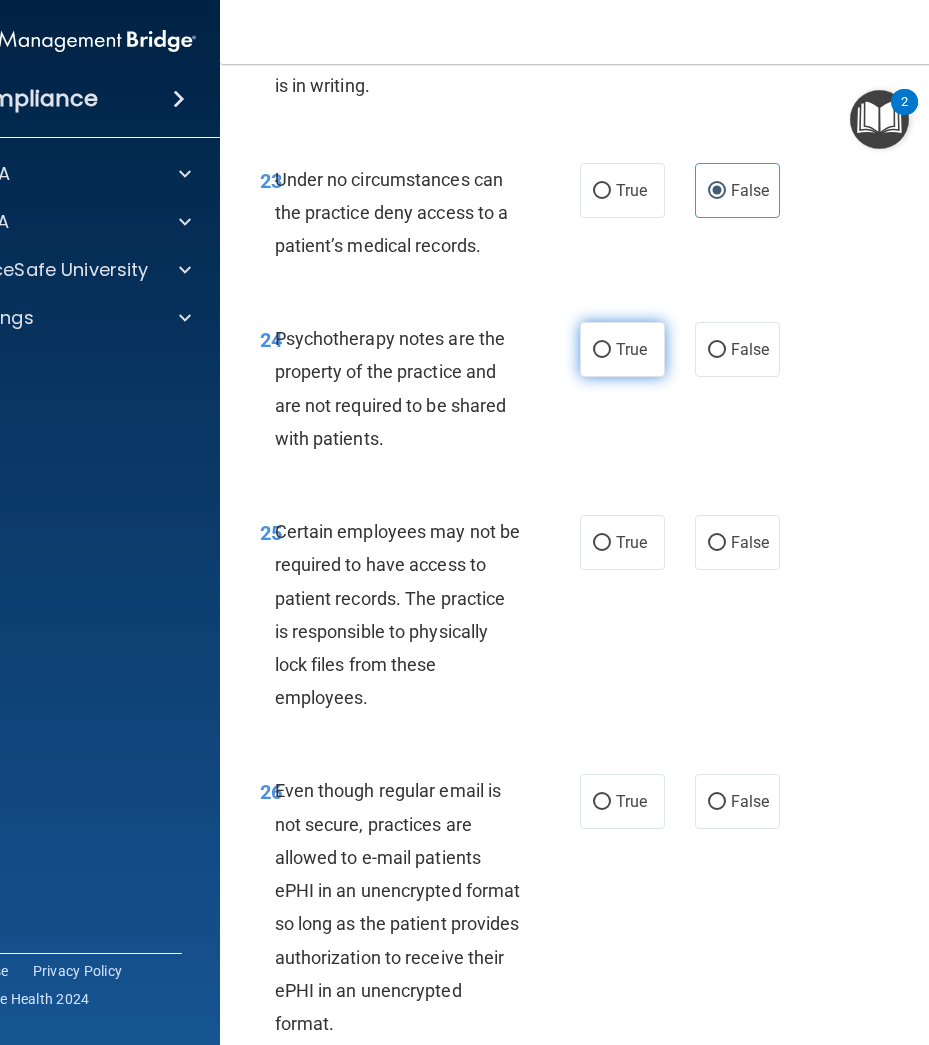 click on "True" at bounding box center (622, 349) 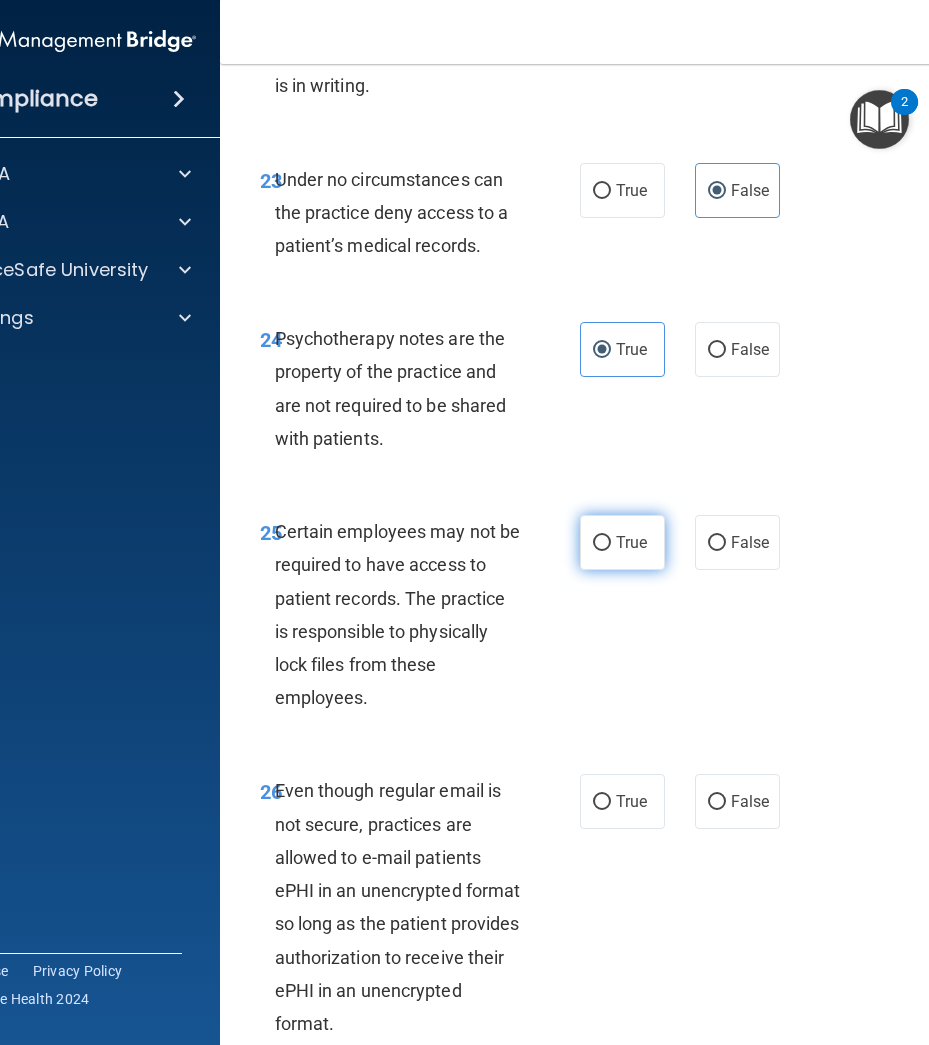 click on "True" at bounding box center [631, 542] 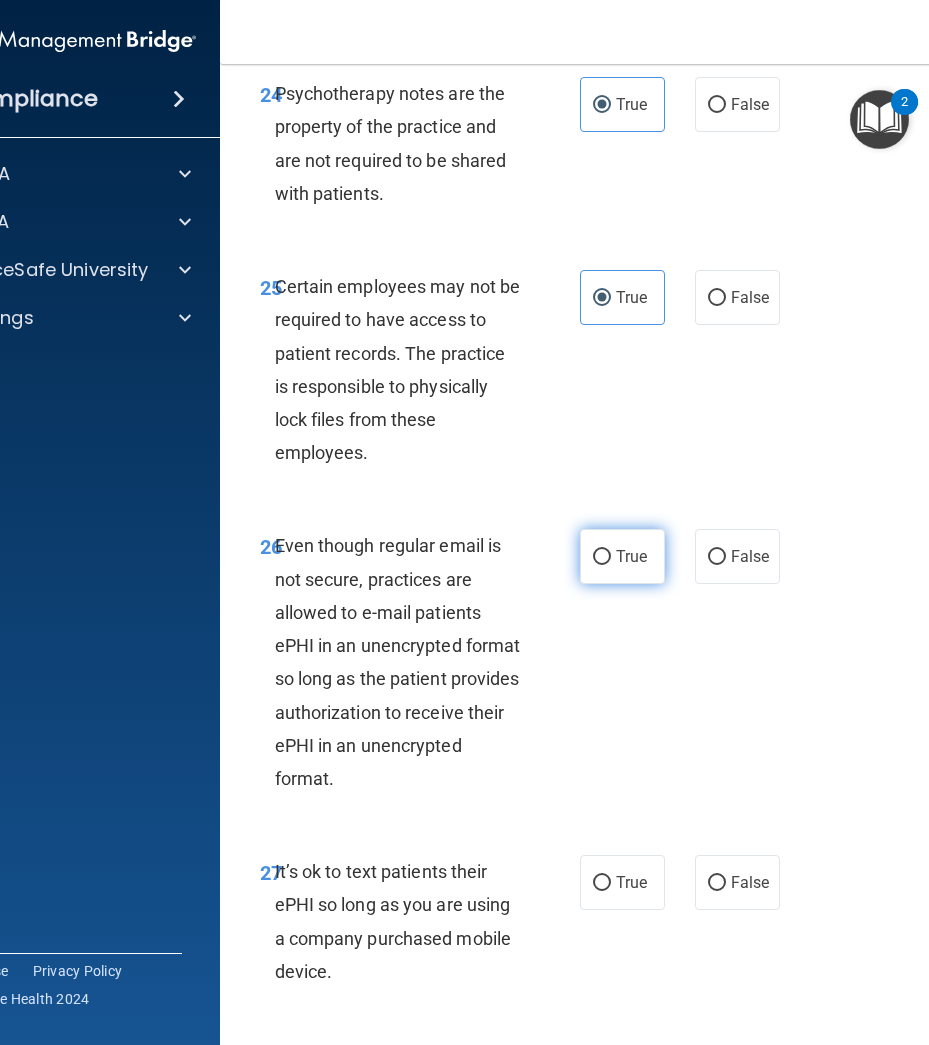 scroll, scrollTop: 6200, scrollLeft: 0, axis: vertical 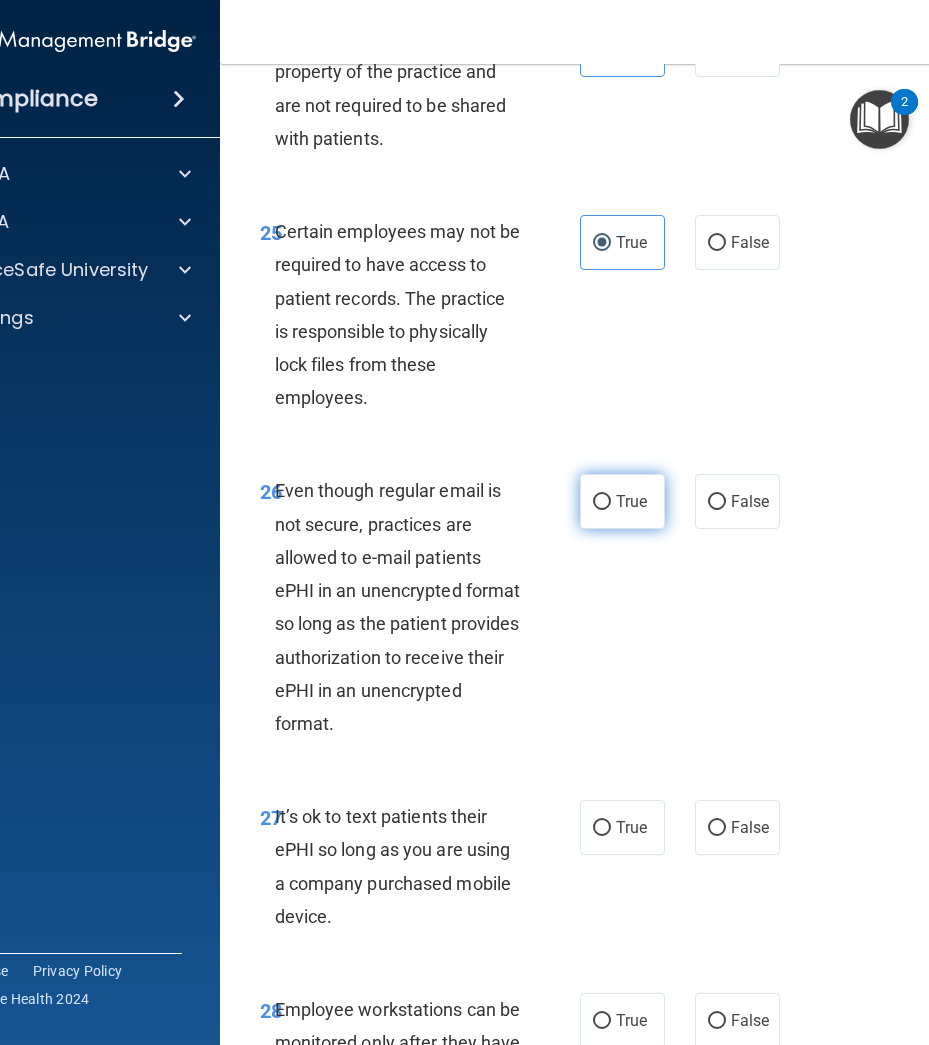 click on "True" at bounding box center [631, 501] 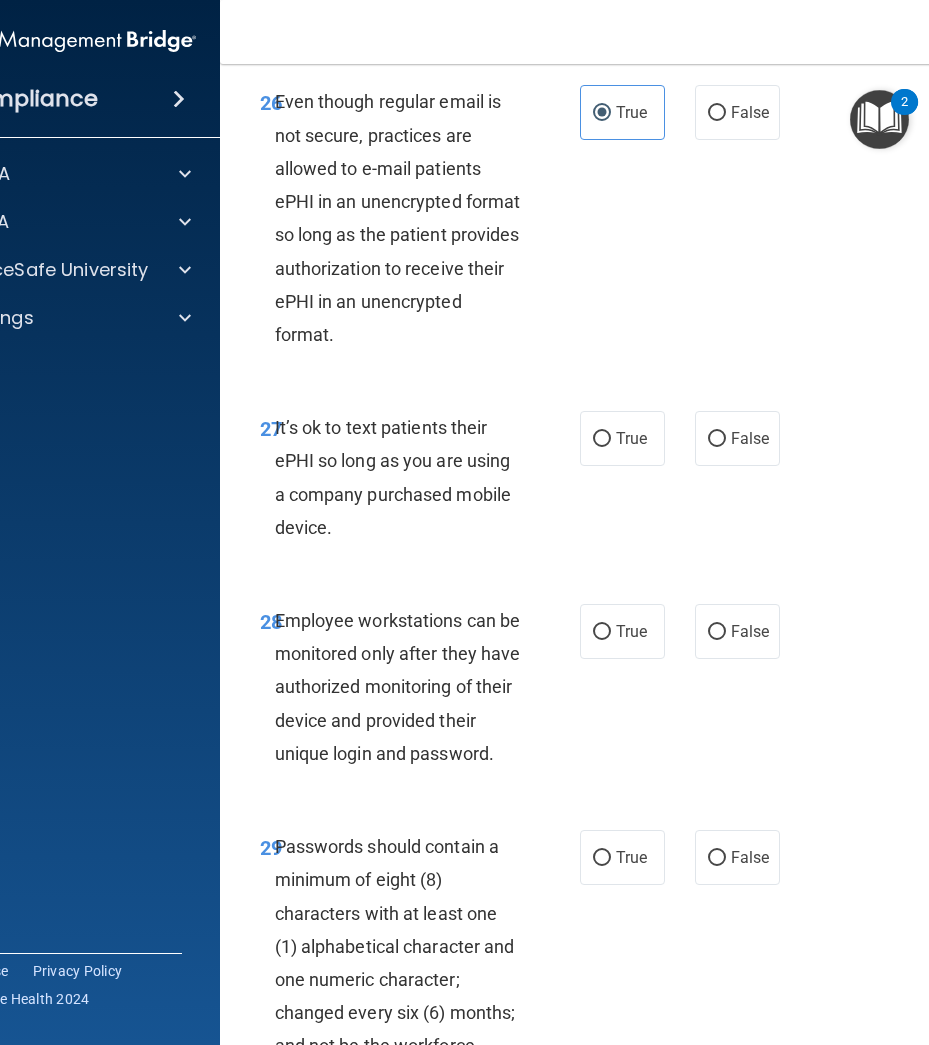 scroll, scrollTop: 6600, scrollLeft: 0, axis: vertical 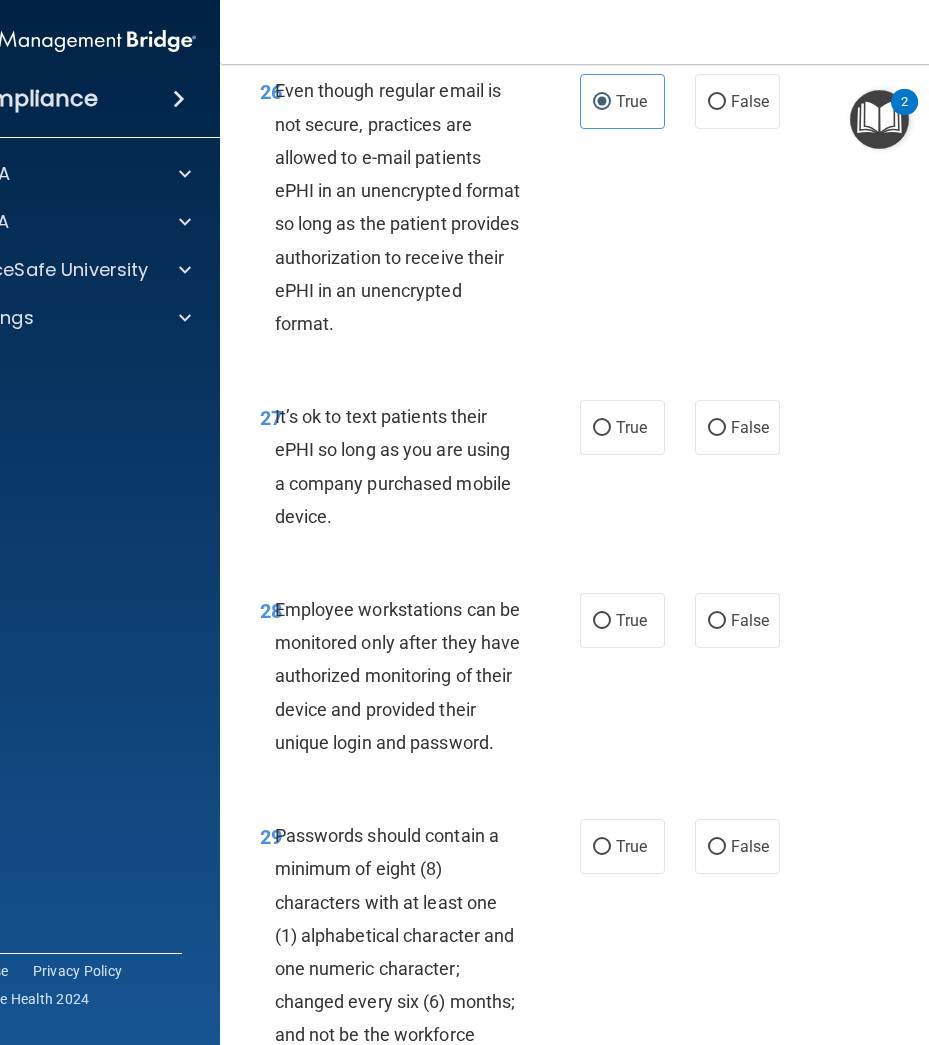 click on "False" at bounding box center [737, 427] 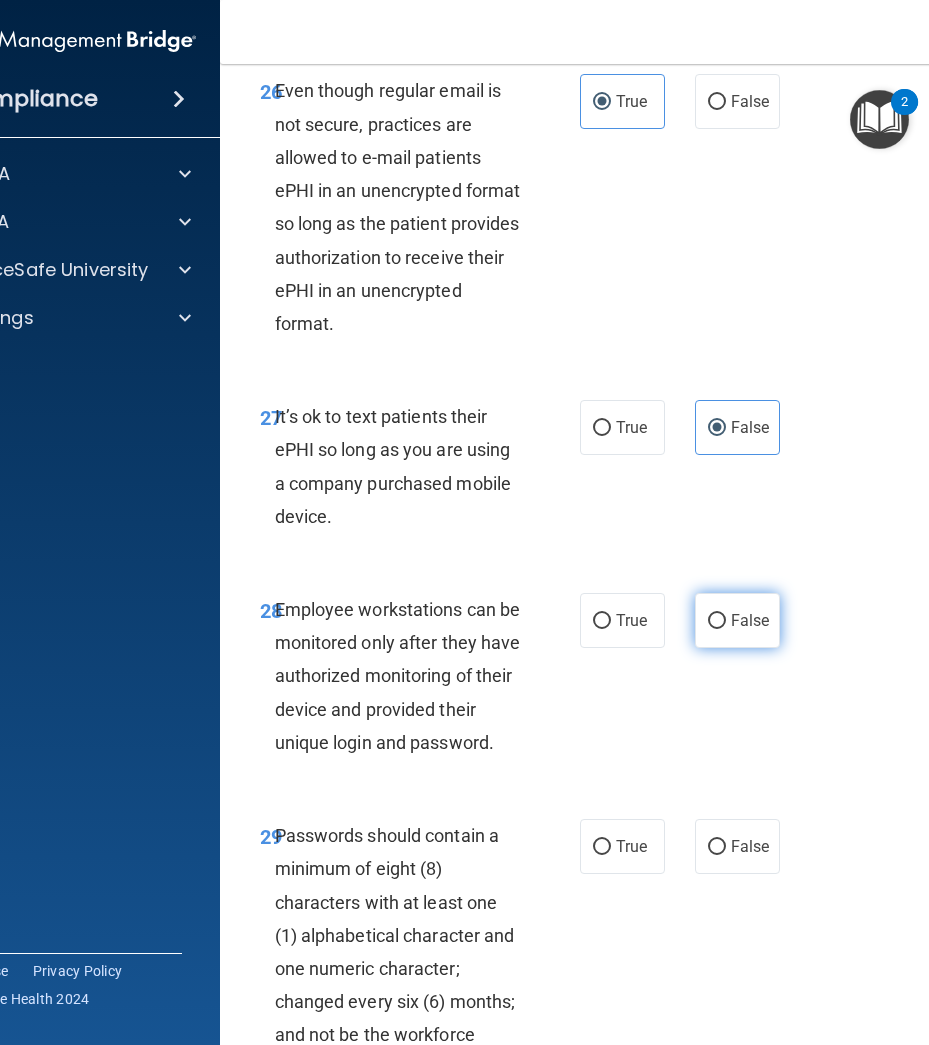 click on "False" at bounding box center (737, 620) 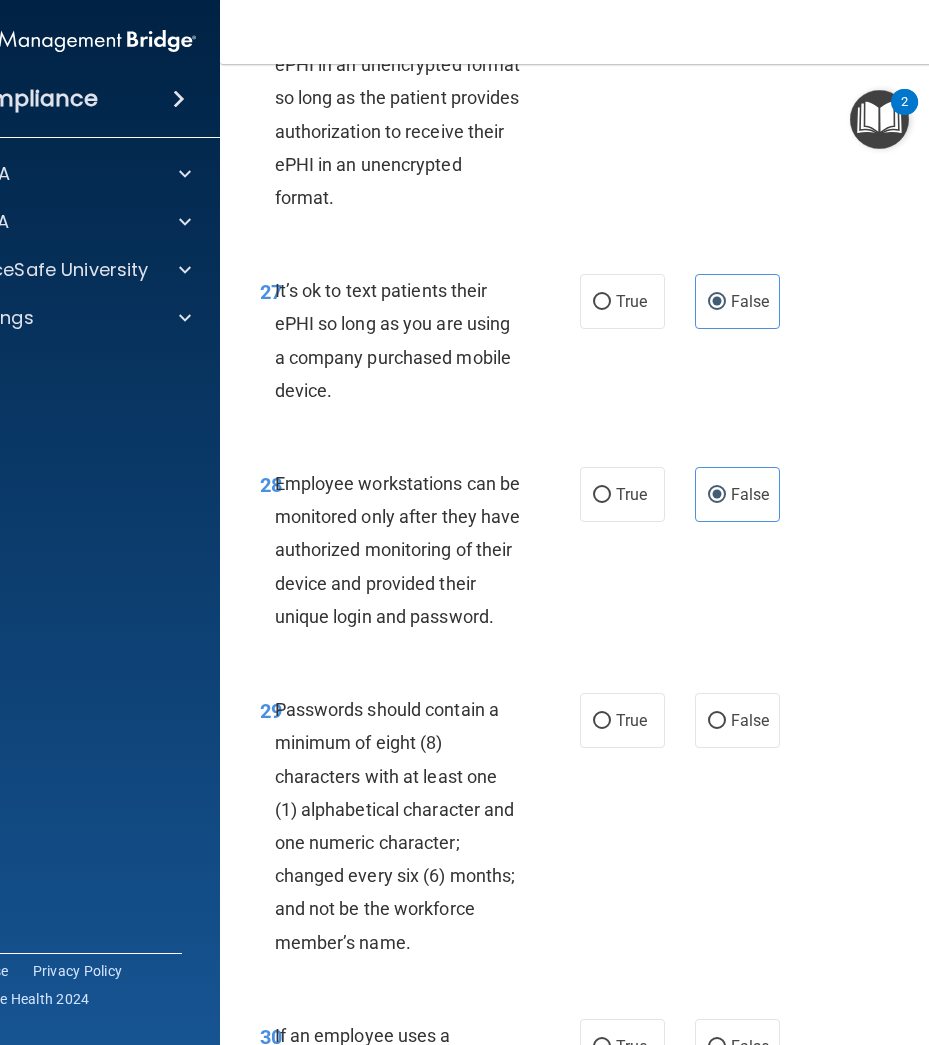 scroll, scrollTop: 6900, scrollLeft: 0, axis: vertical 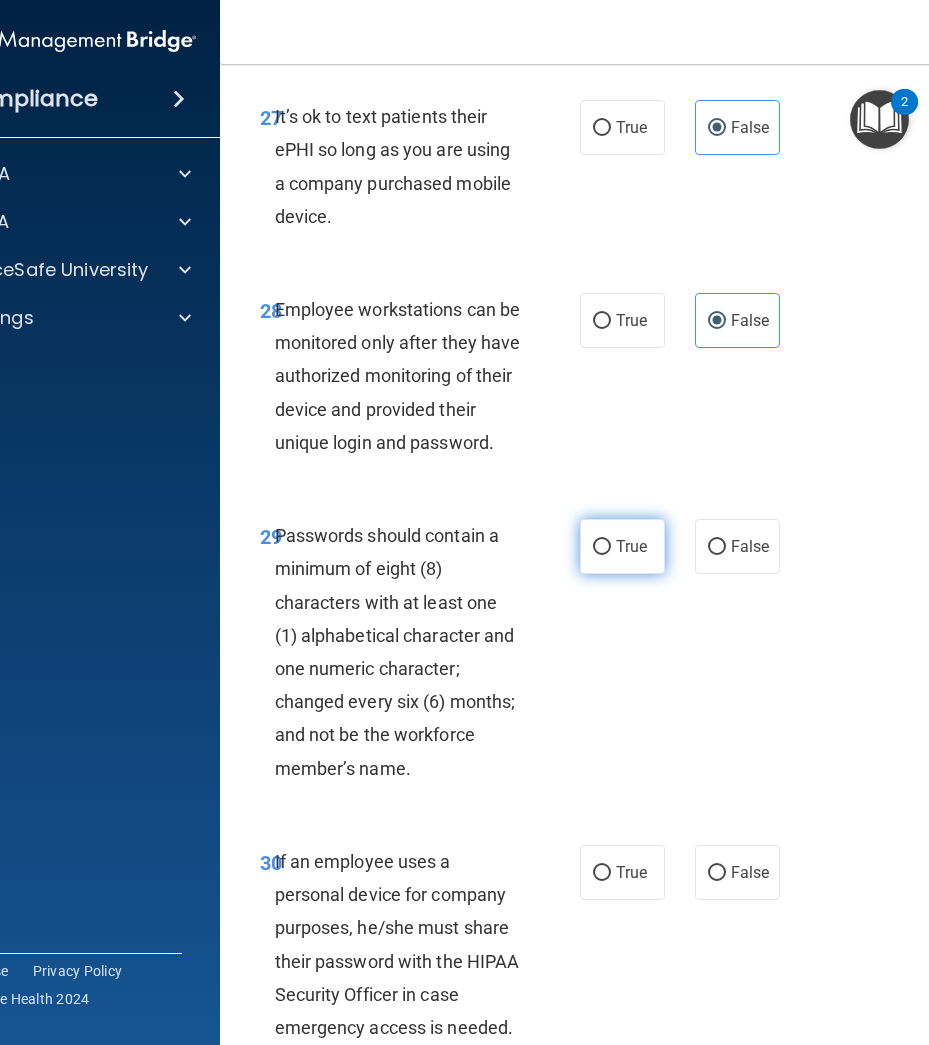 click on "True" at bounding box center [631, 546] 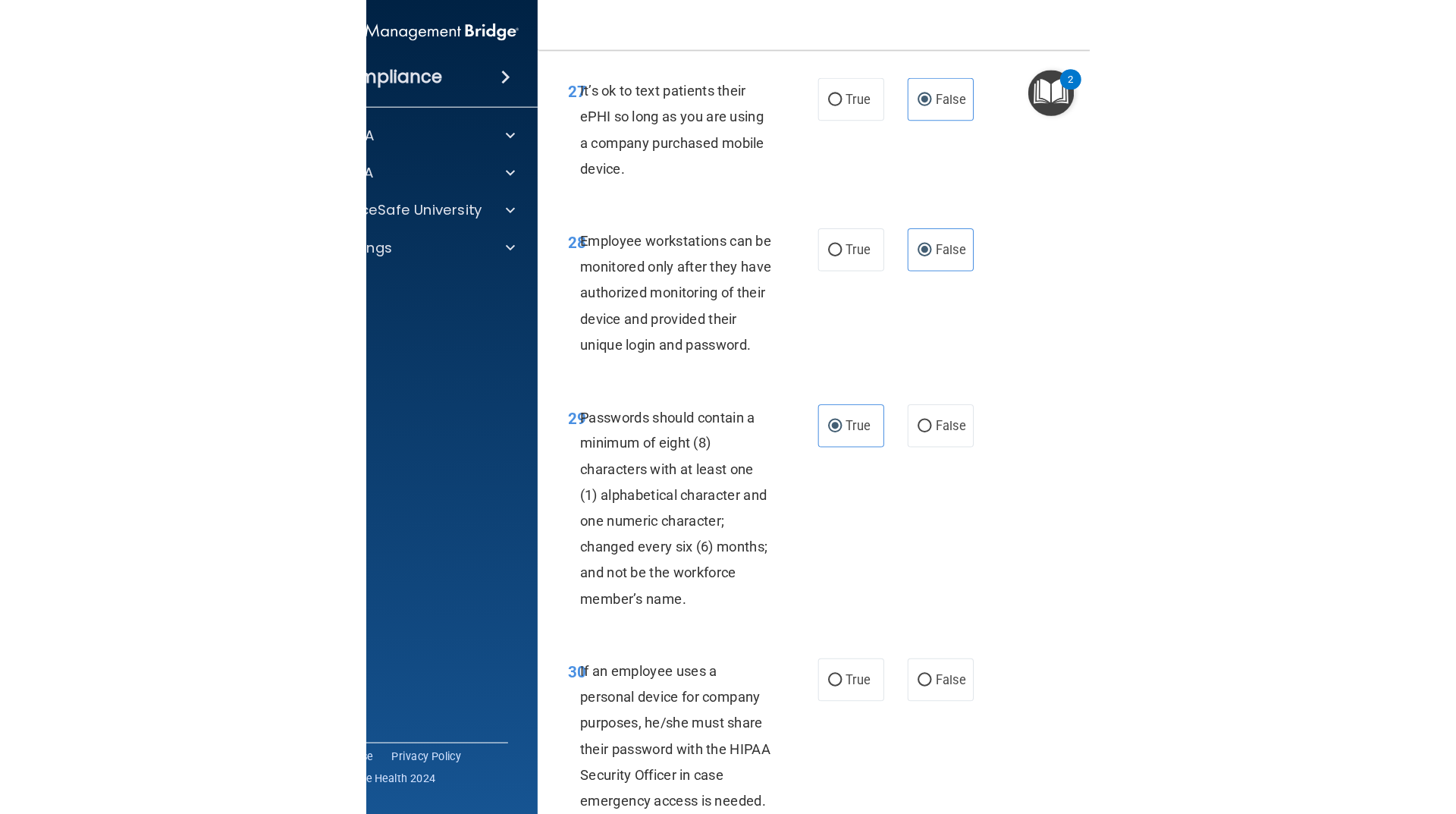 scroll, scrollTop: 5386, scrollLeft: 0, axis: vertical 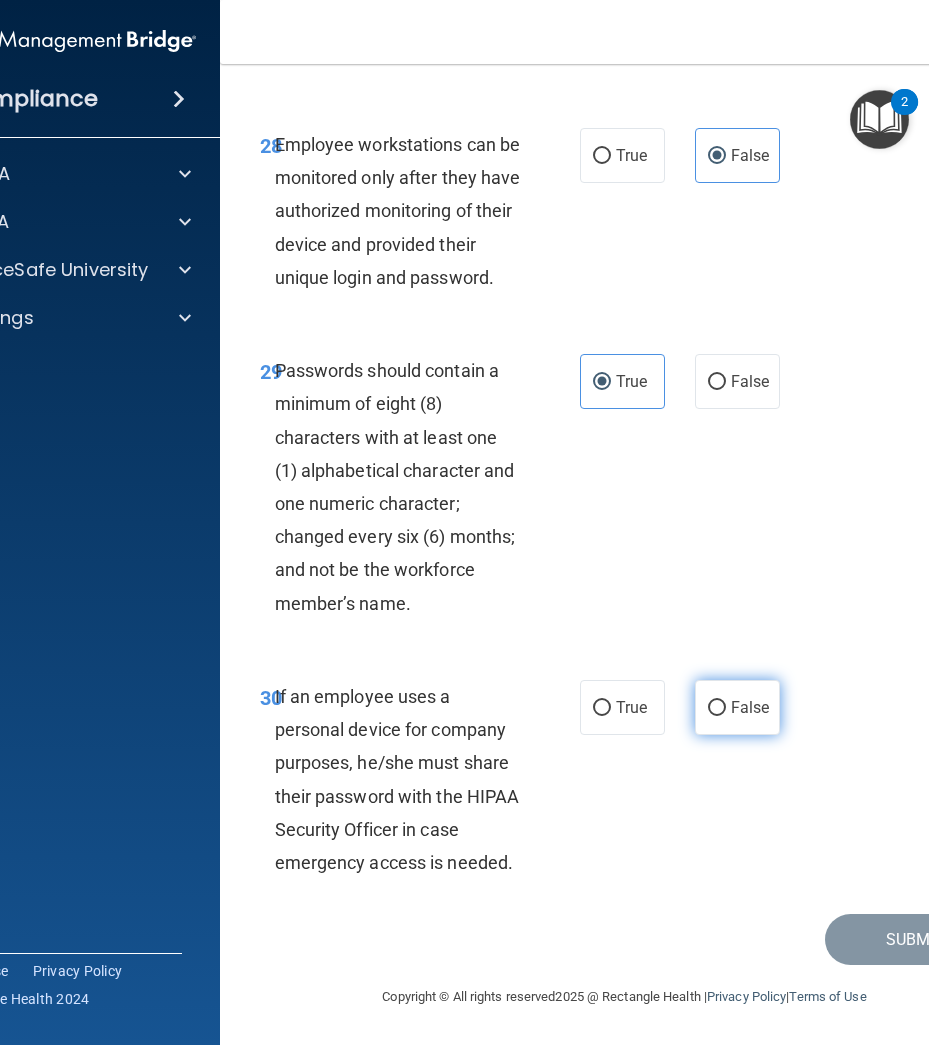 click on "False" at bounding box center (750, 707) 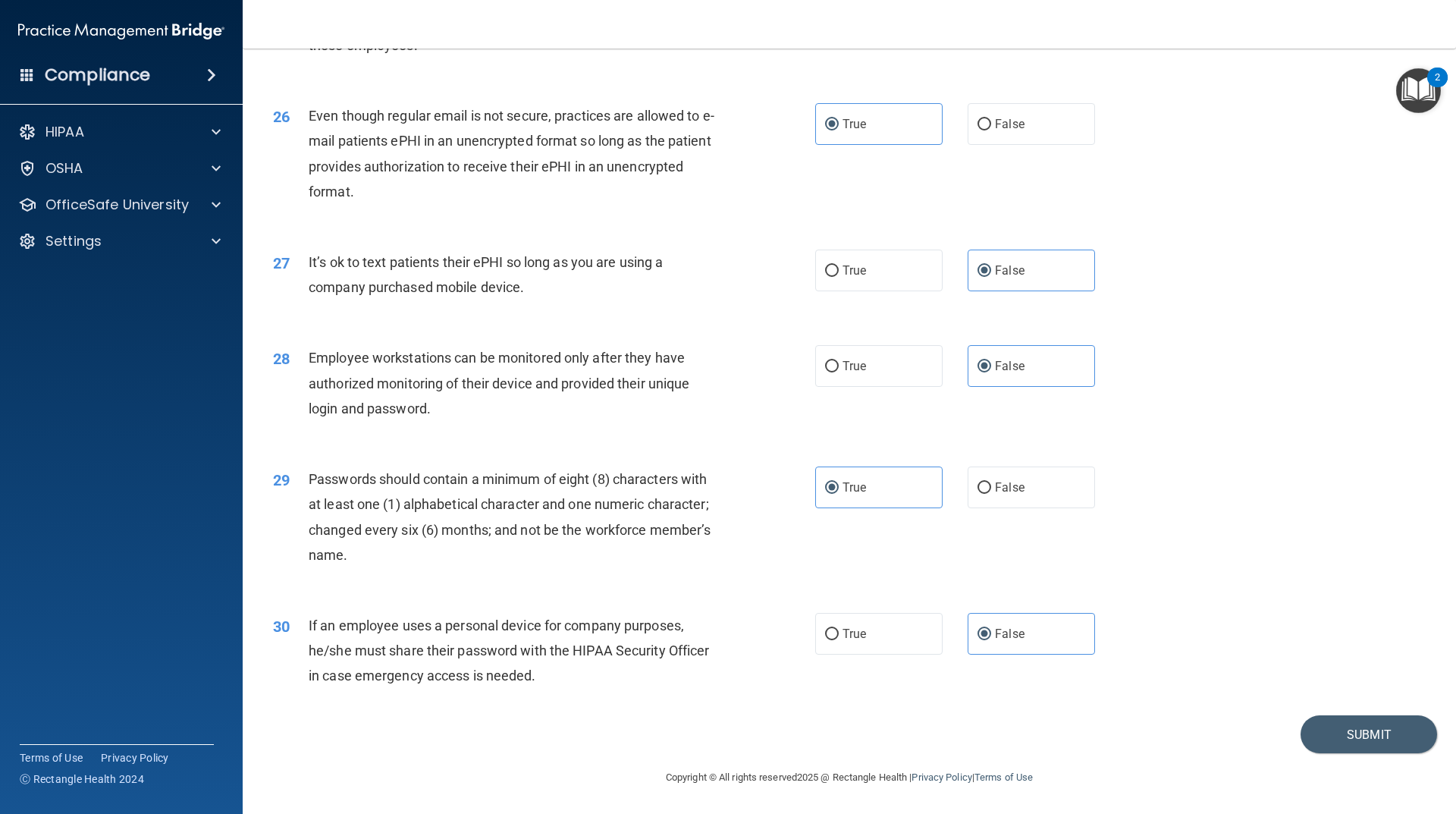 scroll, scrollTop: 2994, scrollLeft: 0, axis: vertical 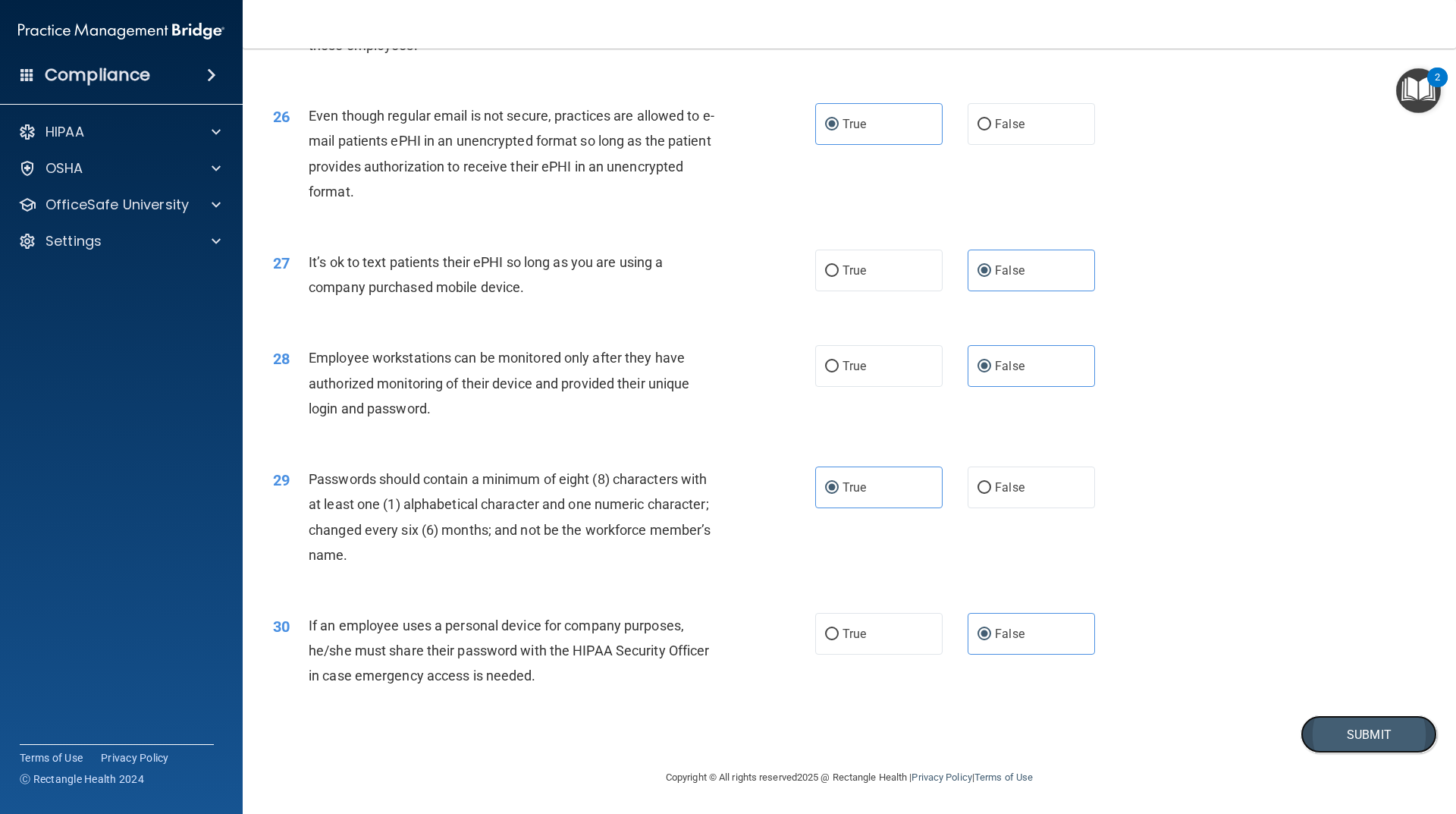 click on "Submit" at bounding box center (1369, 734) 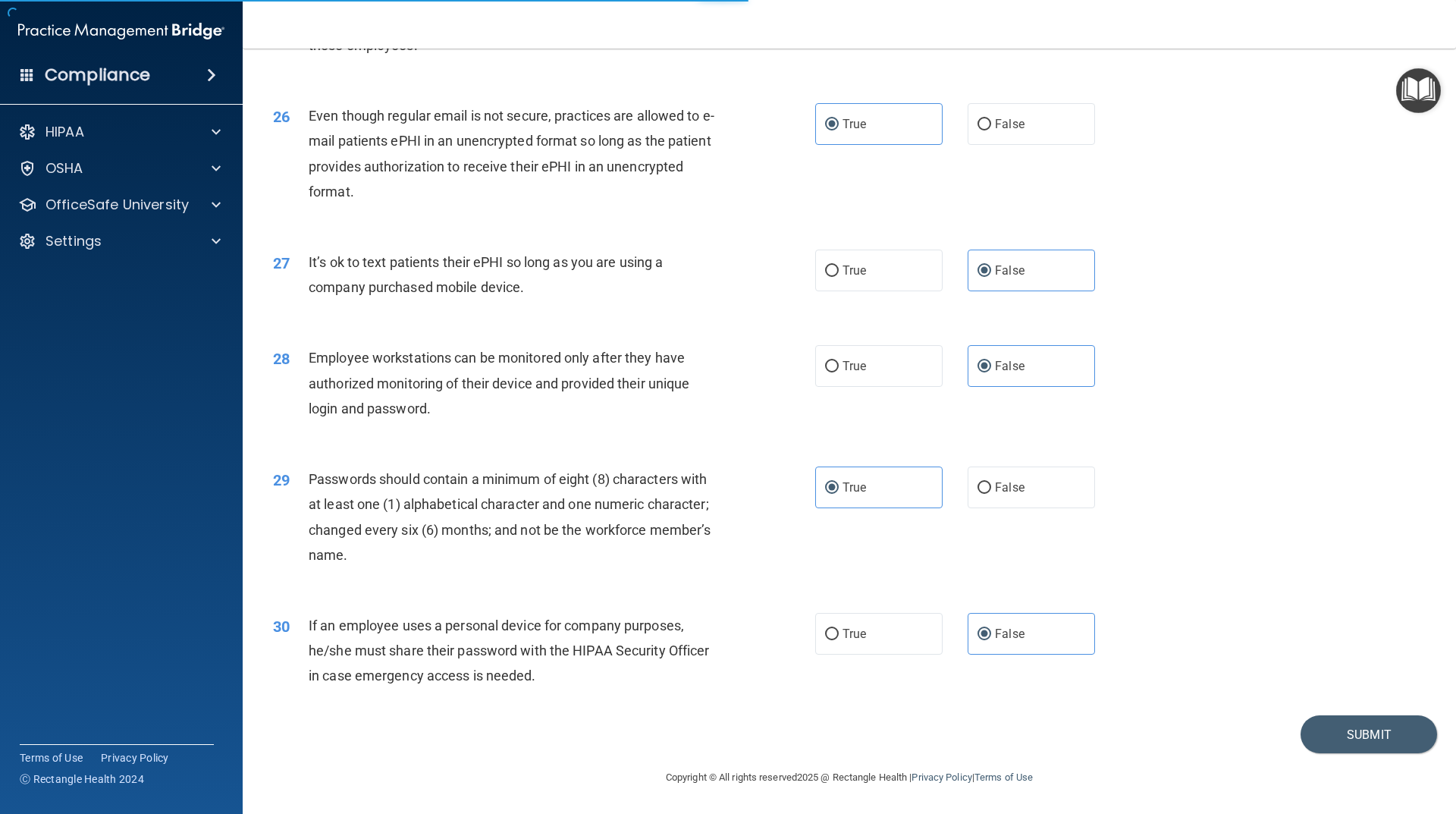 scroll, scrollTop: 0, scrollLeft: 0, axis: both 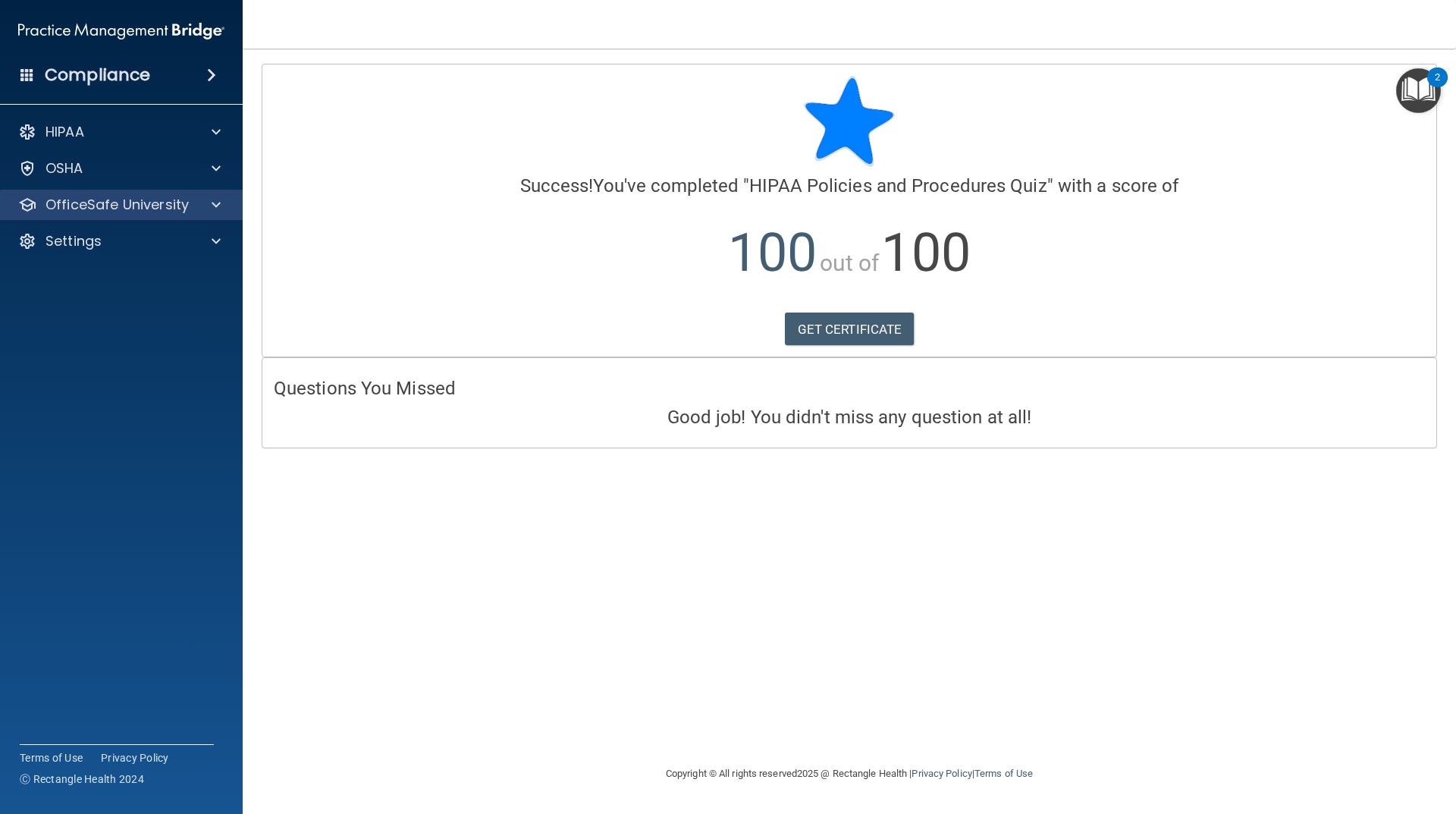click on "OfficeSafe University" at bounding box center (121, 205) 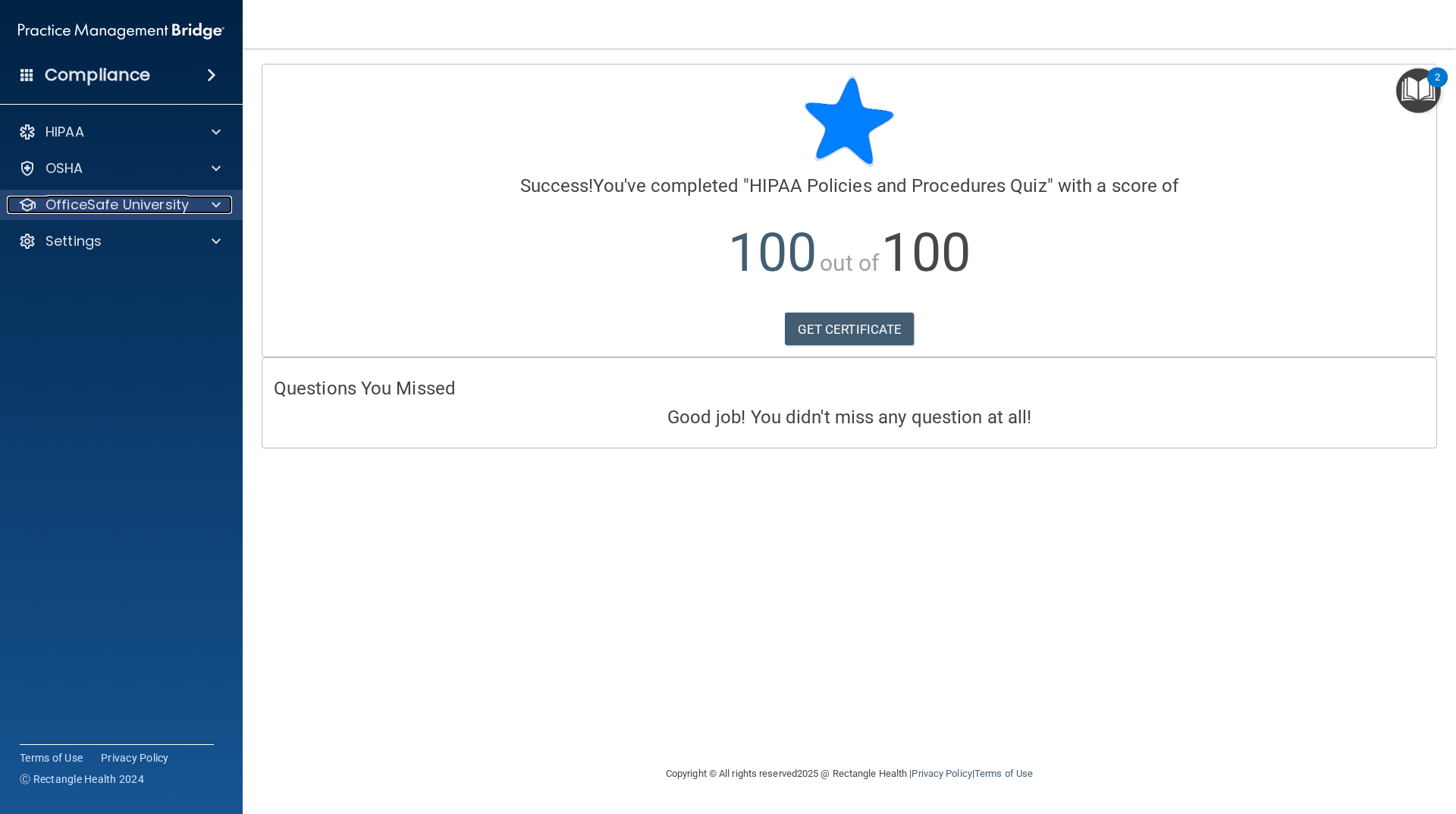 click at bounding box center (214, 205) 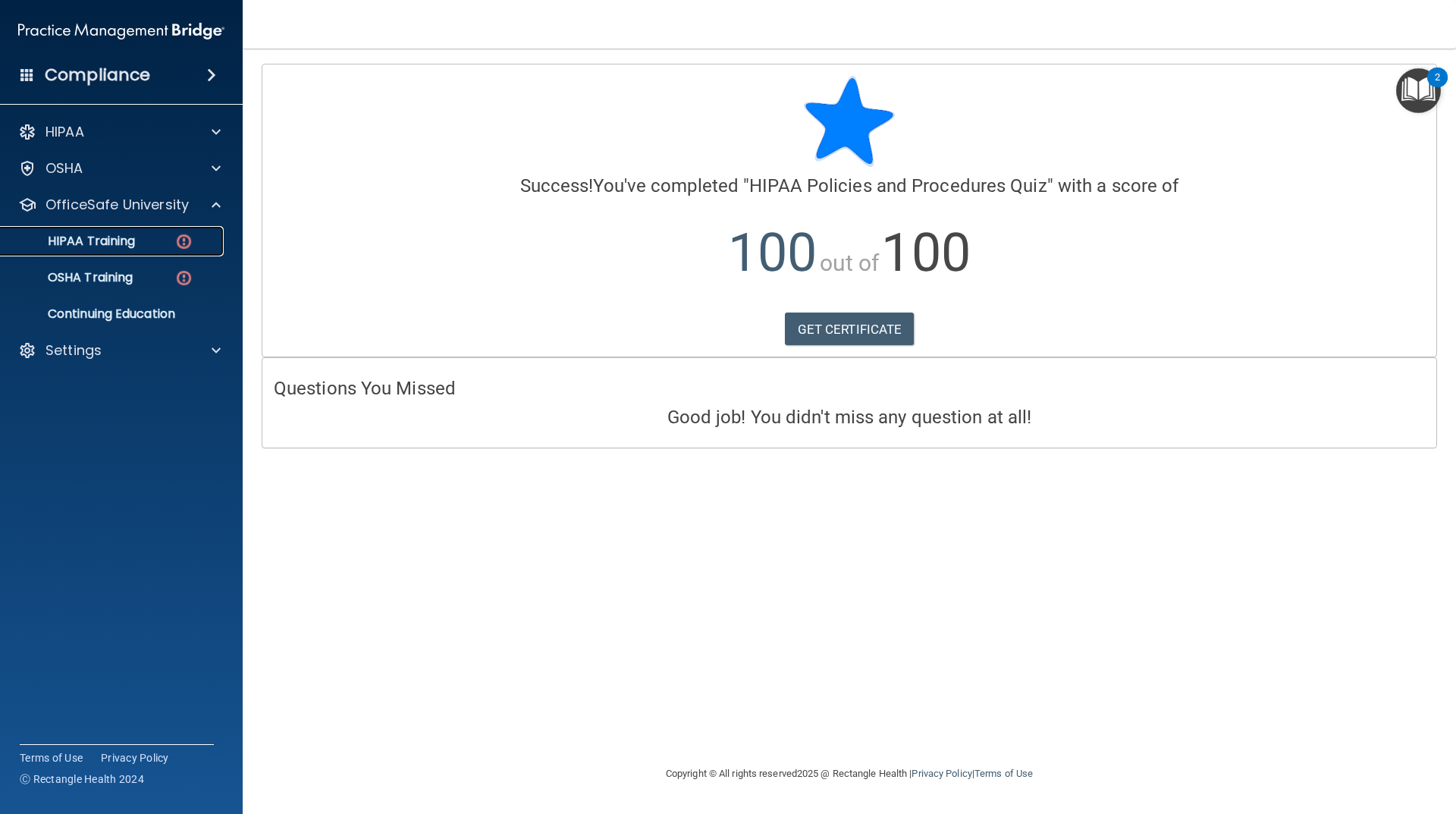 click on "HIPAA Training" at bounding box center [104, 241] 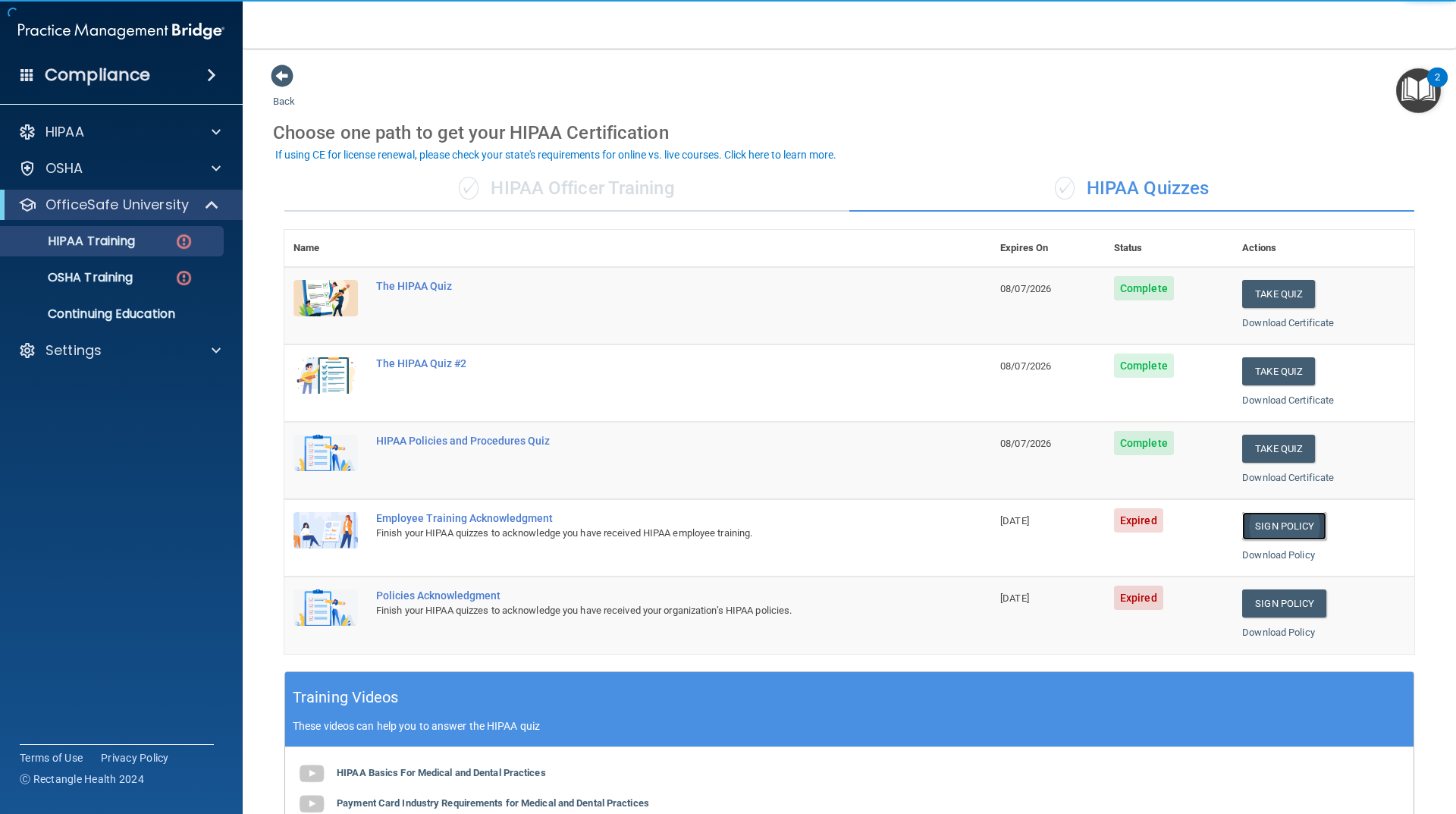 click on "Sign Policy" at bounding box center [1284, 526] 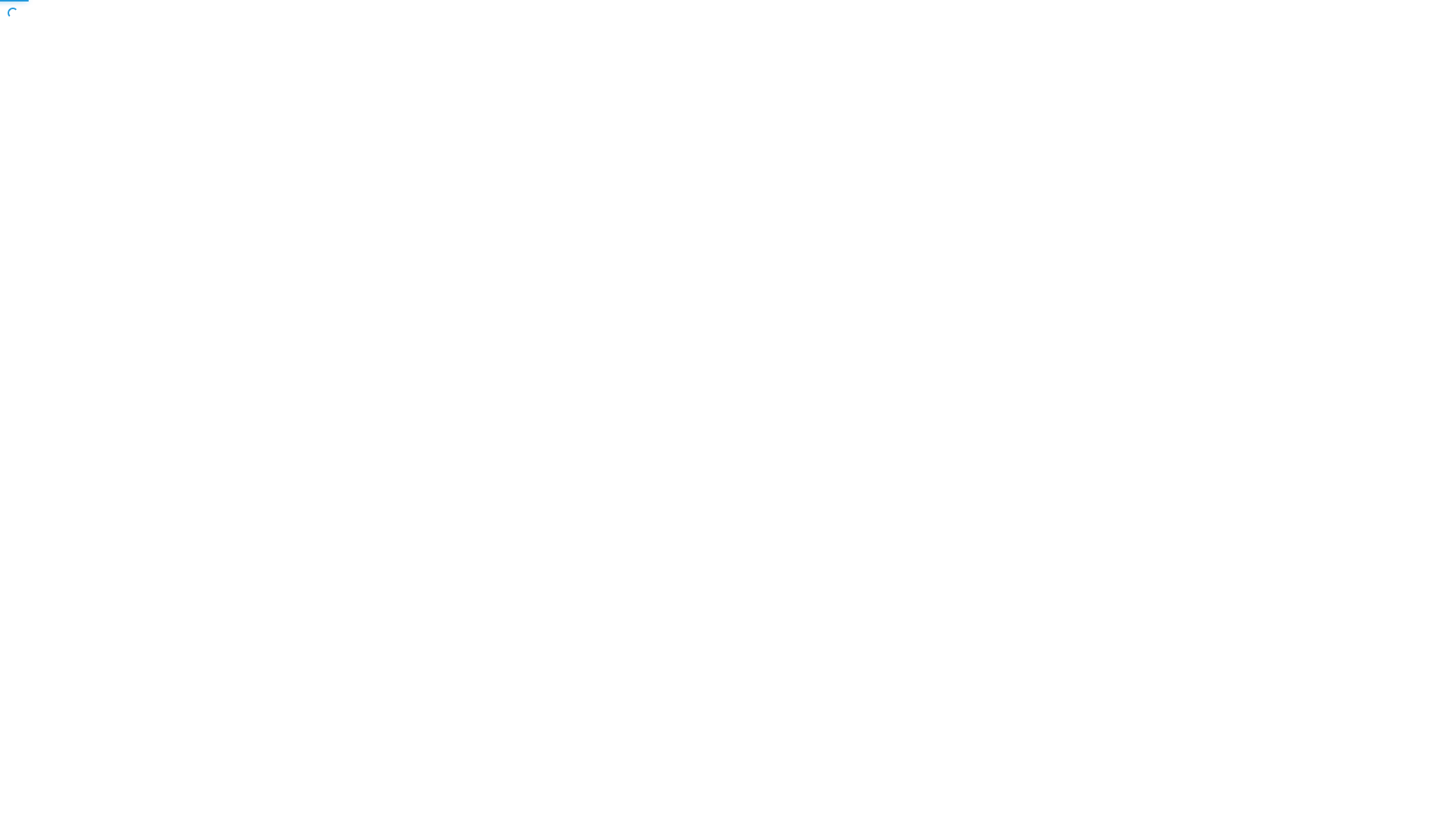 scroll, scrollTop: 0, scrollLeft: 0, axis: both 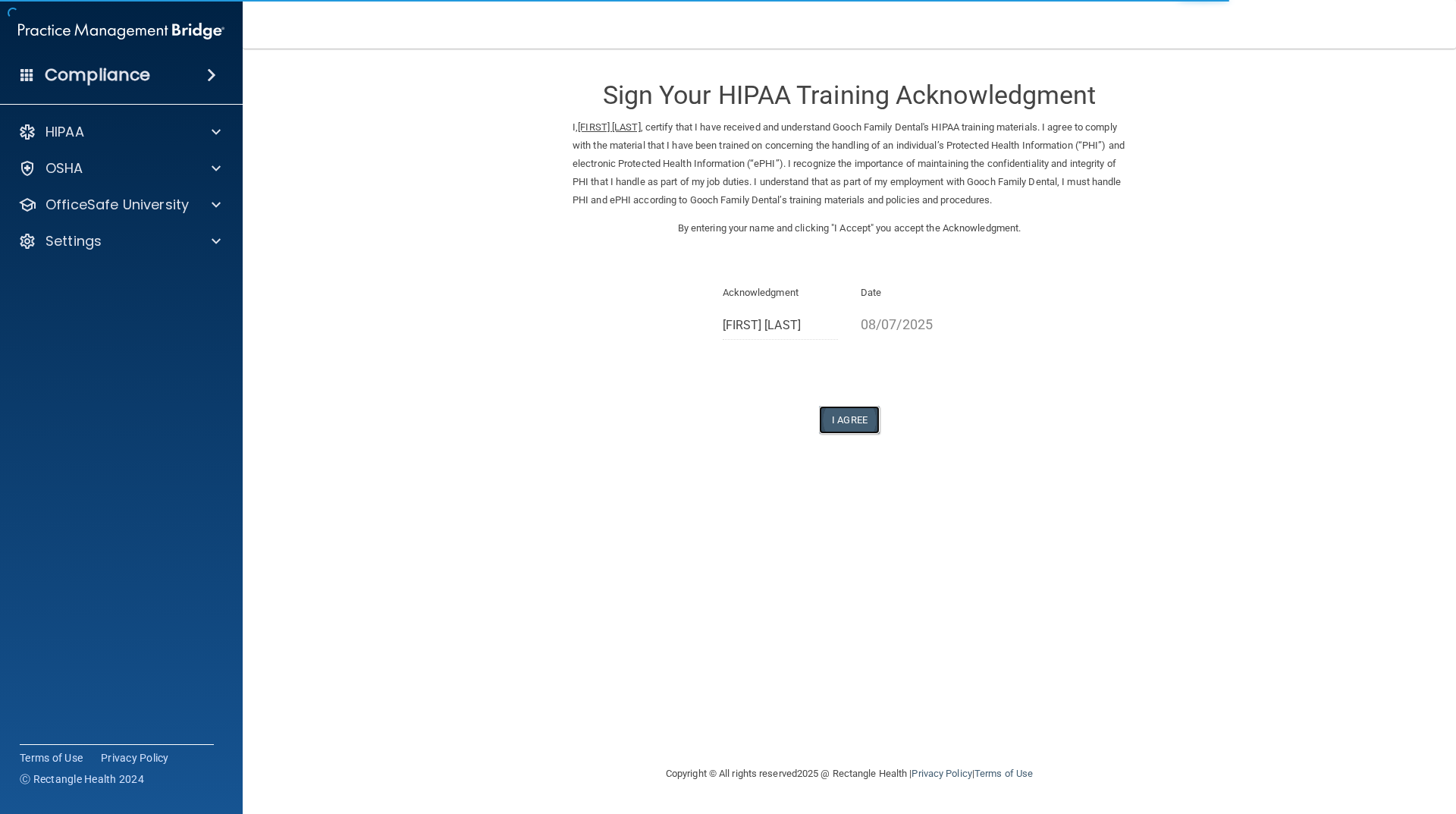 click on "I Agree" at bounding box center (849, 420) 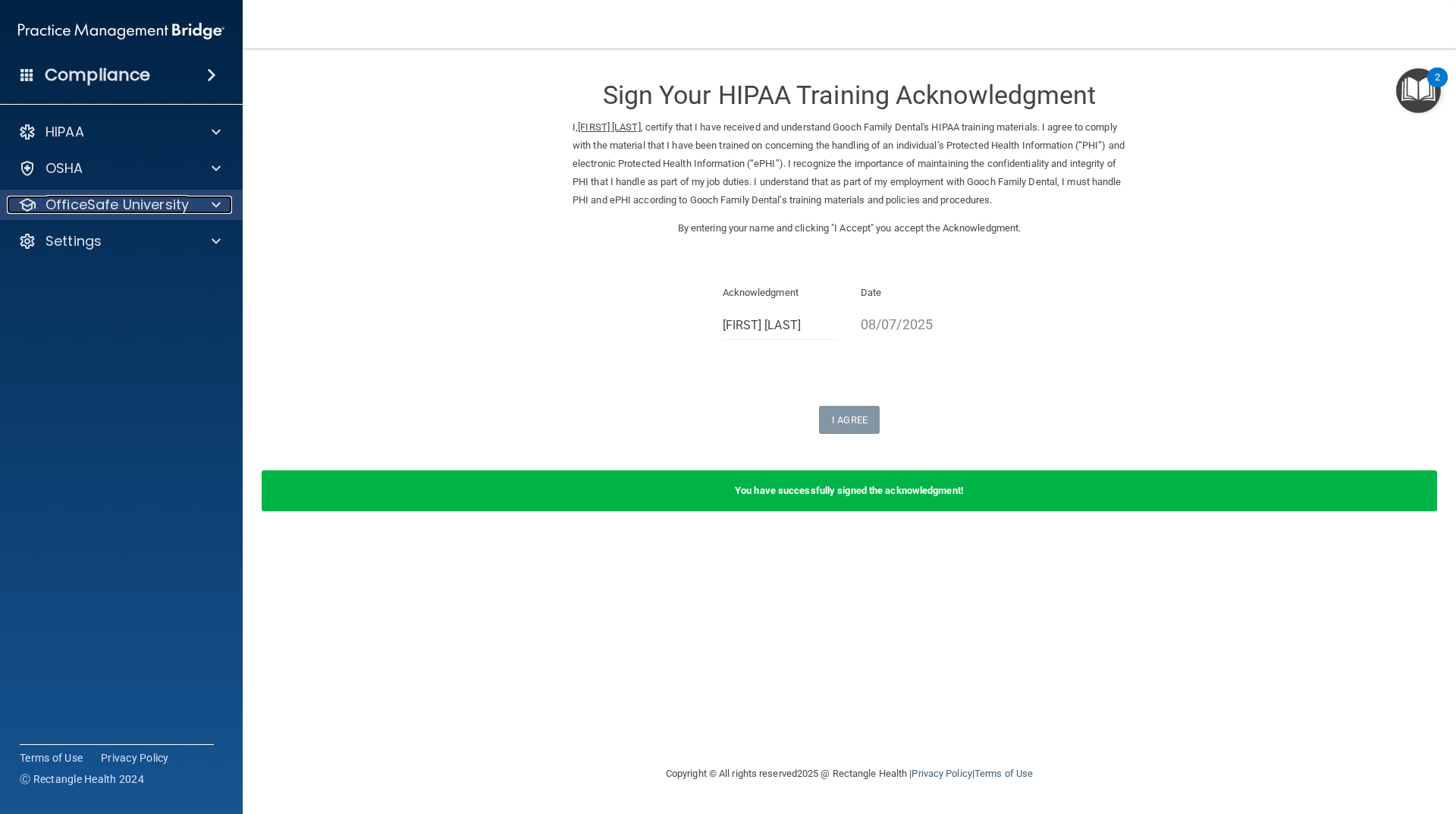 click at bounding box center (214, 205) 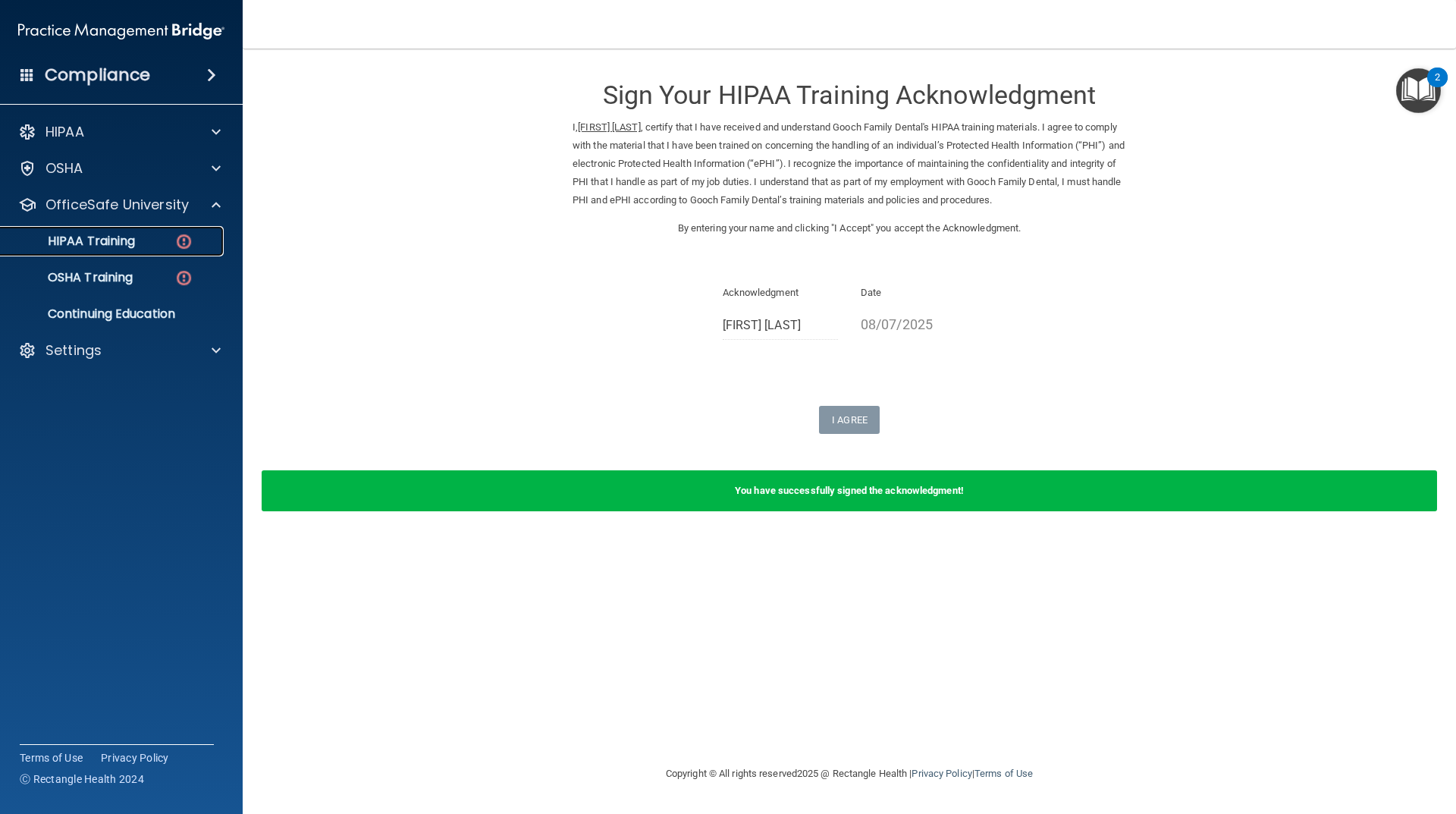 click at bounding box center [184, 241] 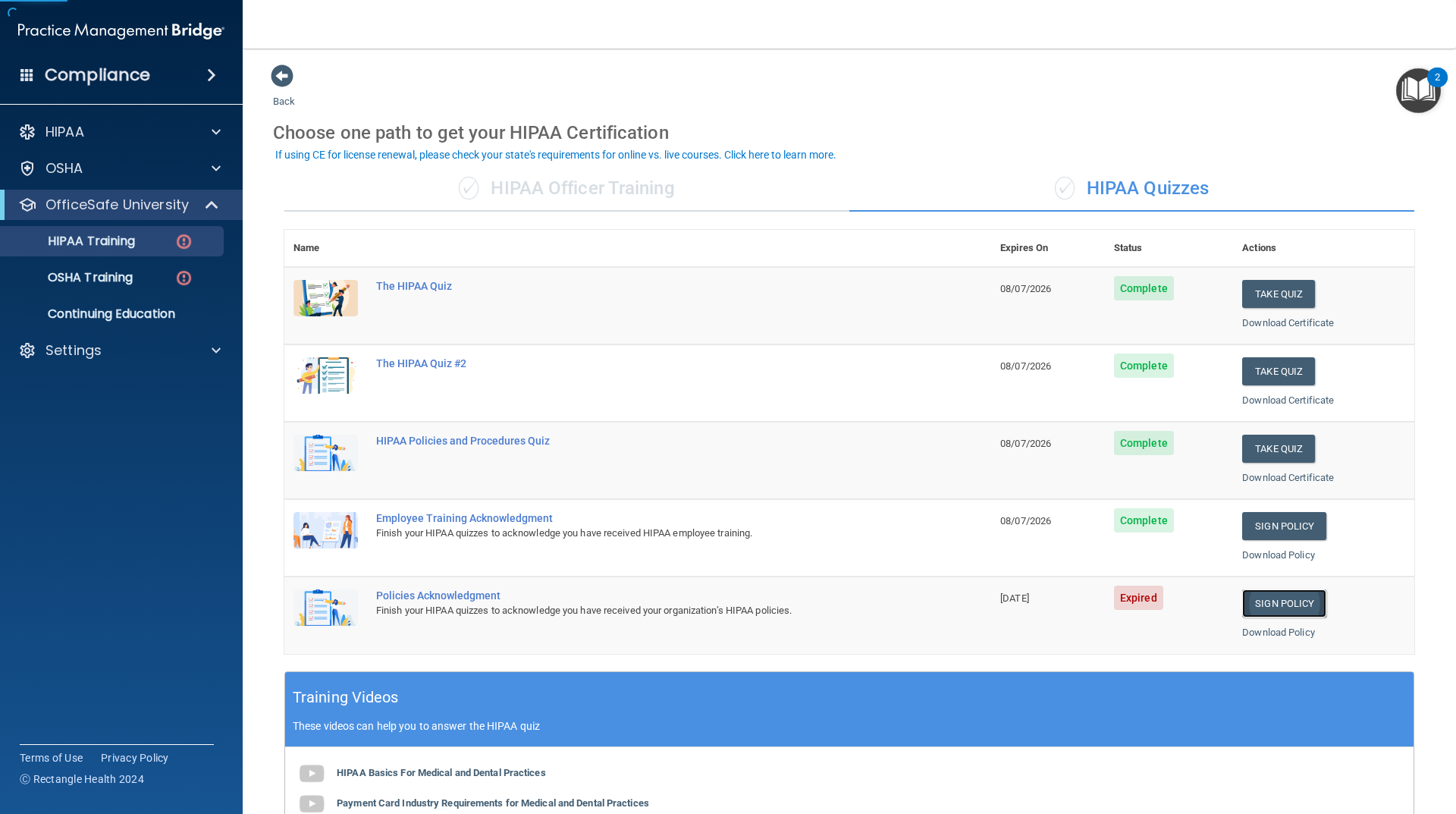click on "Sign Policy" at bounding box center [1284, 603] 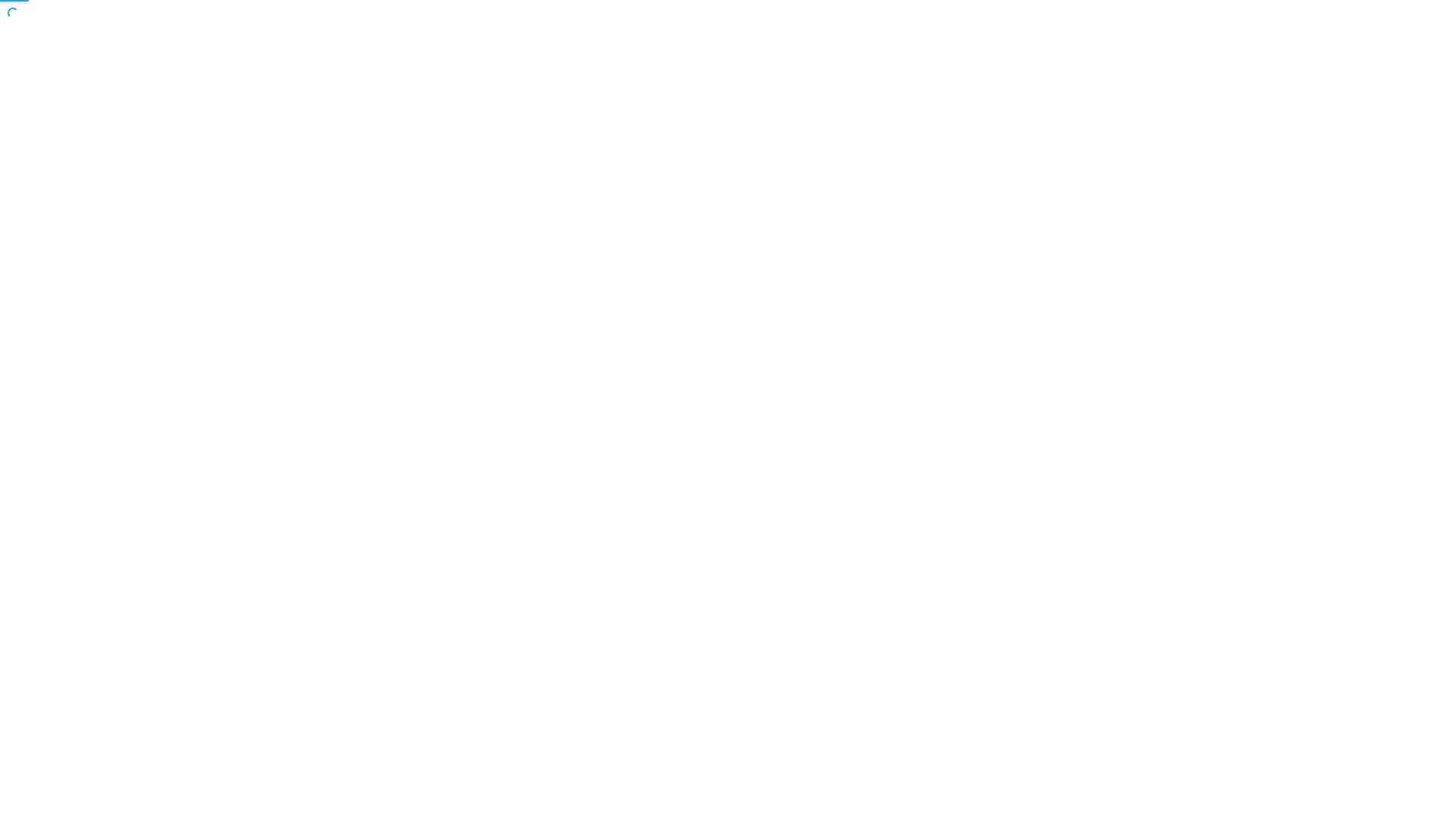scroll, scrollTop: 0, scrollLeft: 0, axis: both 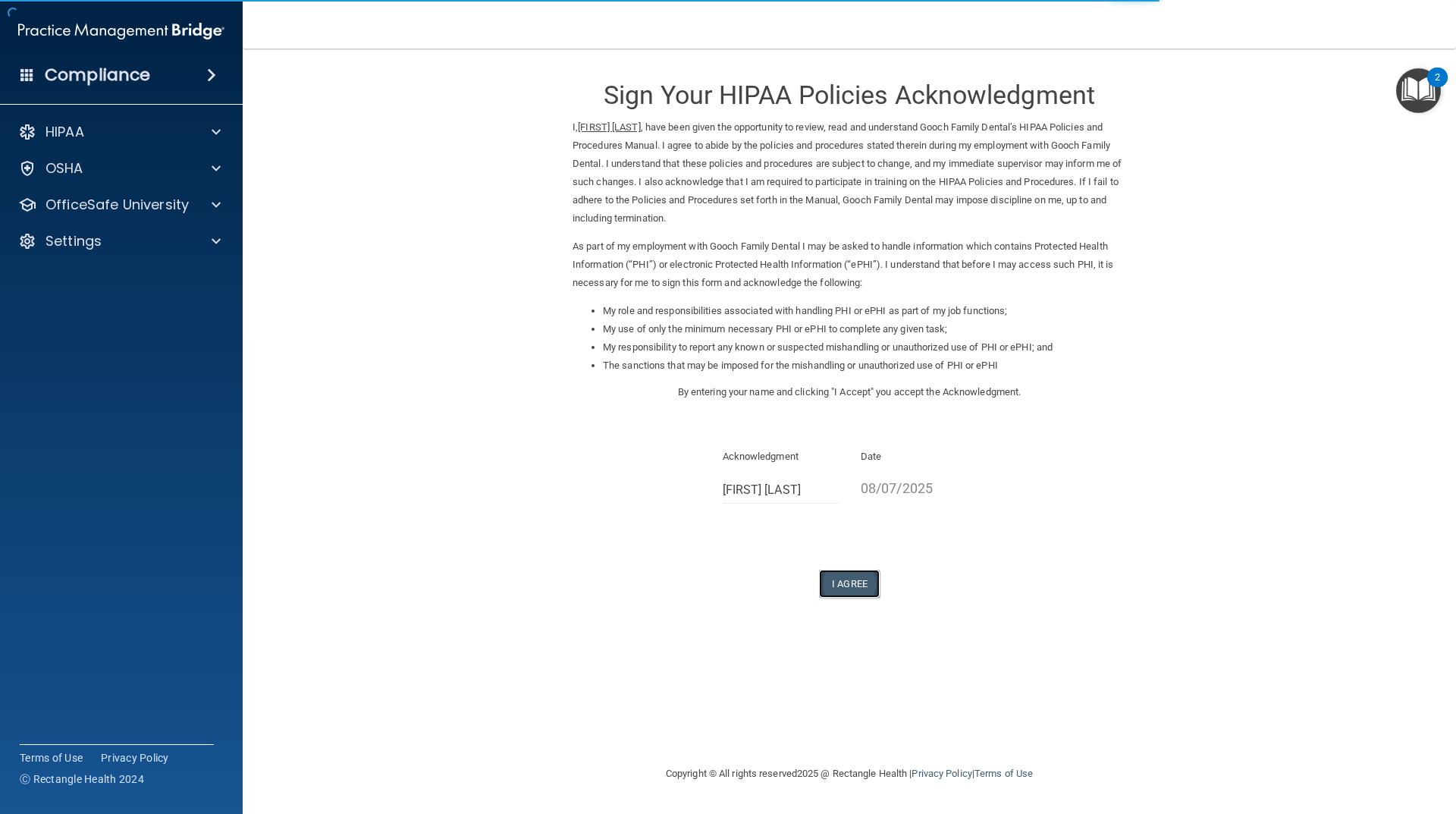 click on "I Agree" at bounding box center (849, 583) 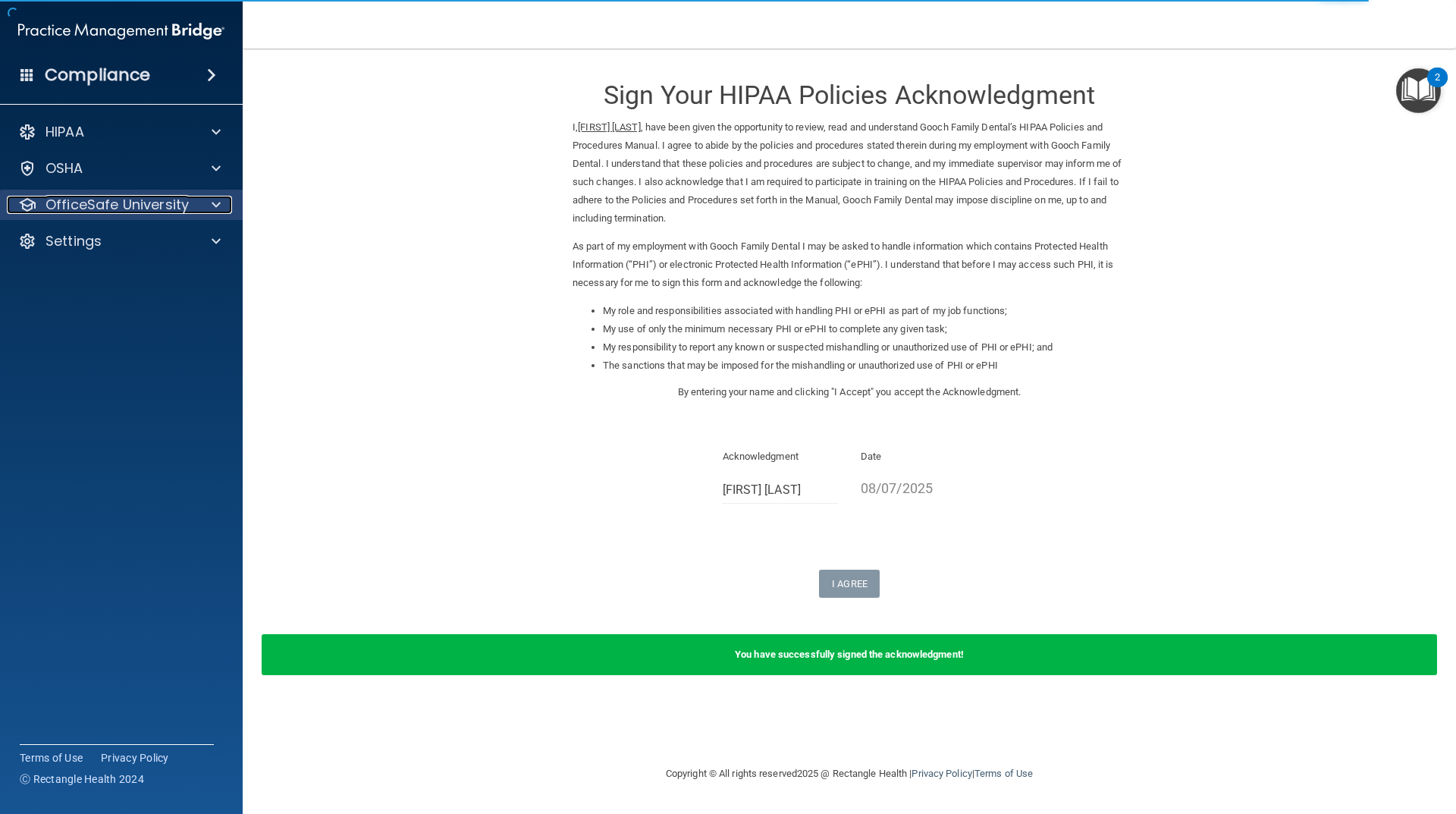 click at bounding box center [214, 205] 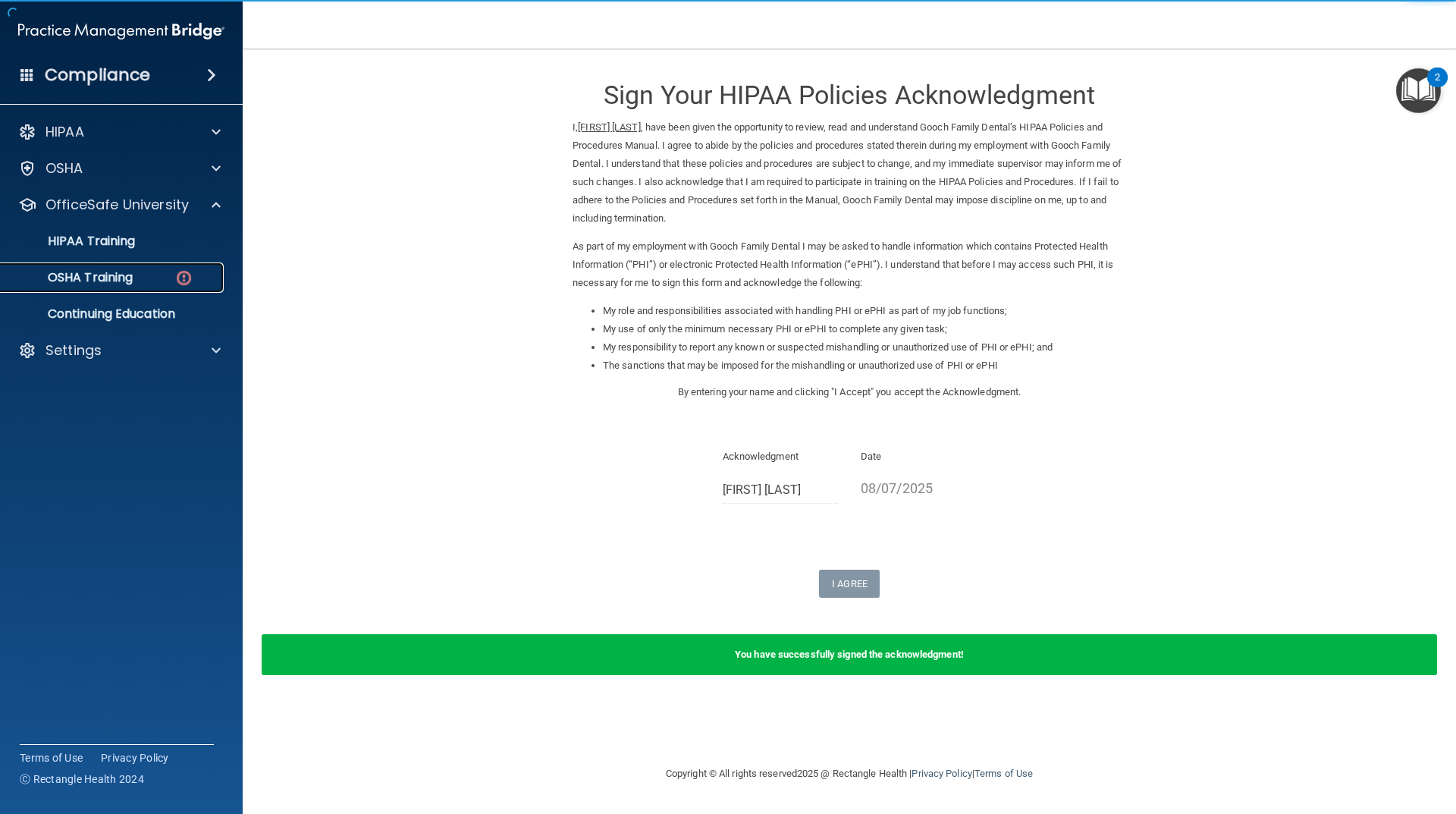 click at bounding box center [184, 278] 